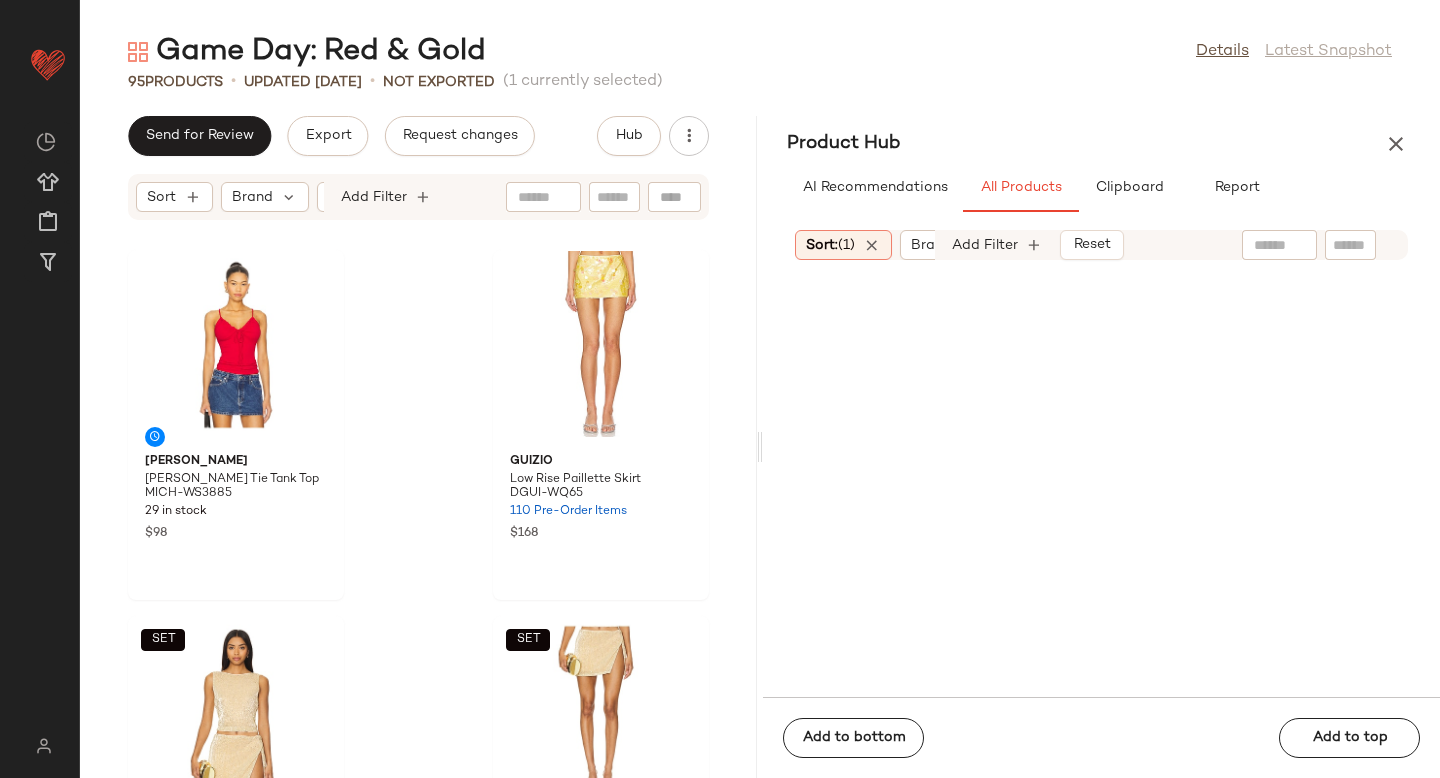 scroll, scrollTop: 0, scrollLeft: 0, axis: both 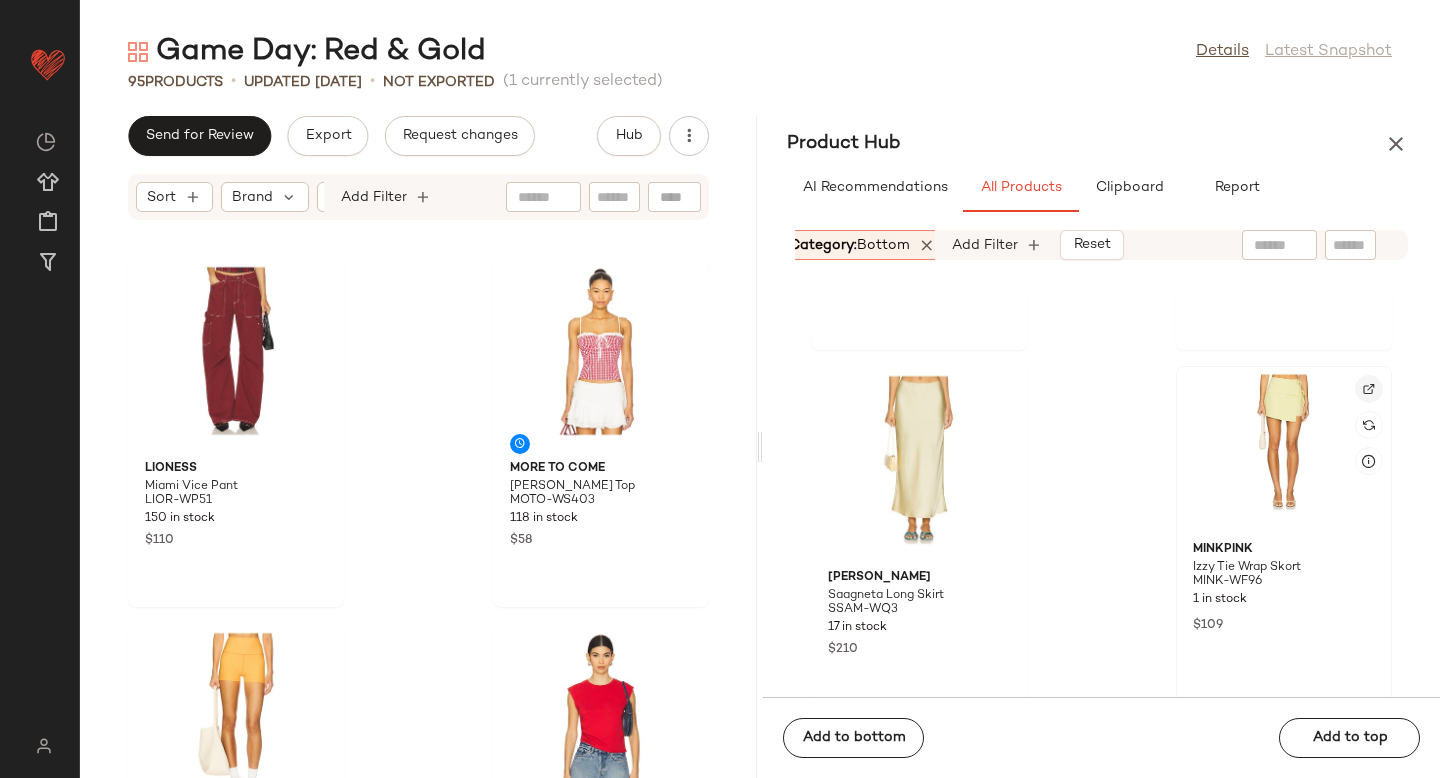 click at bounding box center (1369, 389) 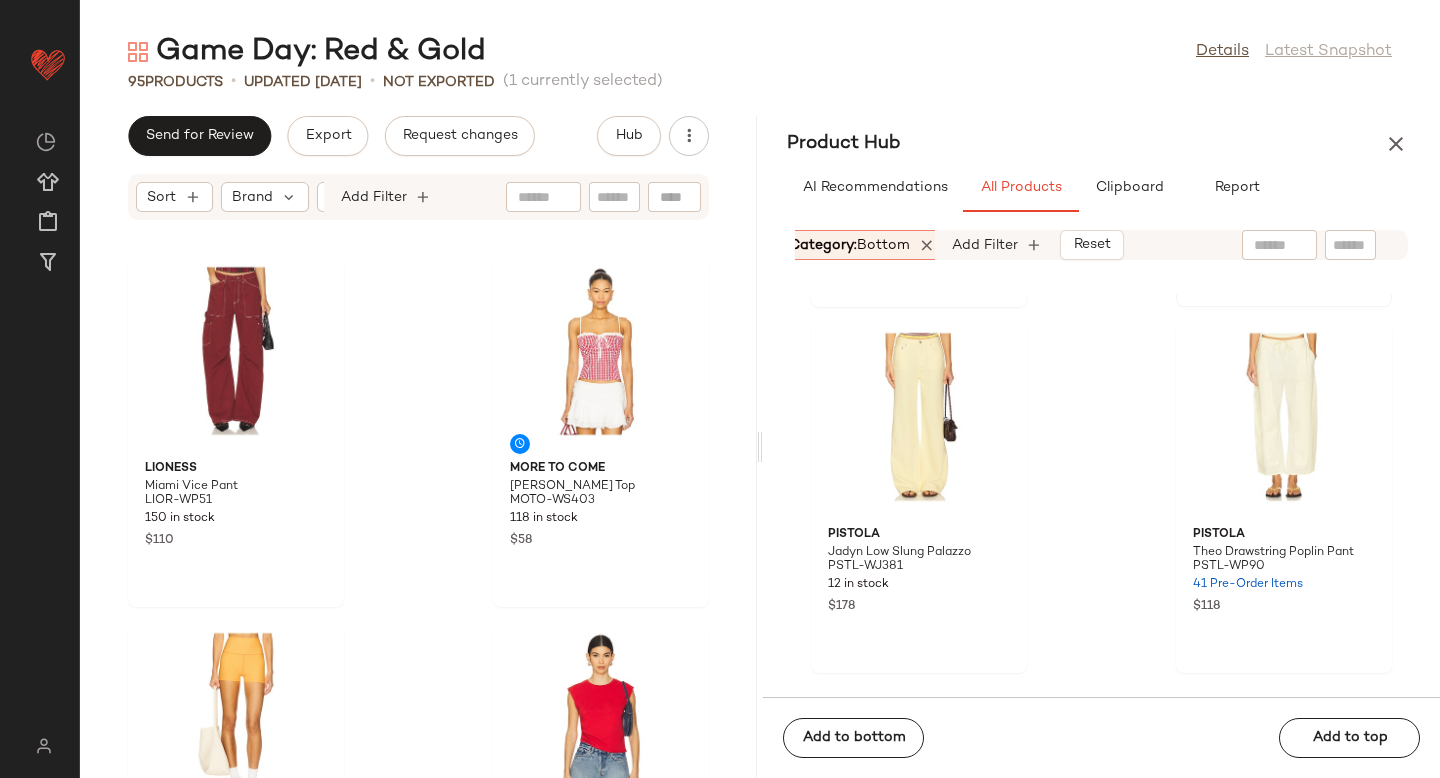 scroll, scrollTop: 4757, scrollLeft: 0, axis: vertical 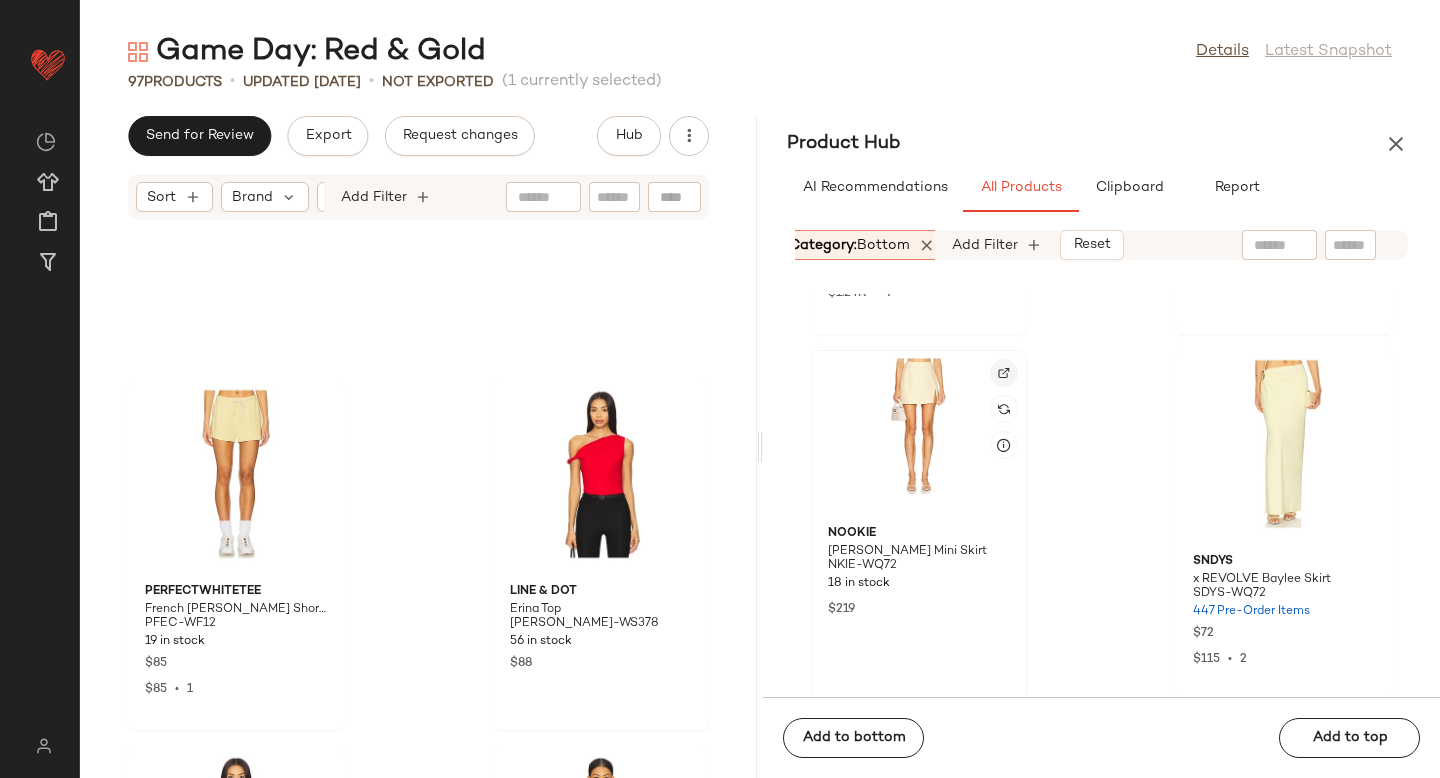 click 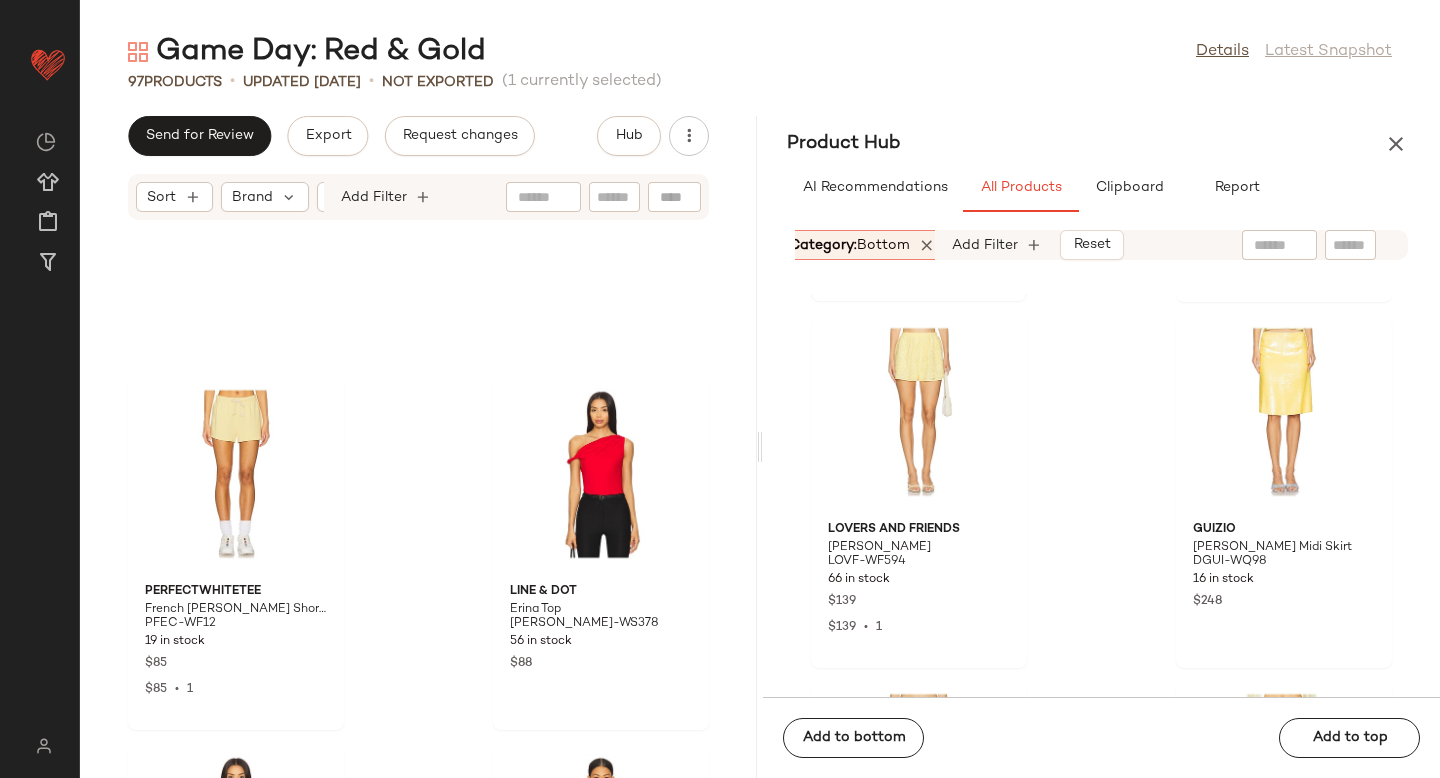 scroll, scrollTop: 5466, scrollLeft: 0, axis: vertical 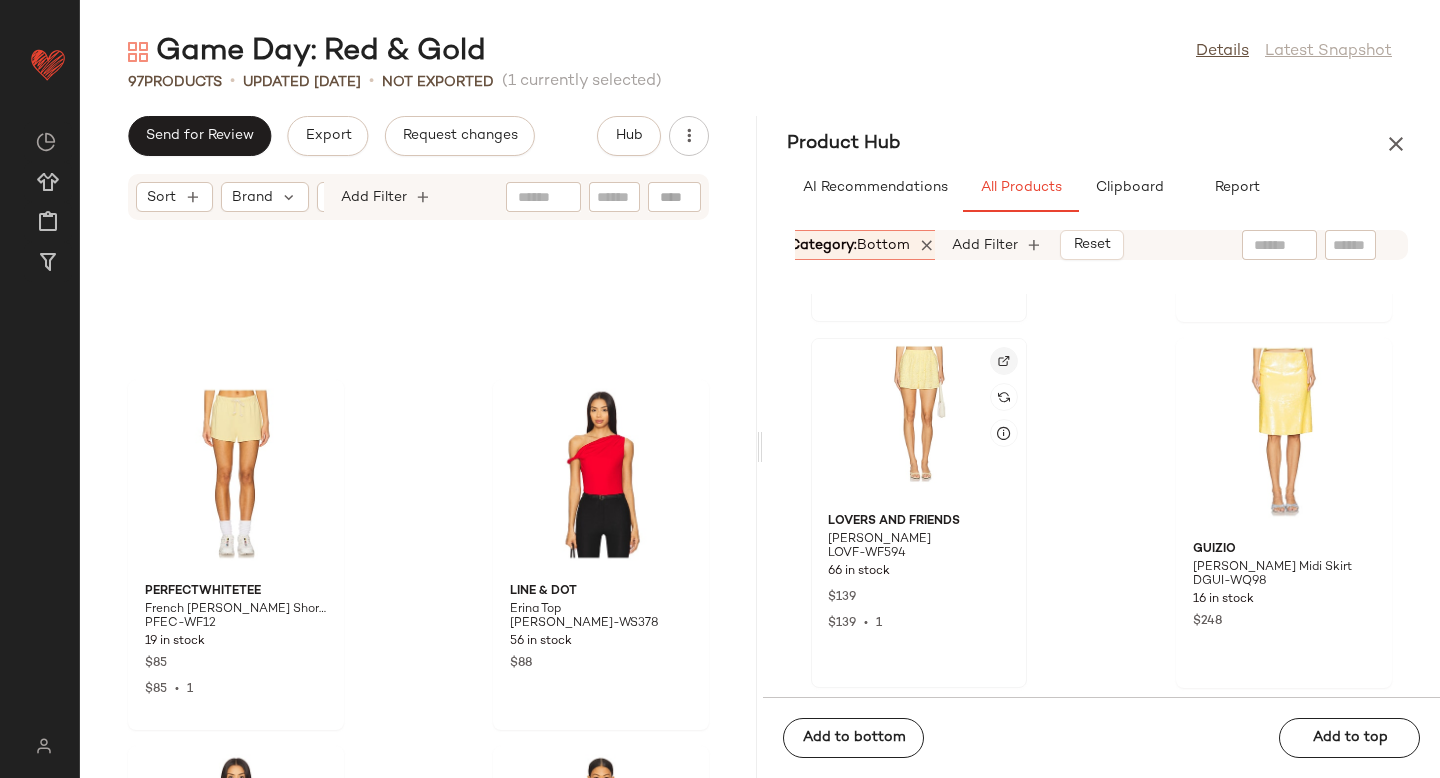 click at bounding box center (1004, 361) 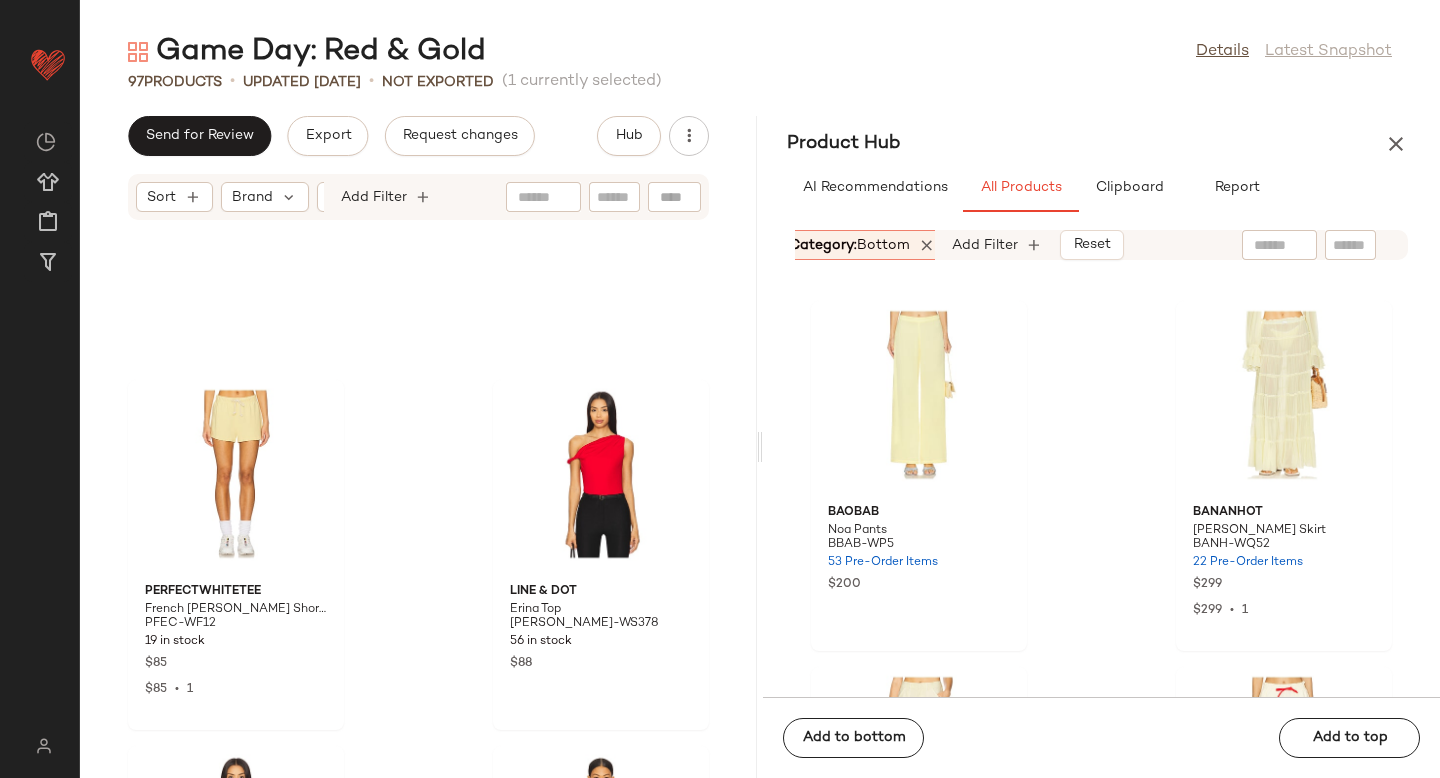 scroll, scrollTop: 5813, scrollLeft: 0, axis: vertical 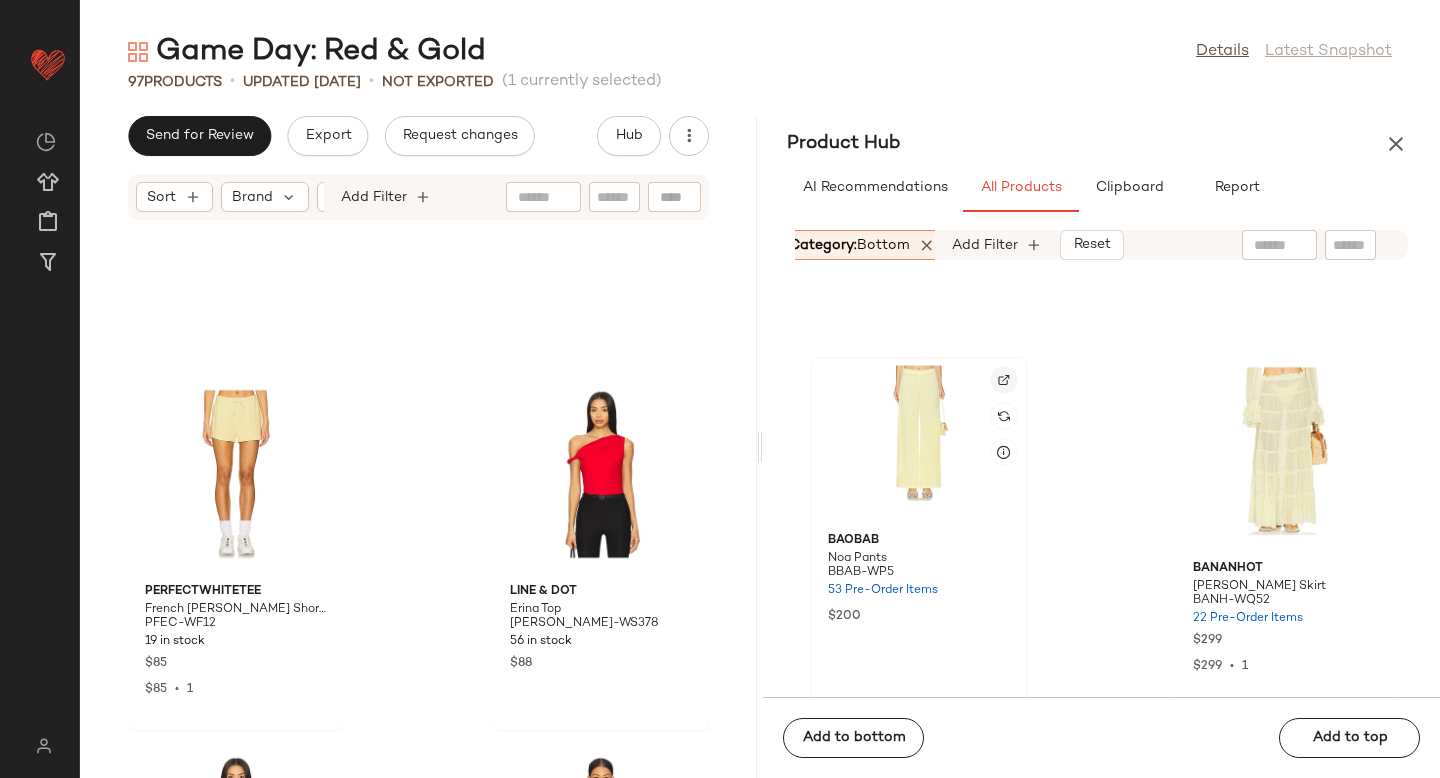 click at bounding box center (1004, 380) 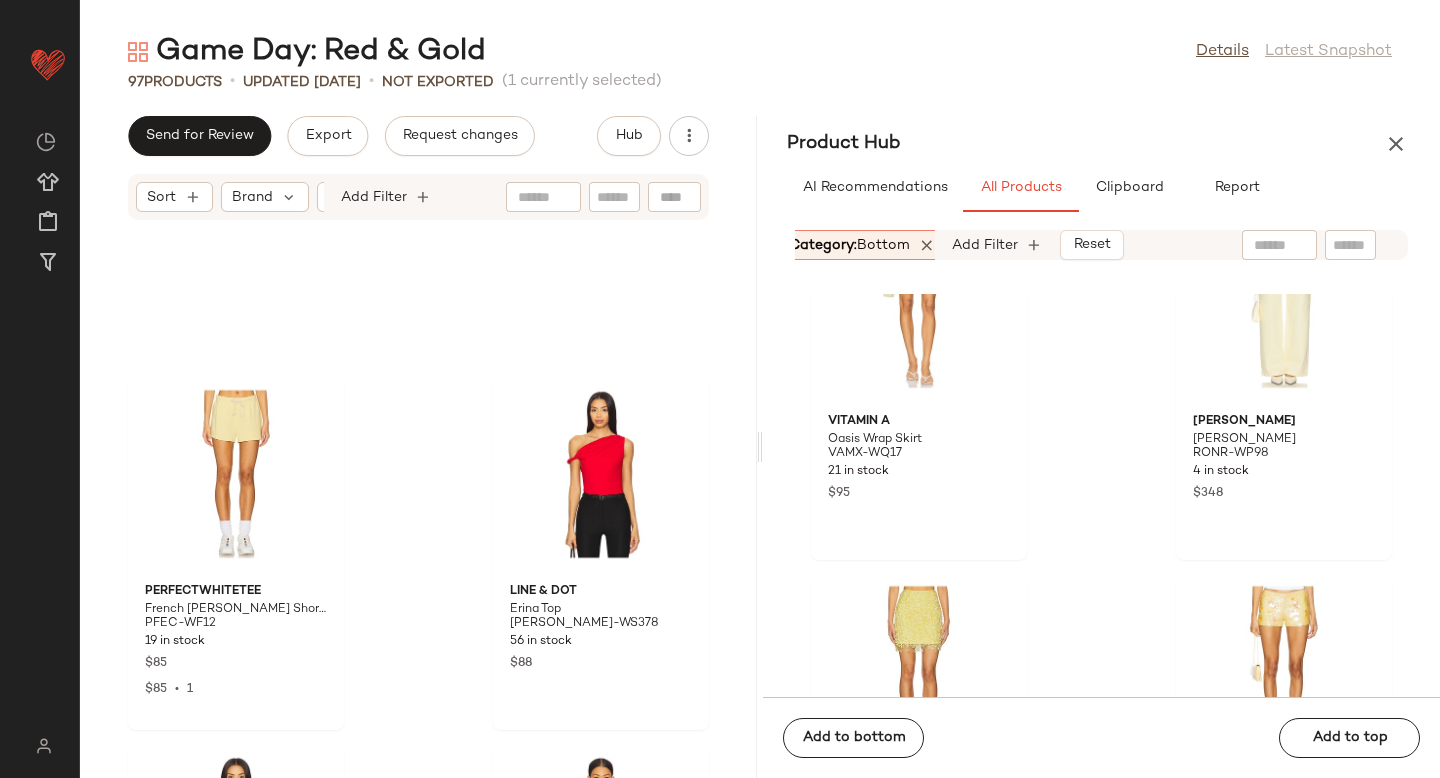 scroll, scrollTop: 6924, scrollLeft: 0, axis: vertical 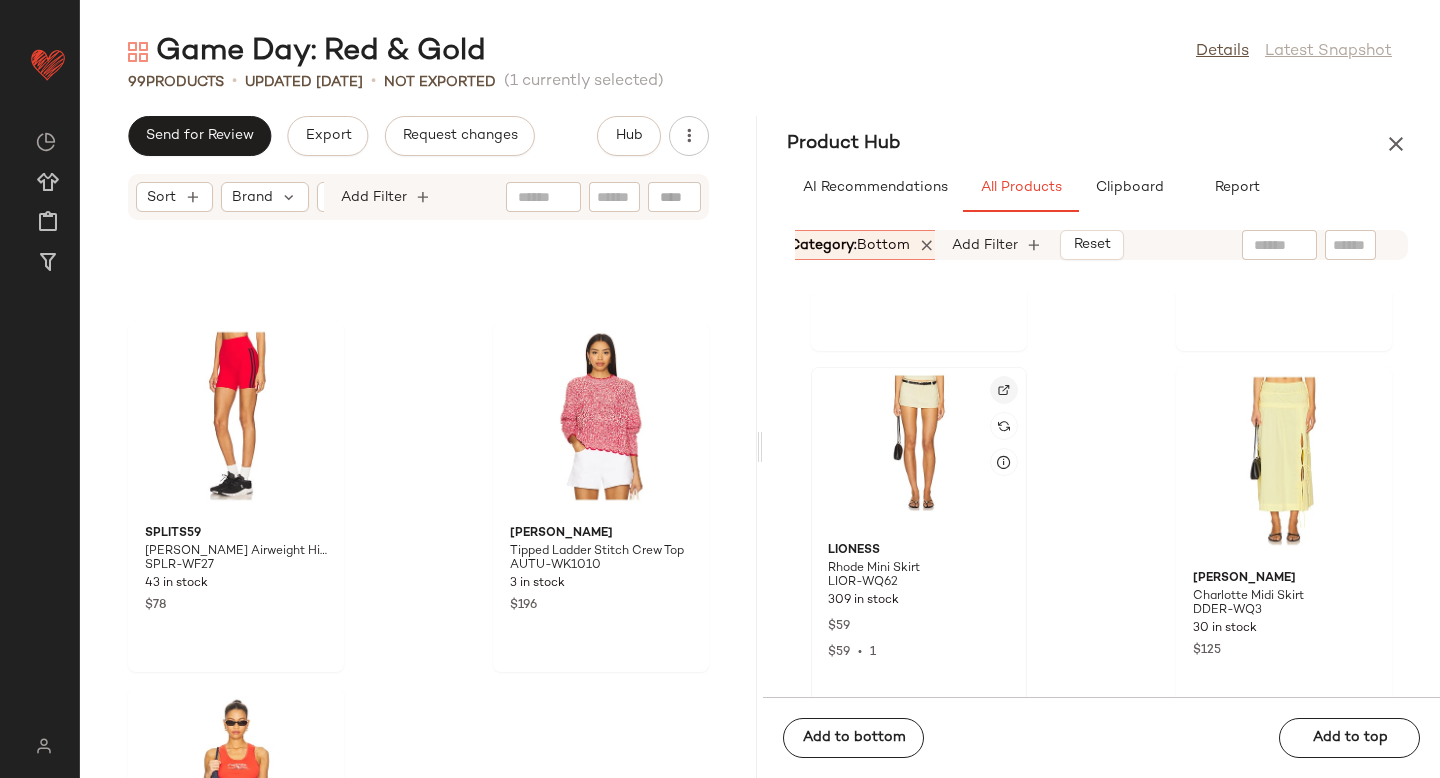 click 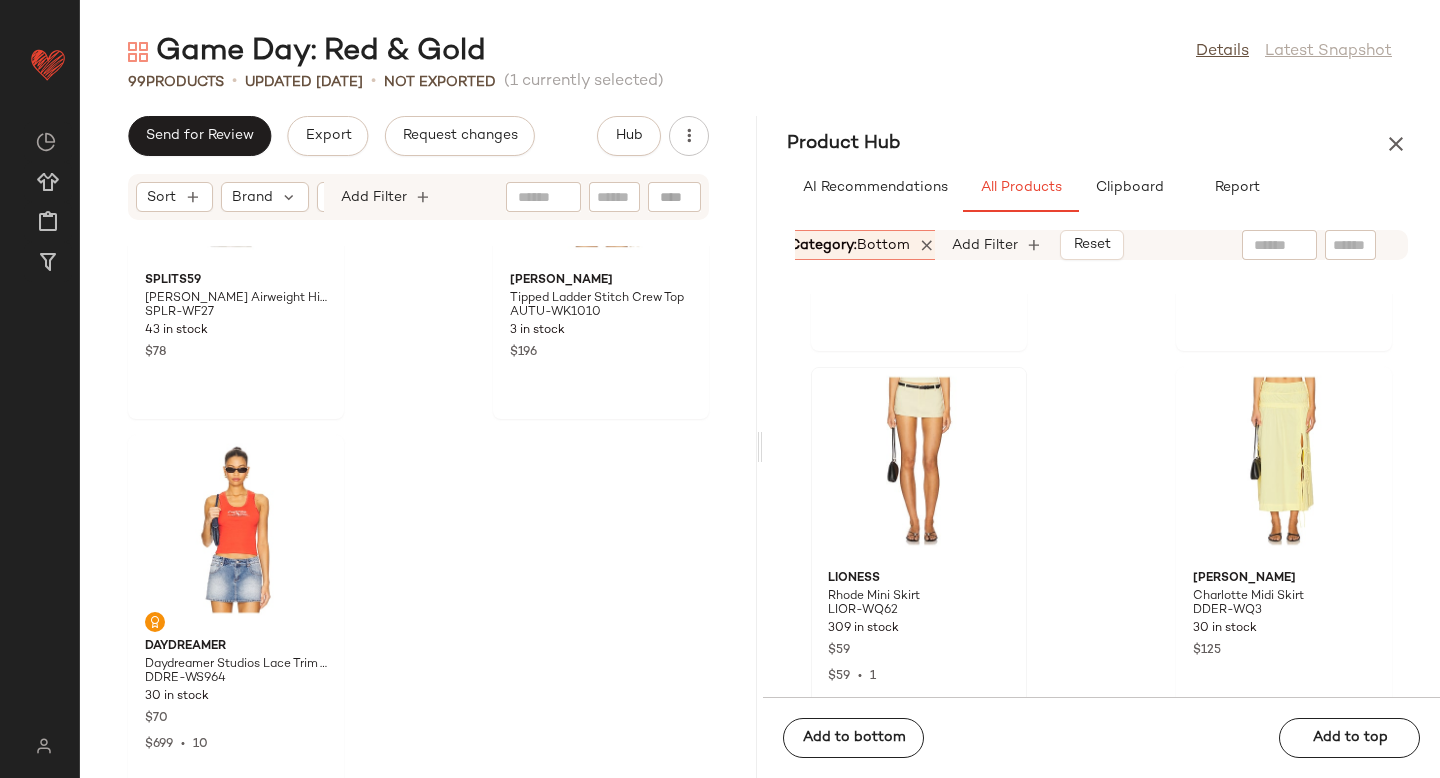 scroll, scrollTop: 17771, scrollLeft: 0, axis: vertical 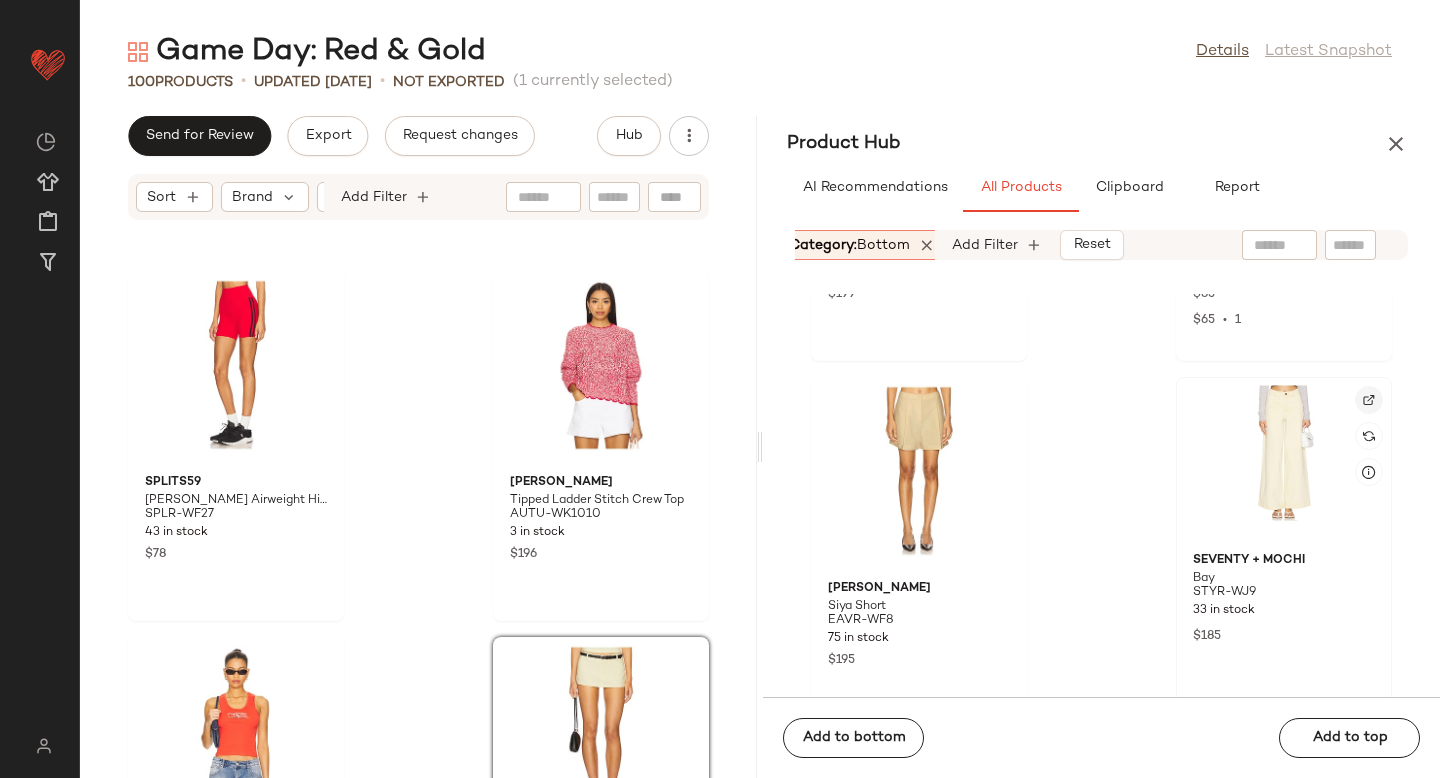 click 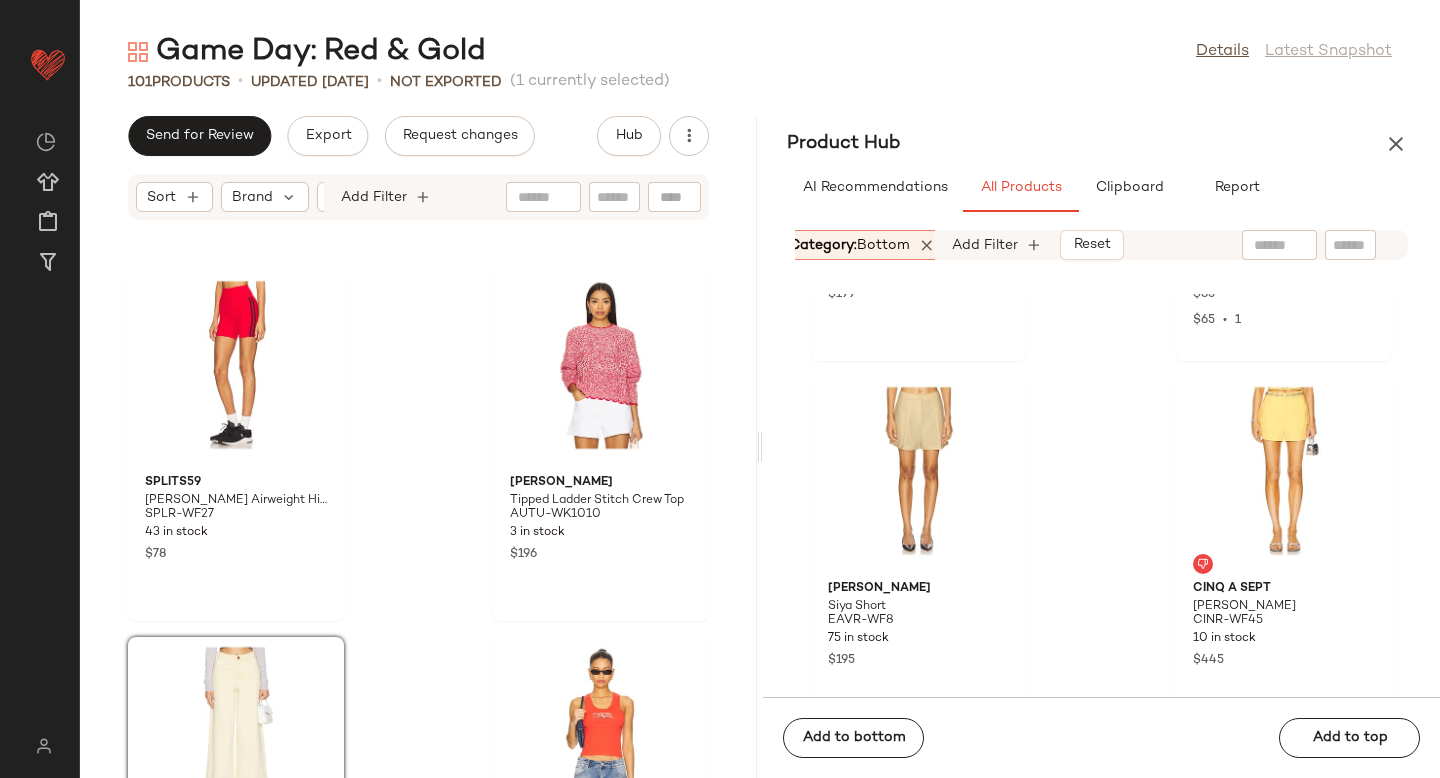 click on "Splits59 [PERSON_NAME] Airweight High Waist Shorts SPLR-WF27 43 in stock $78 [PERSON_NAME] Tipped Ladder Stitch Crew Top AUTU-WK1010 3 in stock $196 Seventy + [GEOGRAPHIC_DATA] STYR-WJ9 33 in stock $185 DAYDREAMER Daydreamer Studios Lace Trim Tank DDRE-WS964 30 in stock $70 $699  •  10 LIONESS Rhode Mini Skirt LIOR-WQ62 309 in stock $59 $59  •  1" 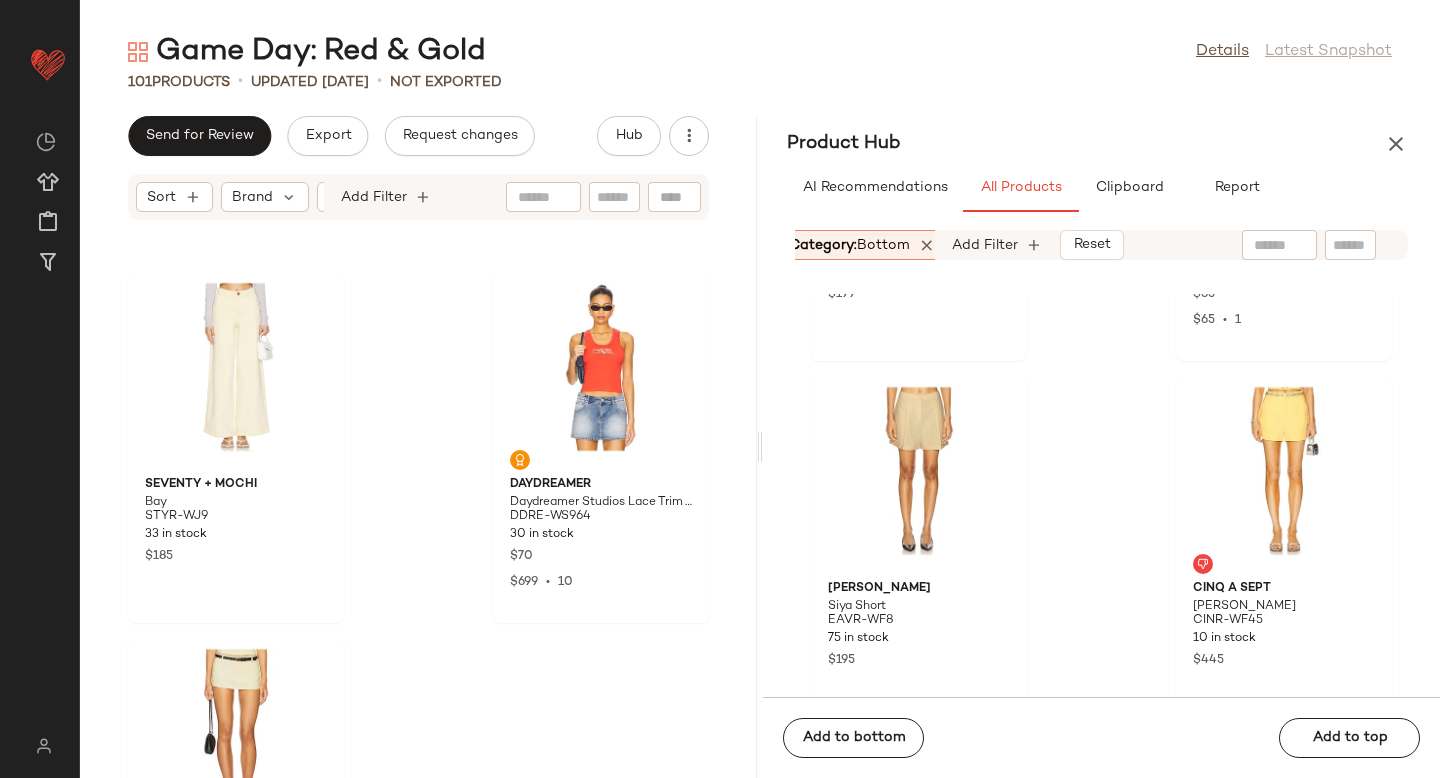 scroll, scrollTop: 17808, scrollLeft: 0, axis: vertical 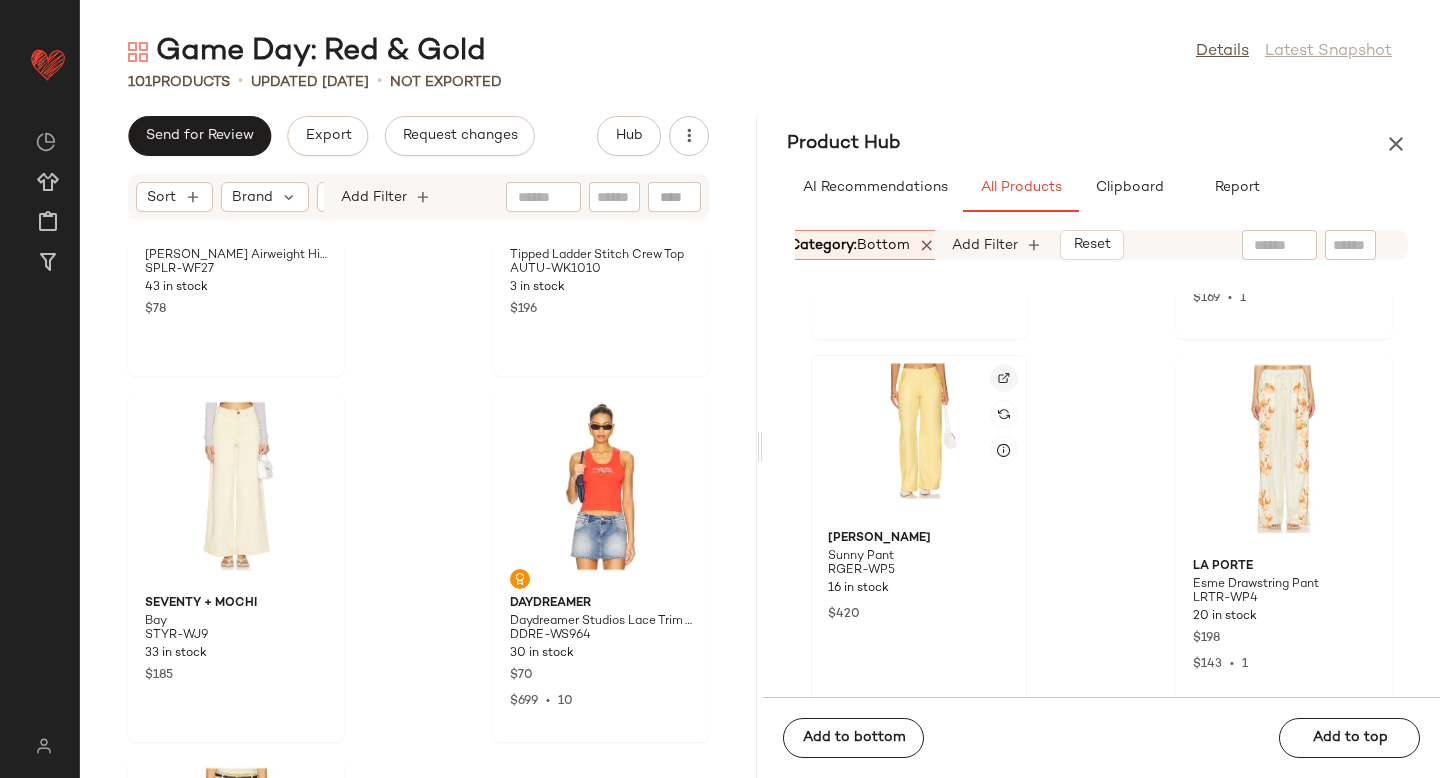 click 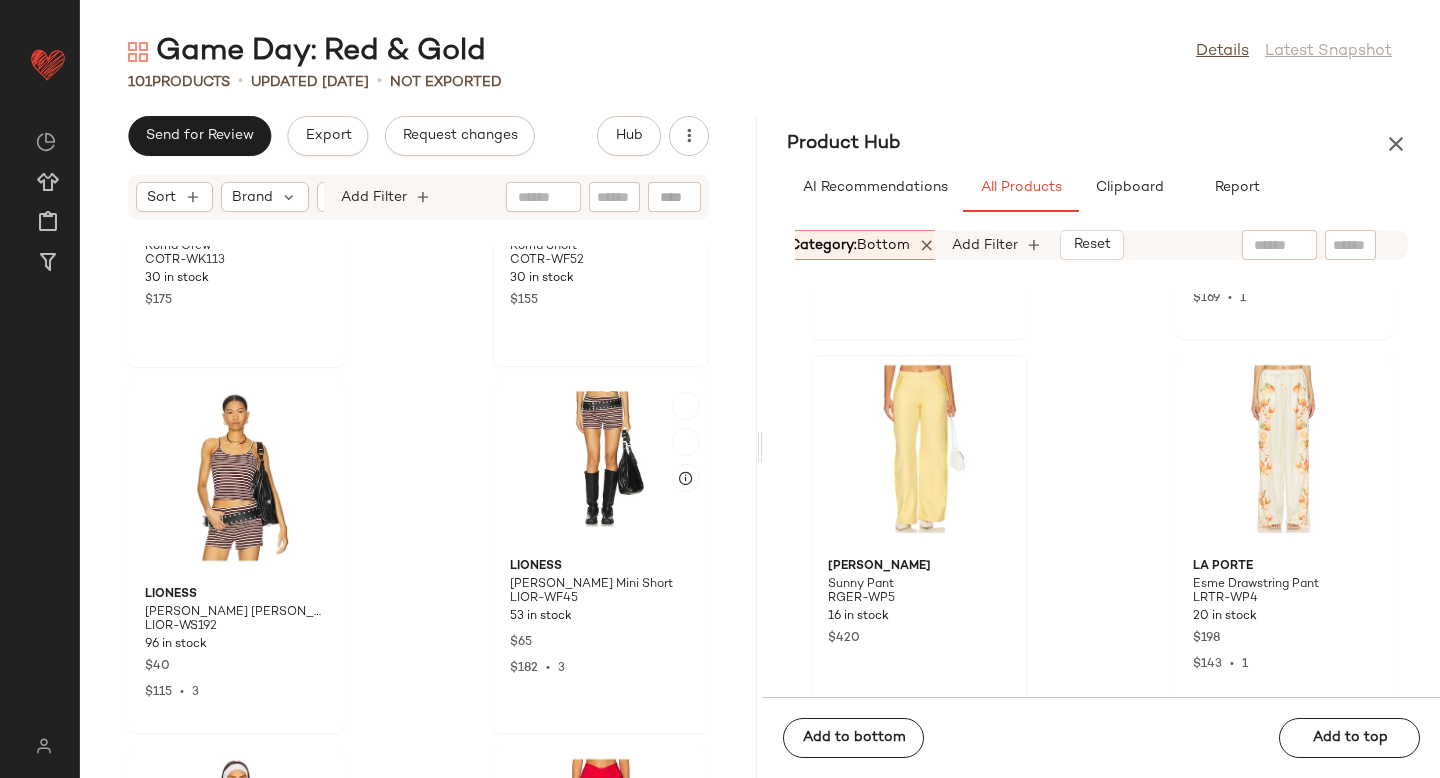 scroll, scrollTop: 16412, scrollLeft: 0, axis: vertical 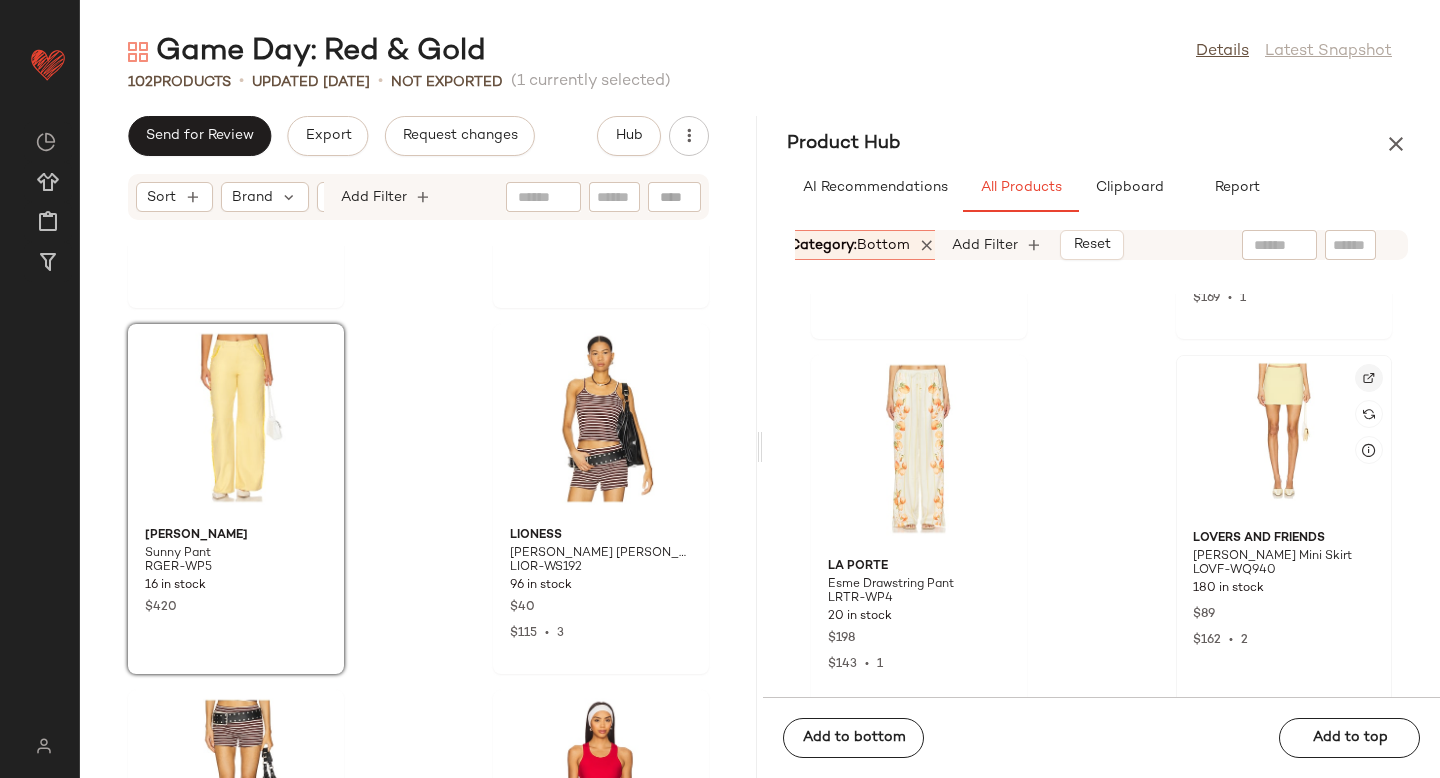 click at bounding box center (1369, 378) 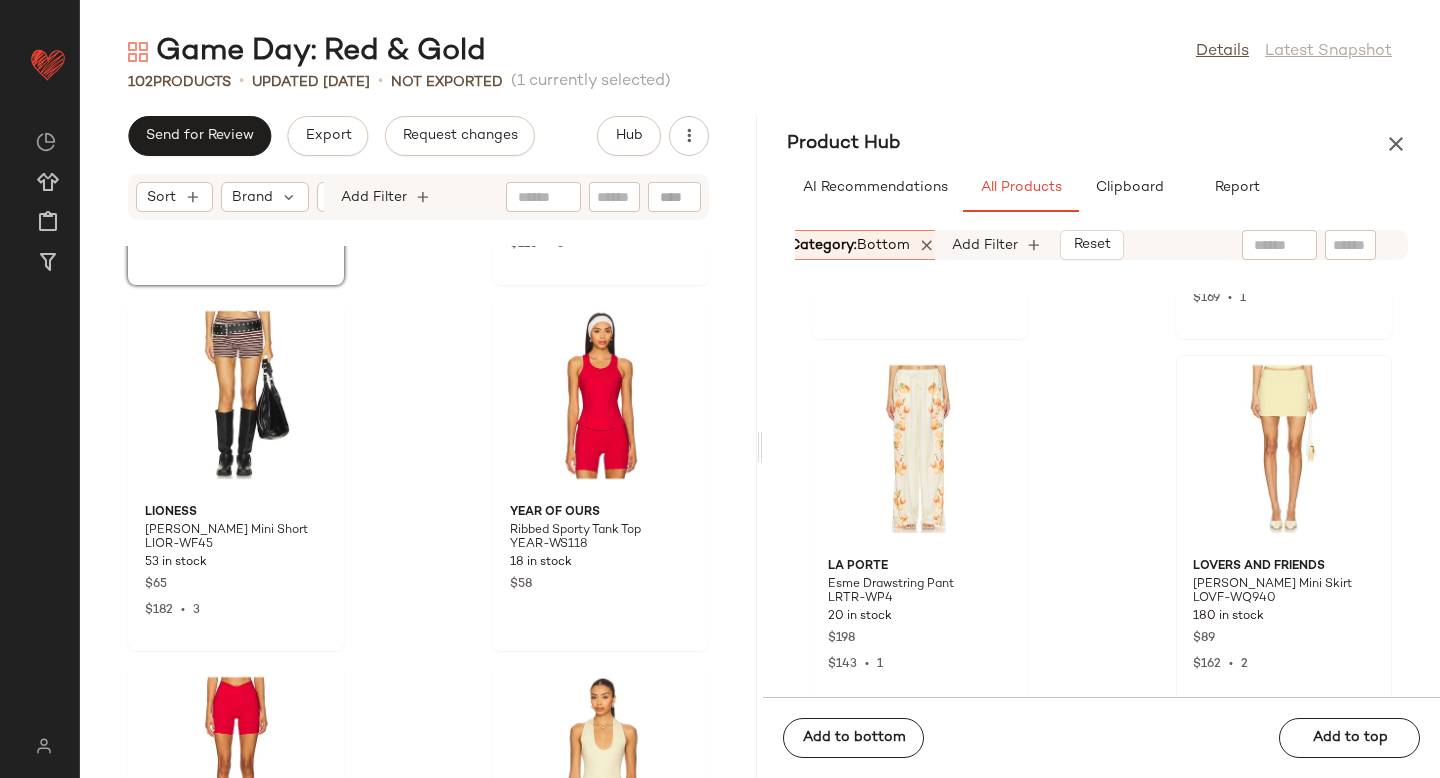 scroll, scrollTop: 16804, scrollLeft: 0, axis: vertical 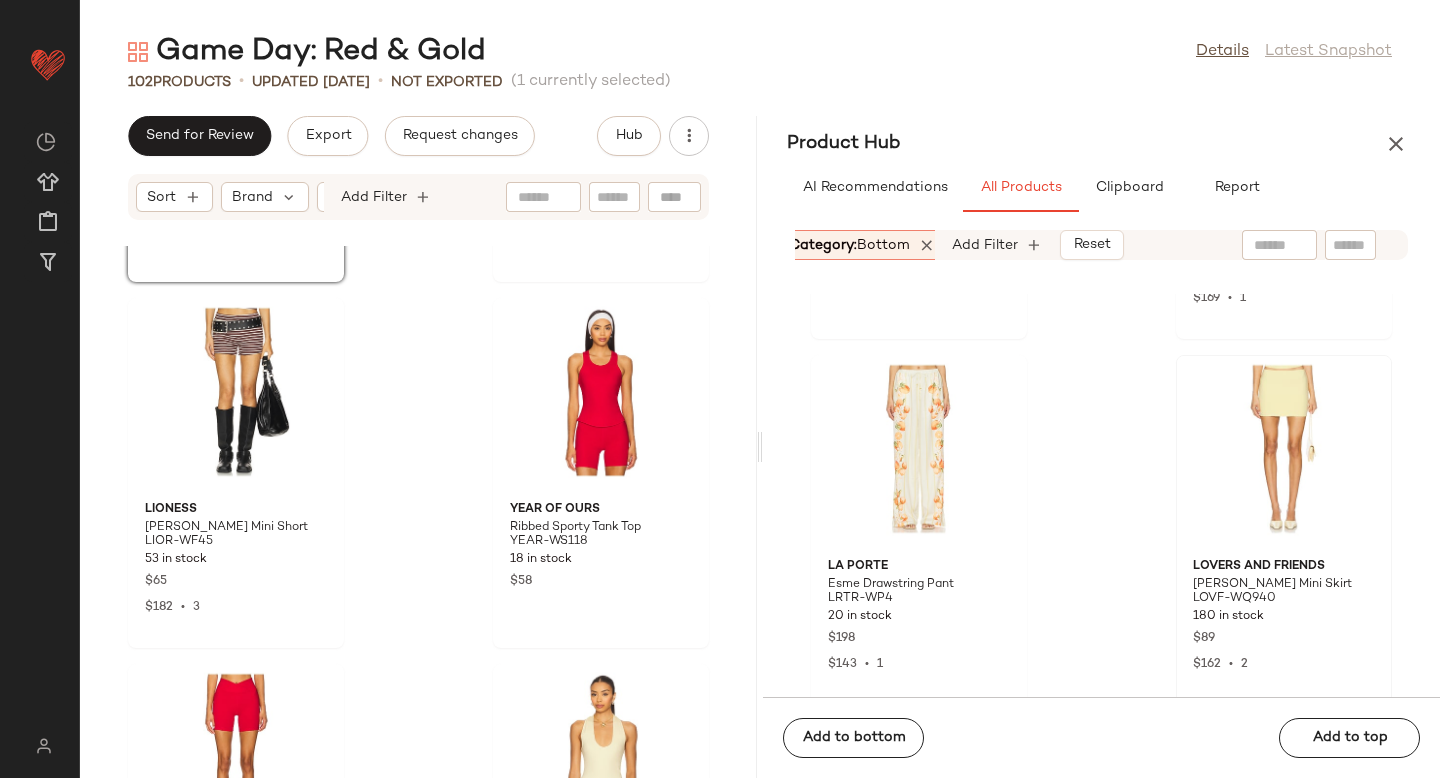 click on "[PERSON_NAME] Pant RGER-WP5 16 in stock $420 LIONESS [PERSON_NAME] [PERSON_NAME] LIOR-WS192 96 in stock $40 $115  •  3 LIONESS [PERSON_NAME] Mini Short LIOR-WF45 53 in stock $65 $182  •  3 YEAR OF OURS Ribbed Sporty Tank Top YEAR-WS118 18 in stock $58 YEAR OF OURS Ribbed V Waist Biker Short YEAR-WF52 27 in stock $85 VIR VITA Halter Top VVIT-WS12 3 in stock $86 $86  •  1 VIR VITA Pointelle Lounge Pant VVIT-WP5 17 in stock $120 Splits59 [PERSON_NAME] Airweight High Waist Shorts SPLR-WF27 43 in stock $78" 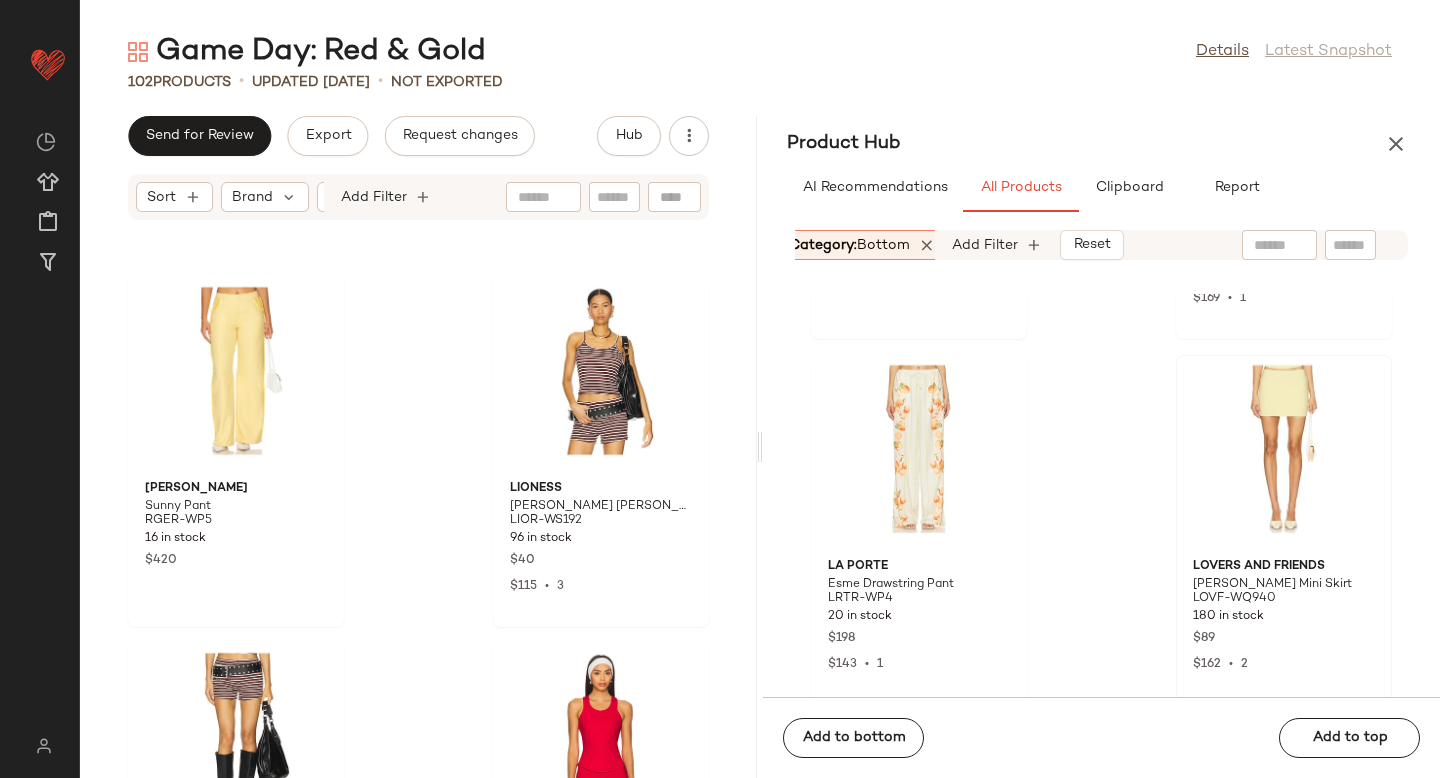 scroll, scrollTop: 16468, scrollLeft: 0, axis: vertical 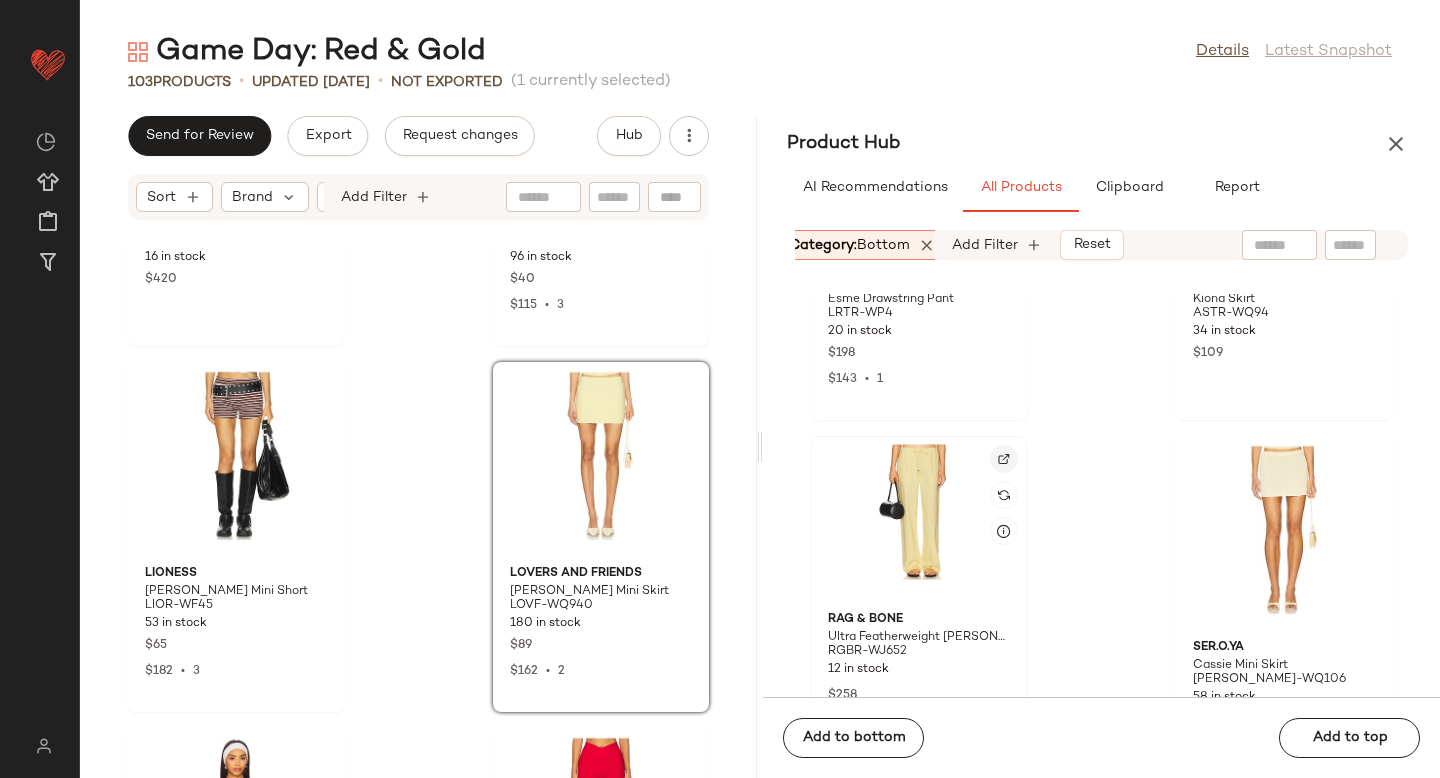 click 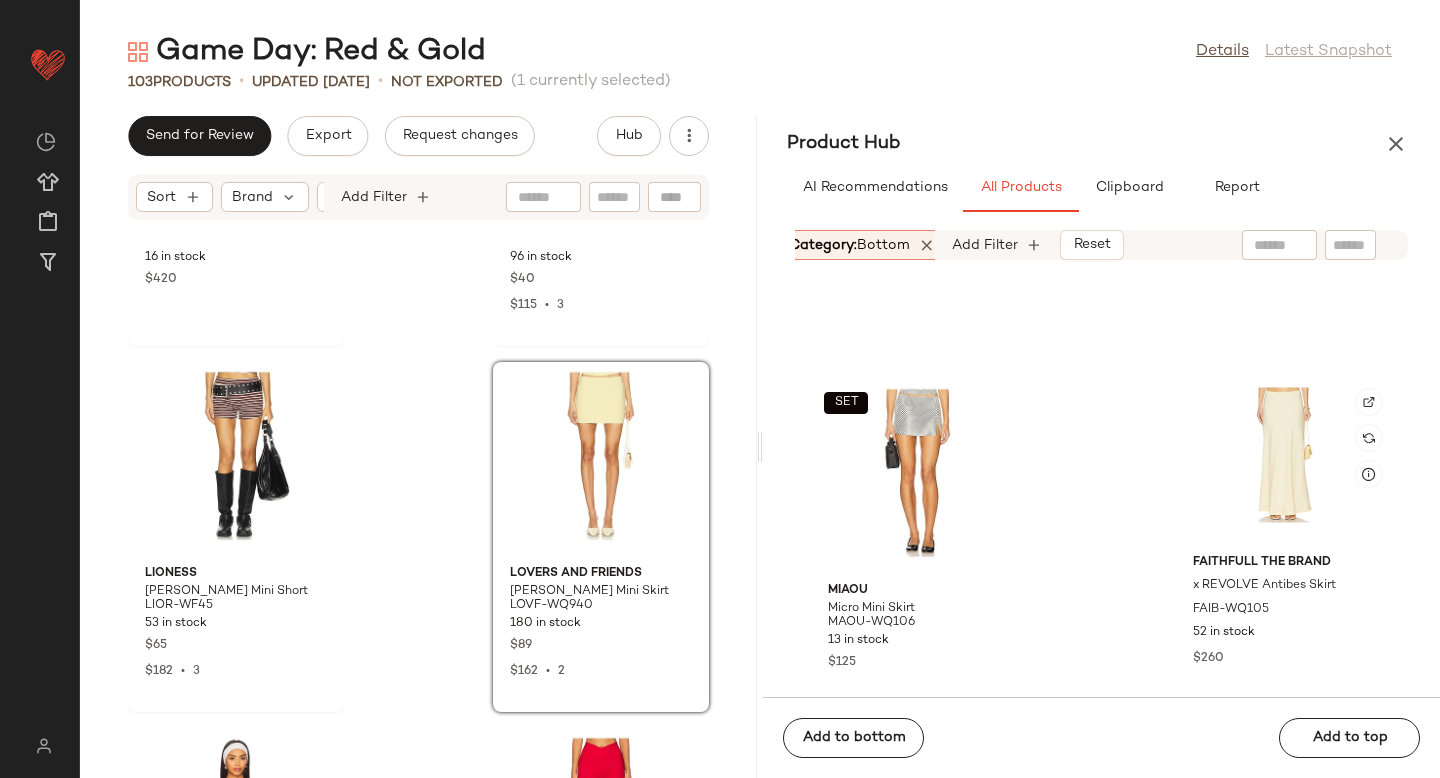 scroll, scrollTop: 11296, scrollLeft: 0, axis: vertical 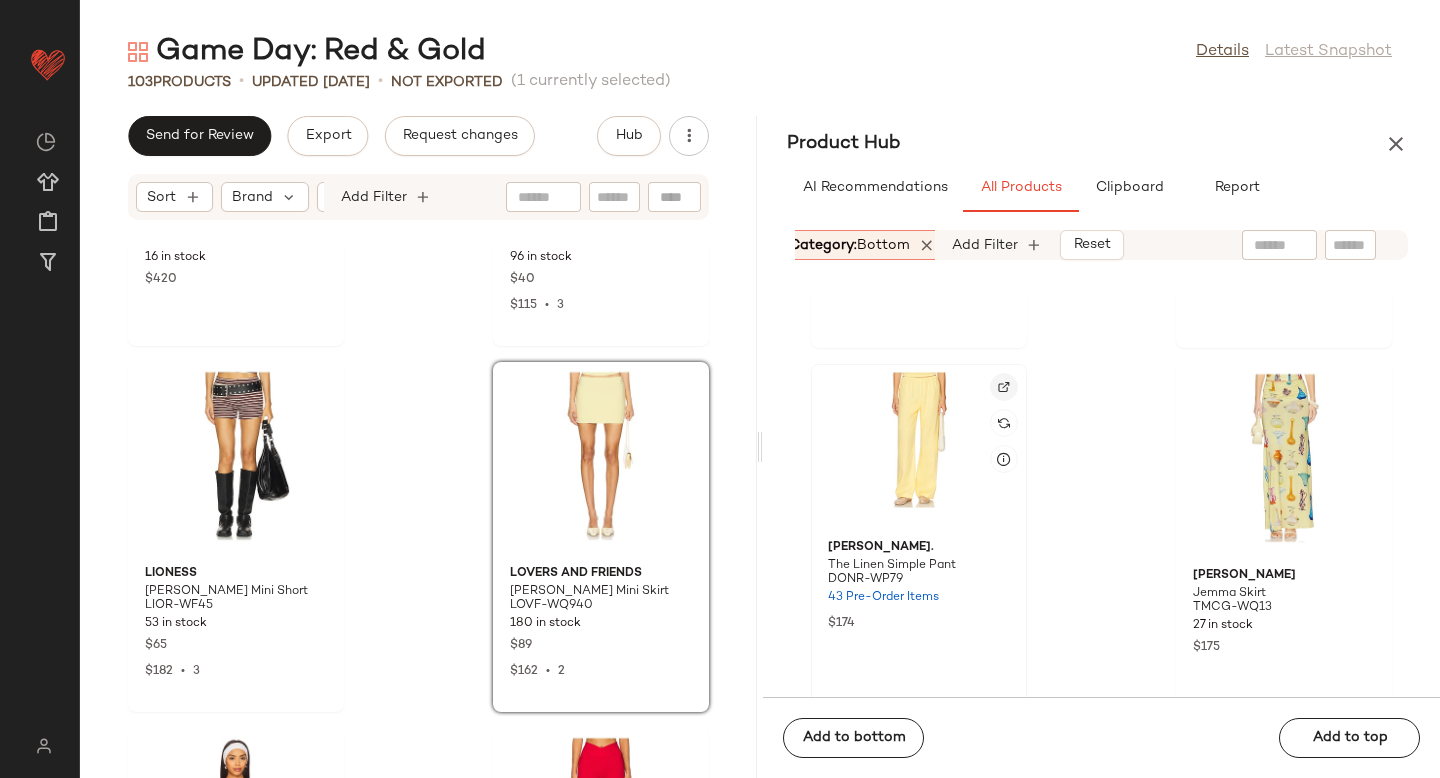 click at bounding box center [1004, 387] 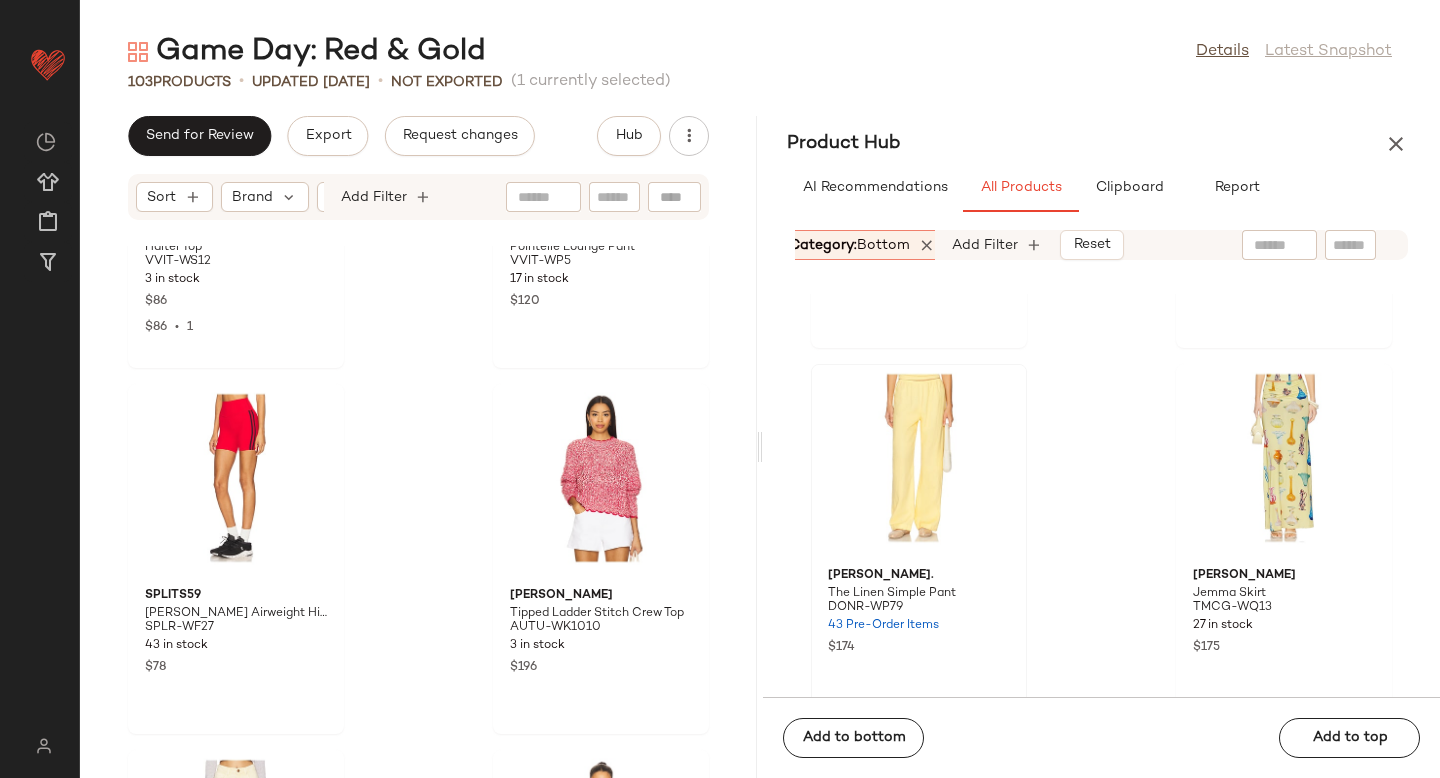 scroll, scrollTop: 17818, scrollLeft: 0, axis: vertical 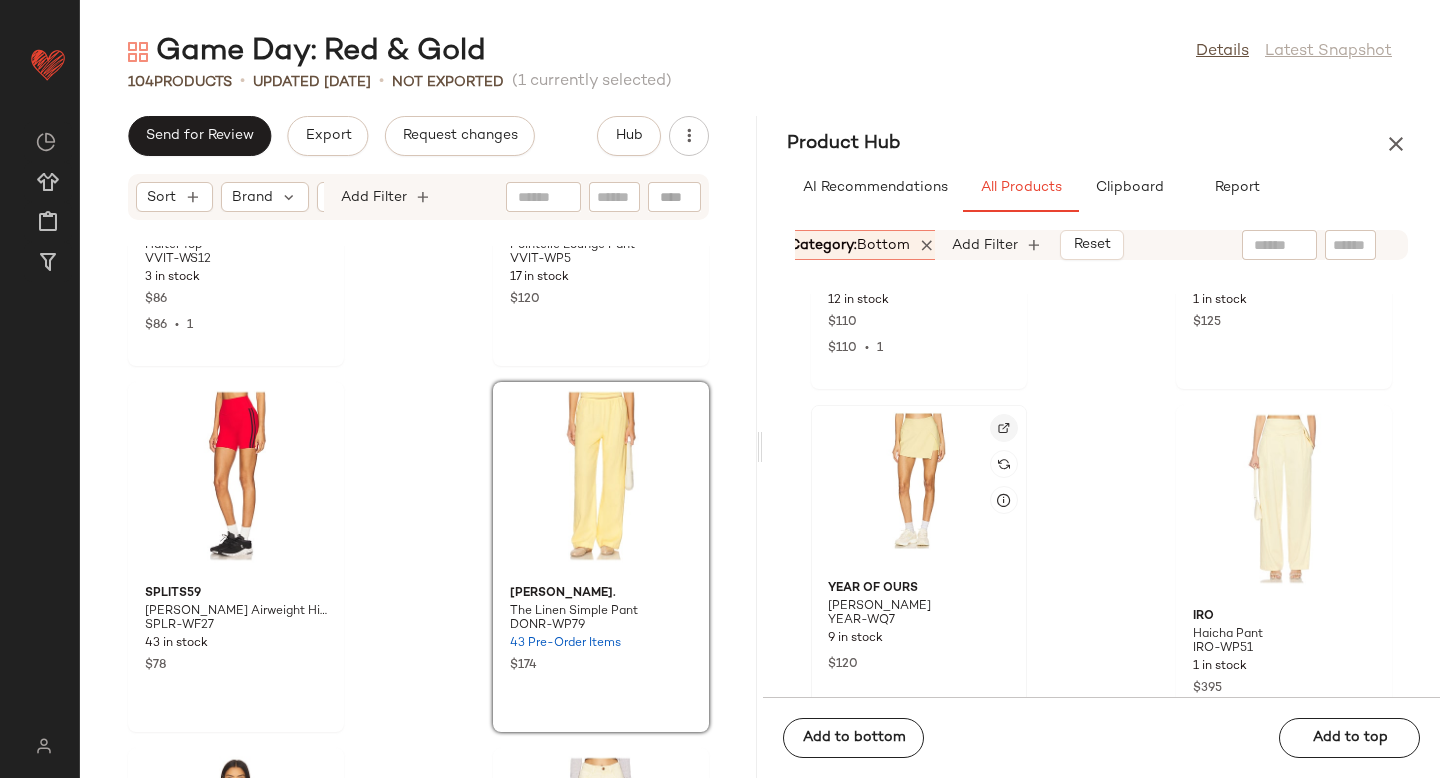 click 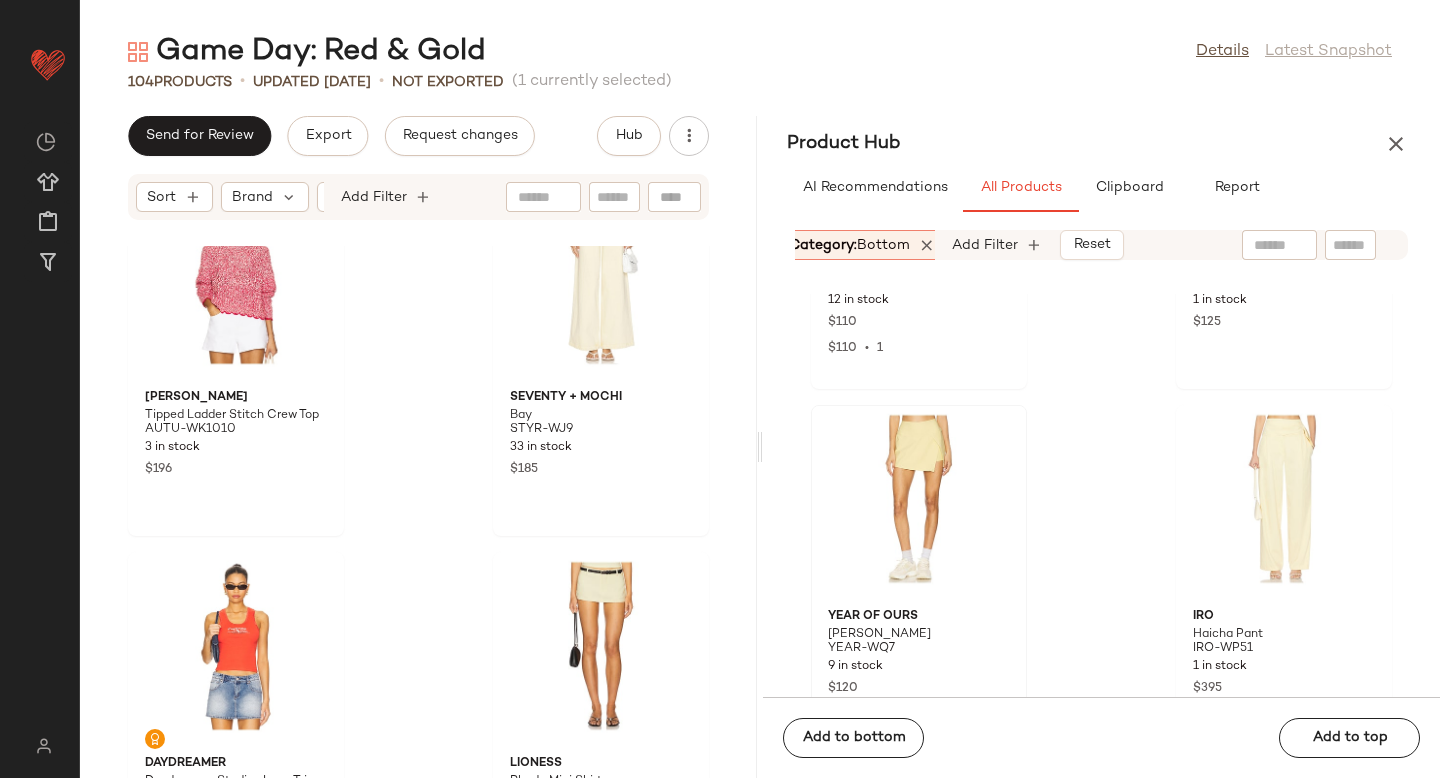 scroll, scrollTop: 18504, scrollLeft: 0, axis: vertical 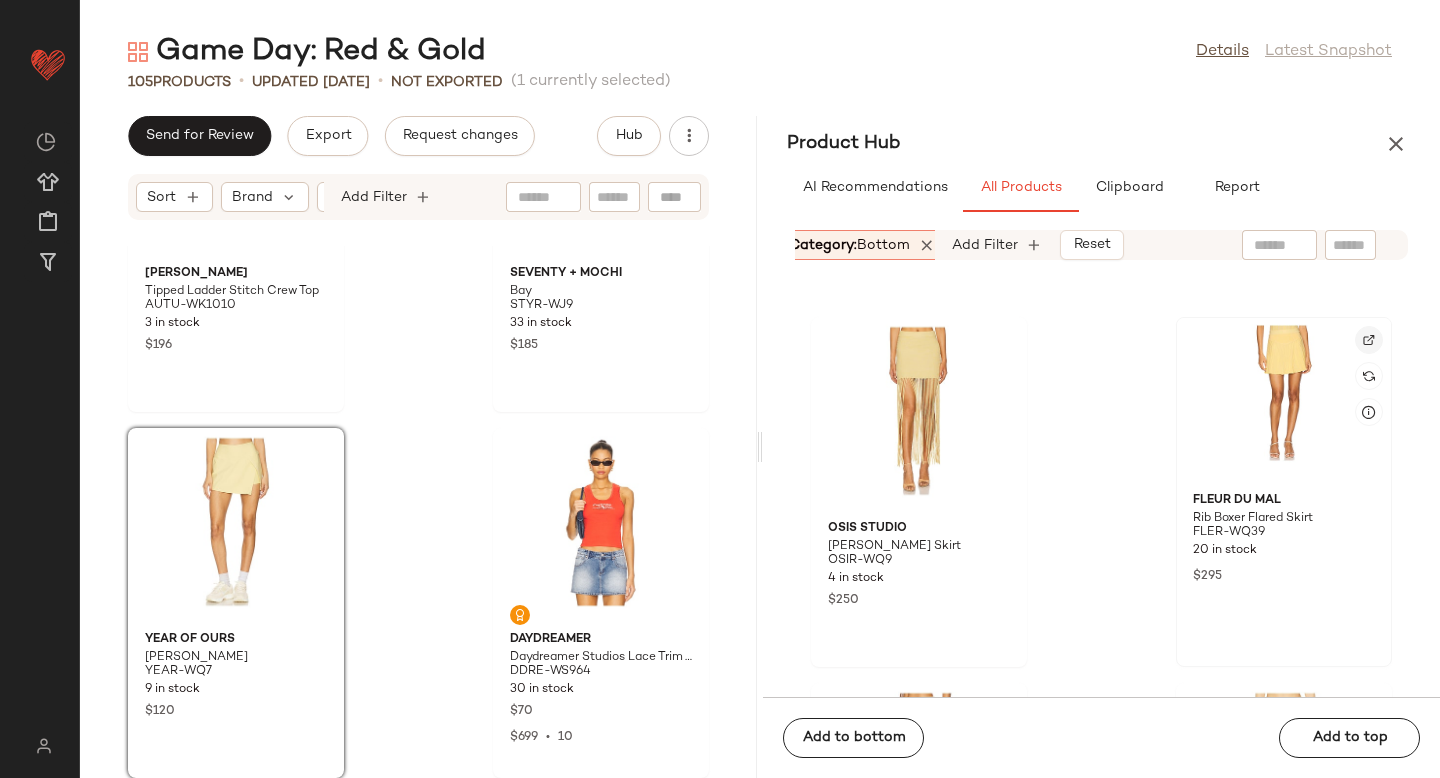 click 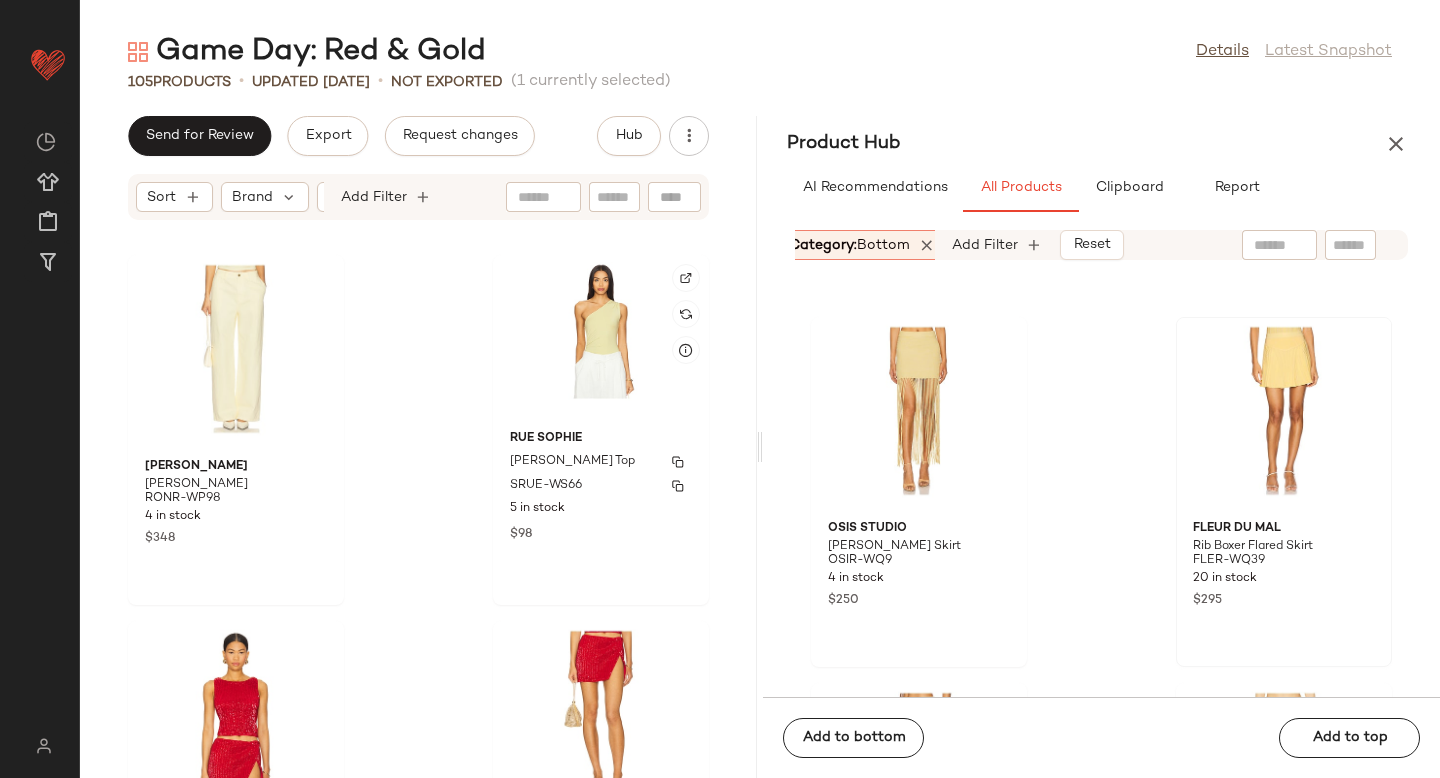 scroll, scrollTop: 12823, scrollLeft: 0, axis: vertical 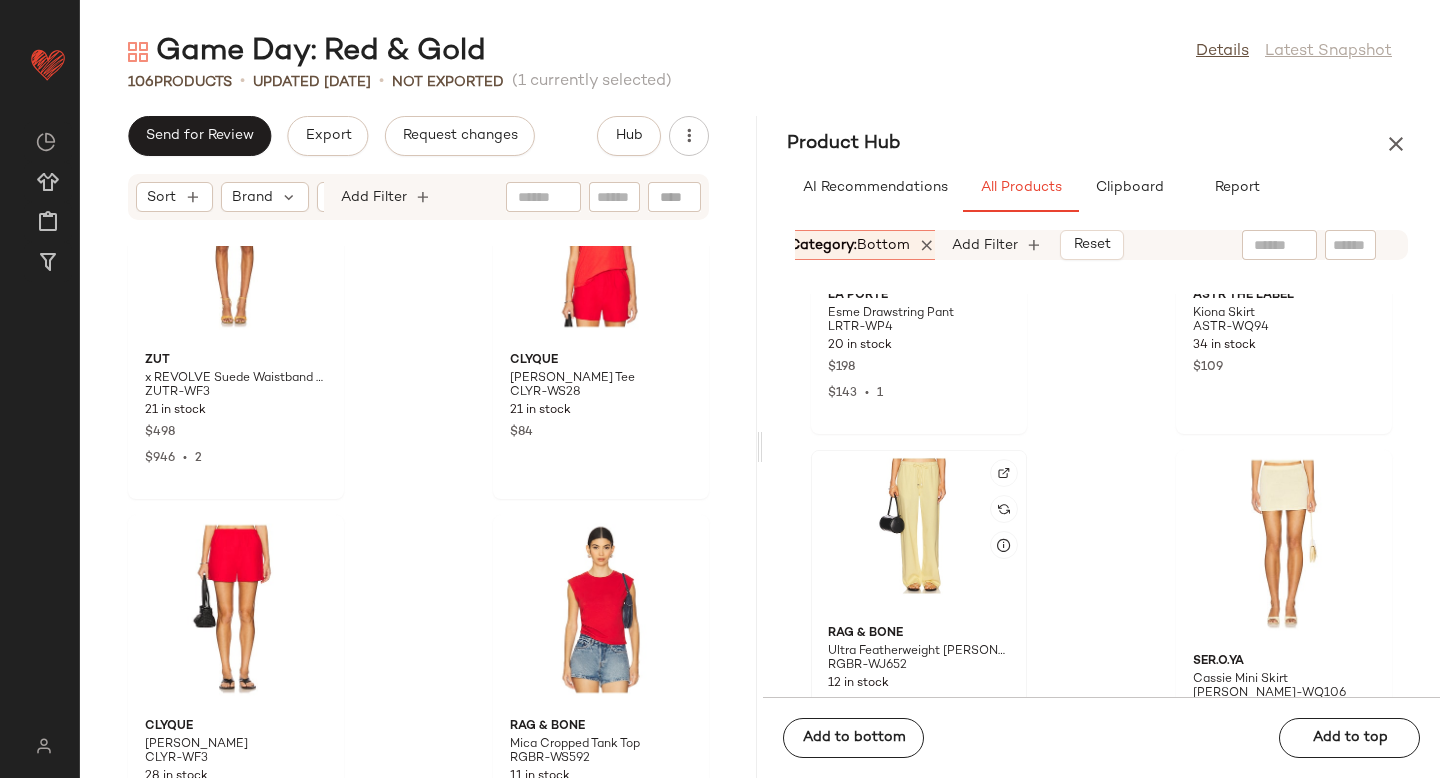 click 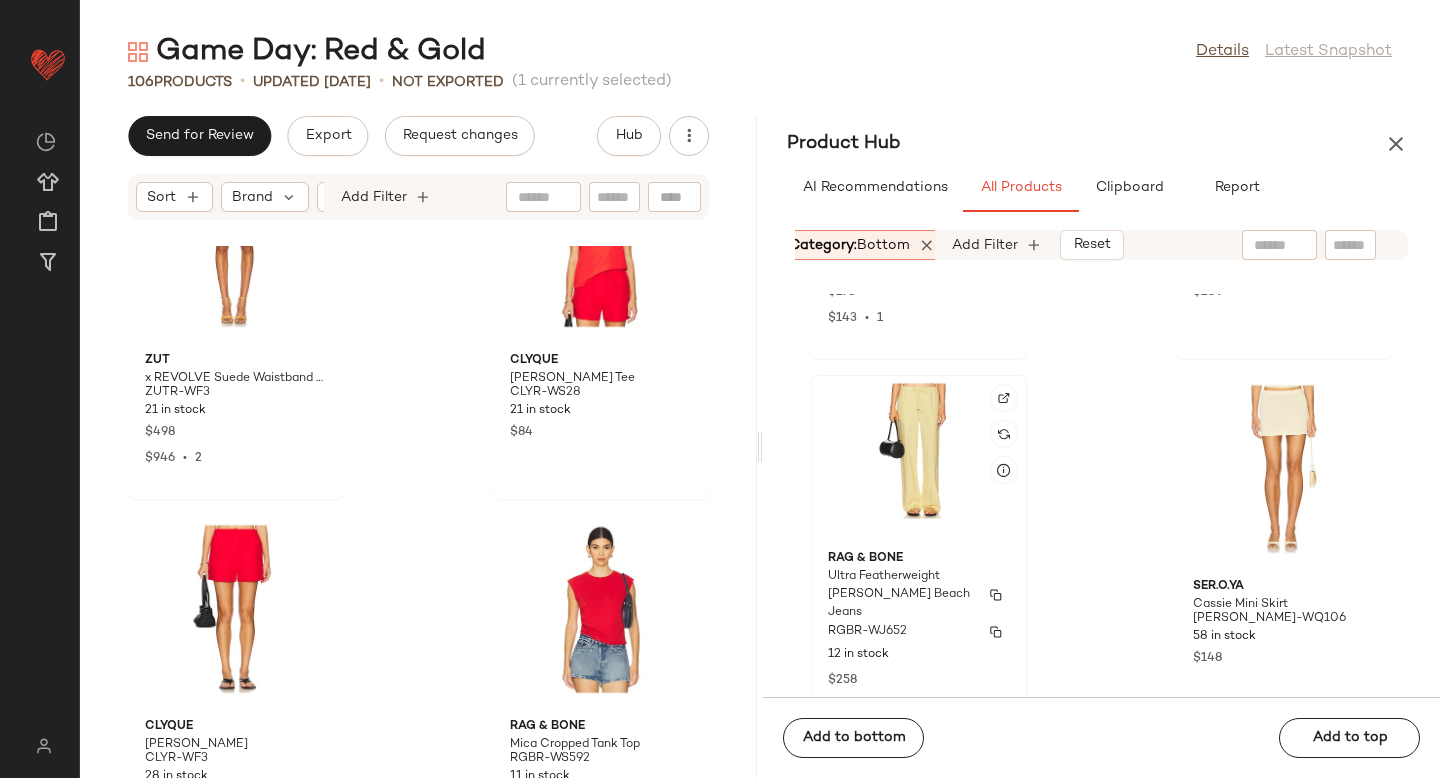 scroll, scrollTop: 10587, scrollLeft: 0, axis: vertical 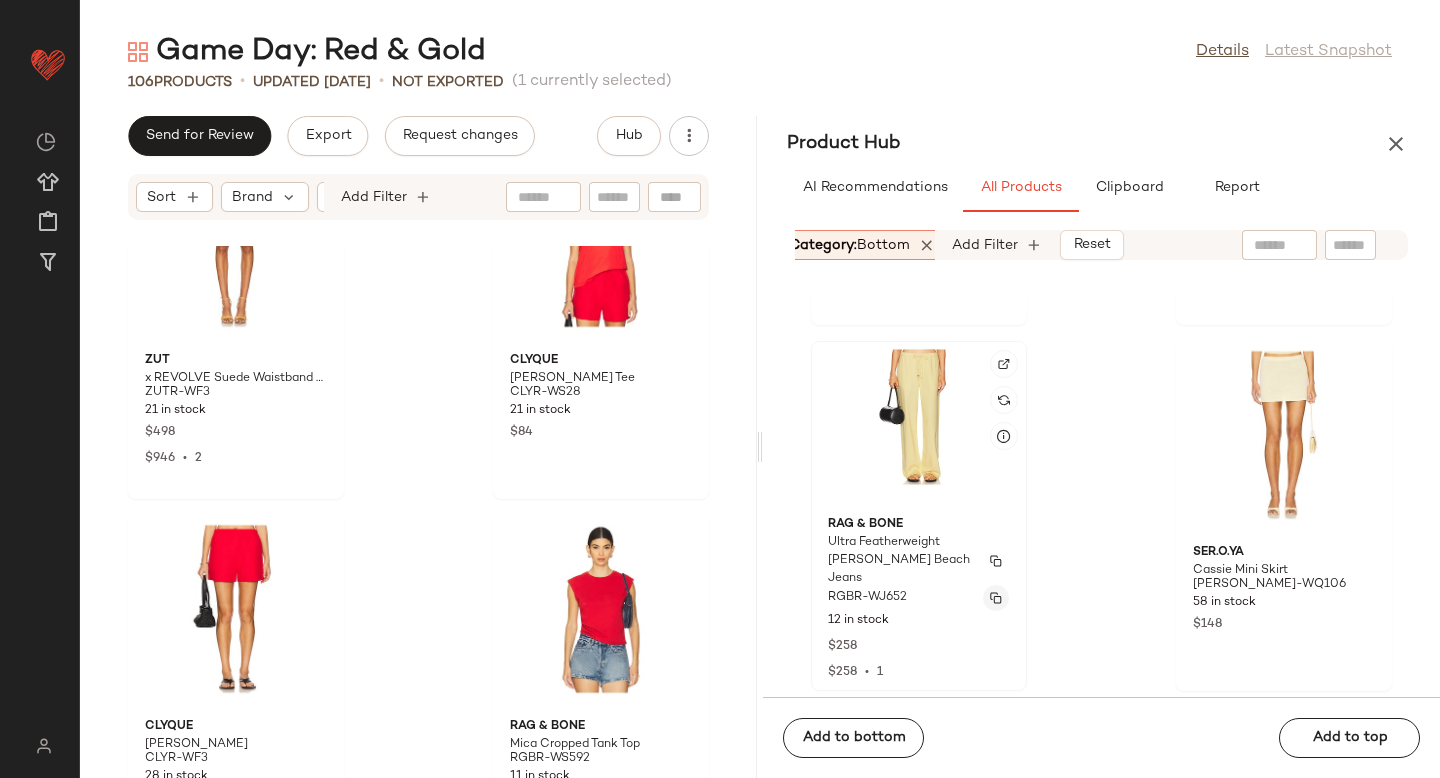 click at bounding box center (996, 598) 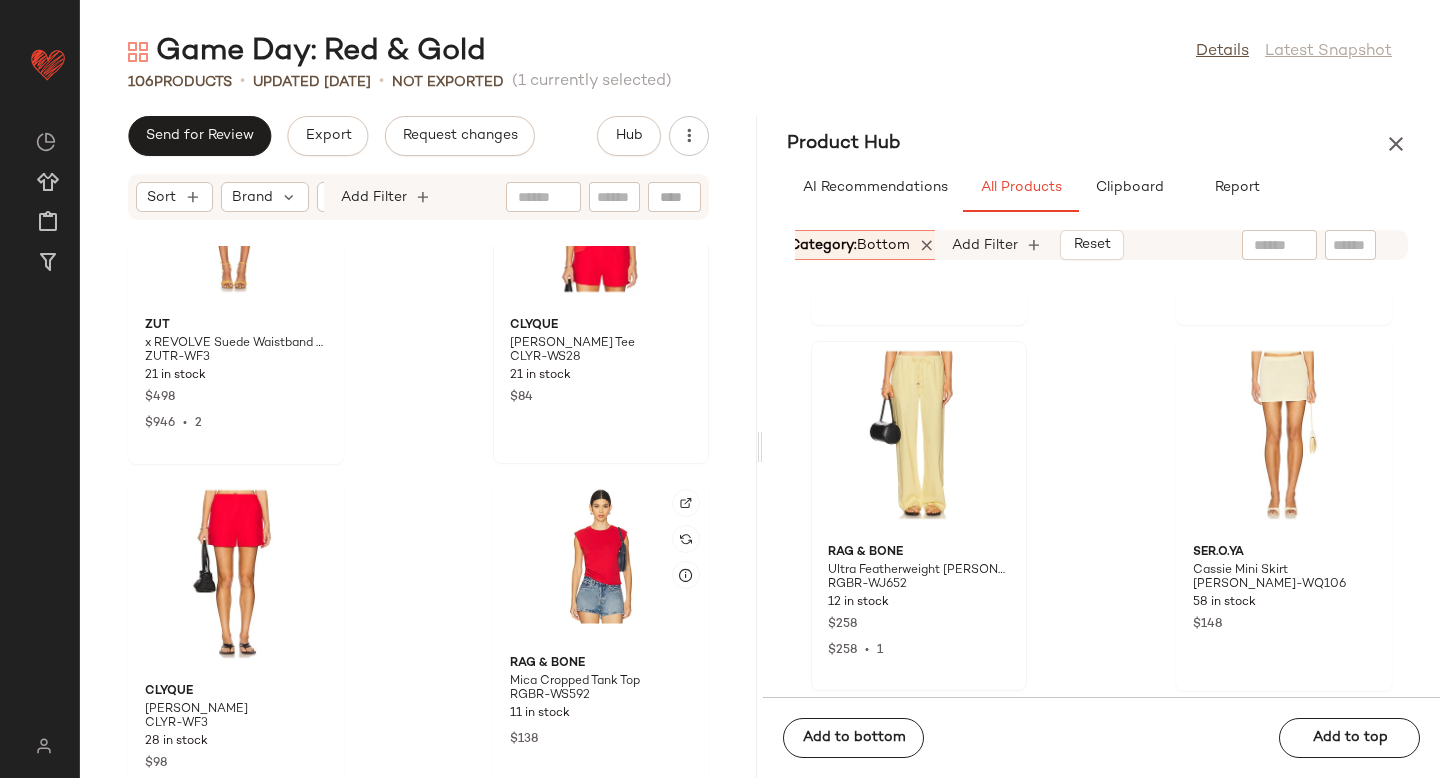 scroll, scrollTop: 11196, scrollLeft: 0, axis: vertical 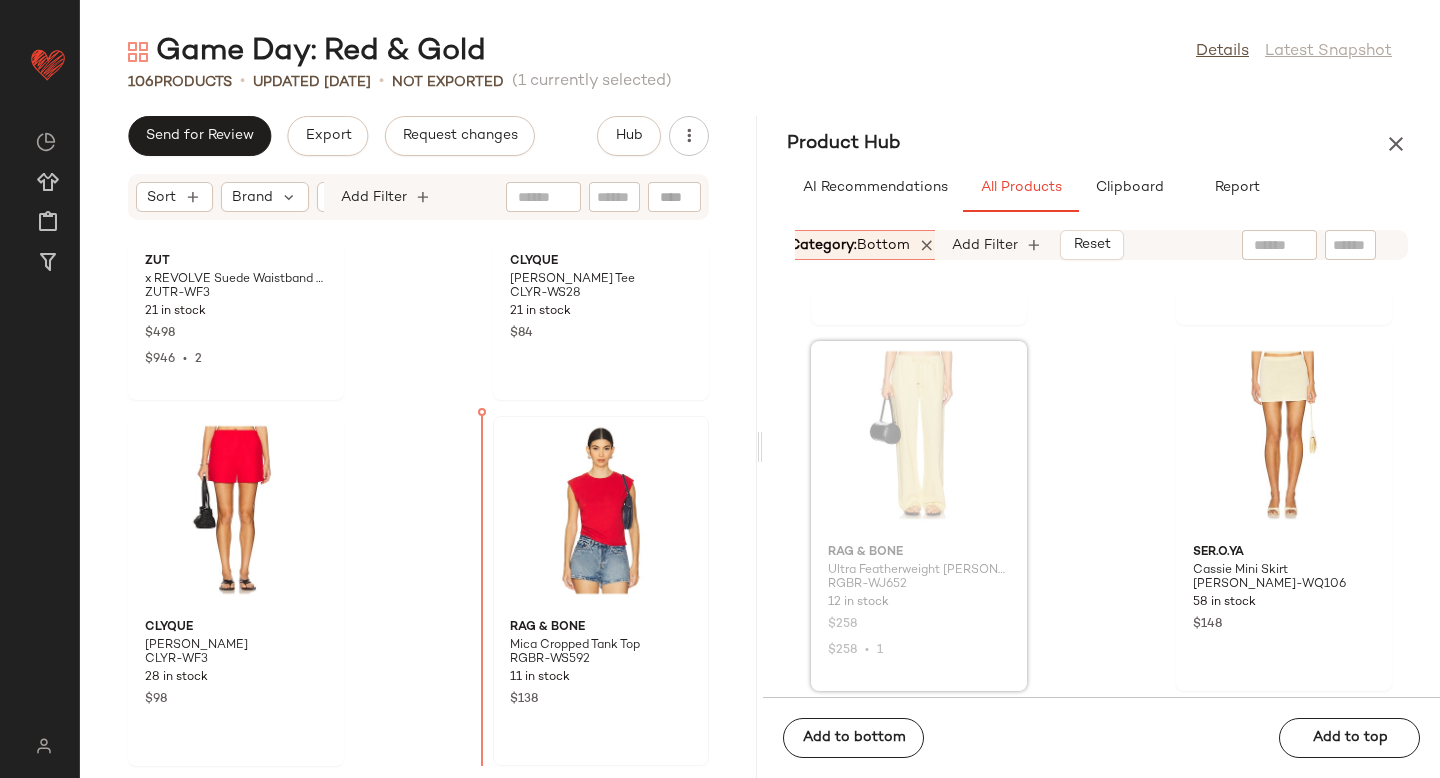 drag, startPoint x: 954, startPoint y: 439, endPoint x: 493, endPoint y: 566, distance: 478.1736 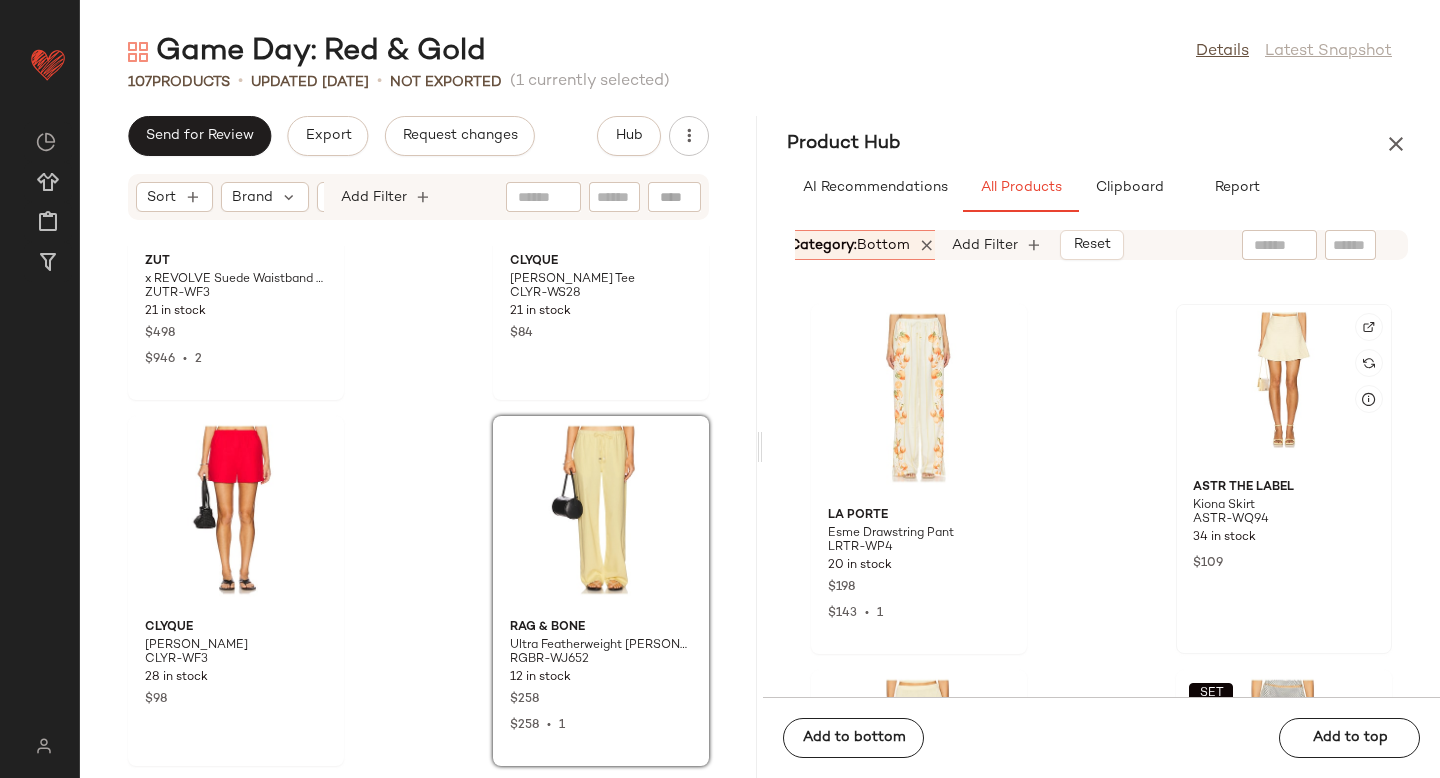 scroll, scrollTop: 10251, scrollLeft: 0, axis: vertical 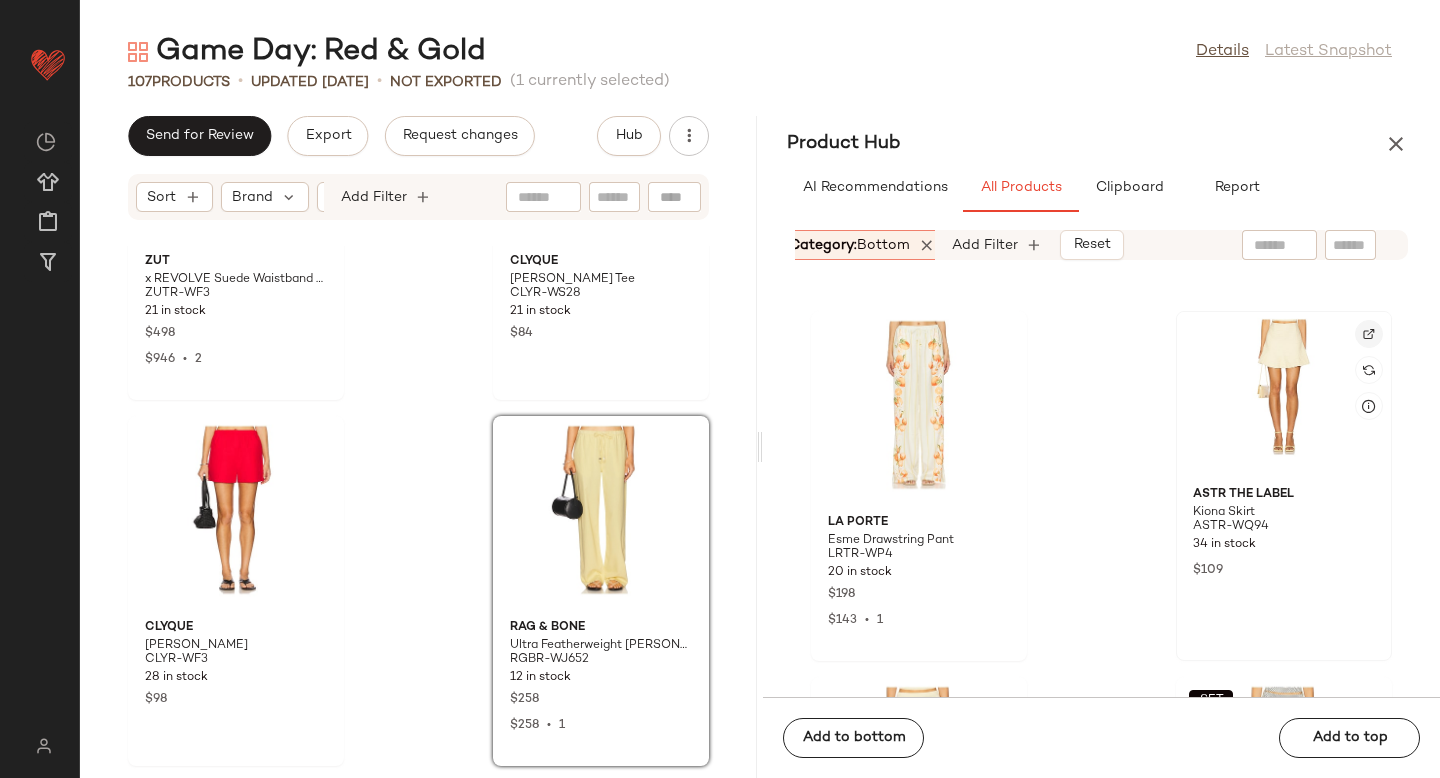 click 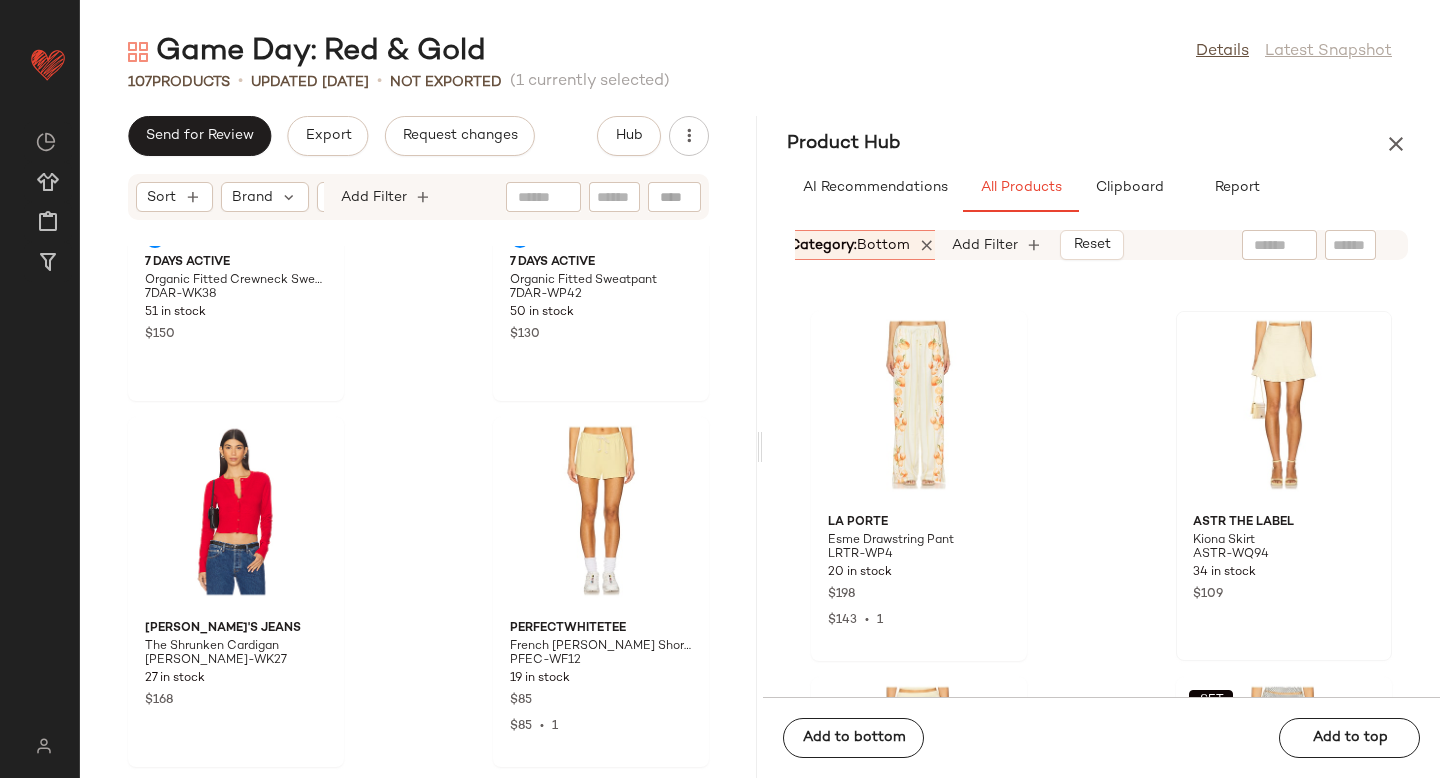 scroll, scrollTop: 12307, scrollLeft: 0, axis: vertical 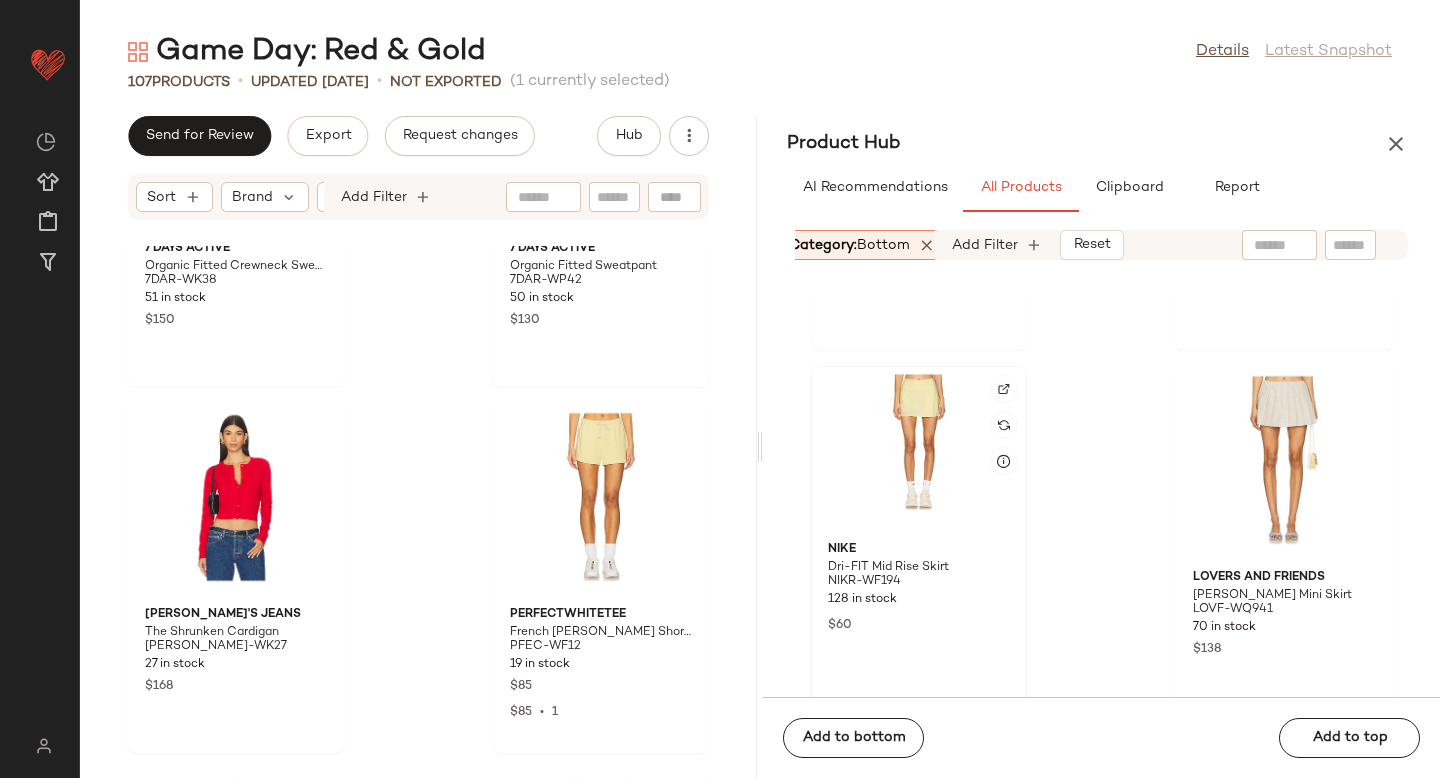 click 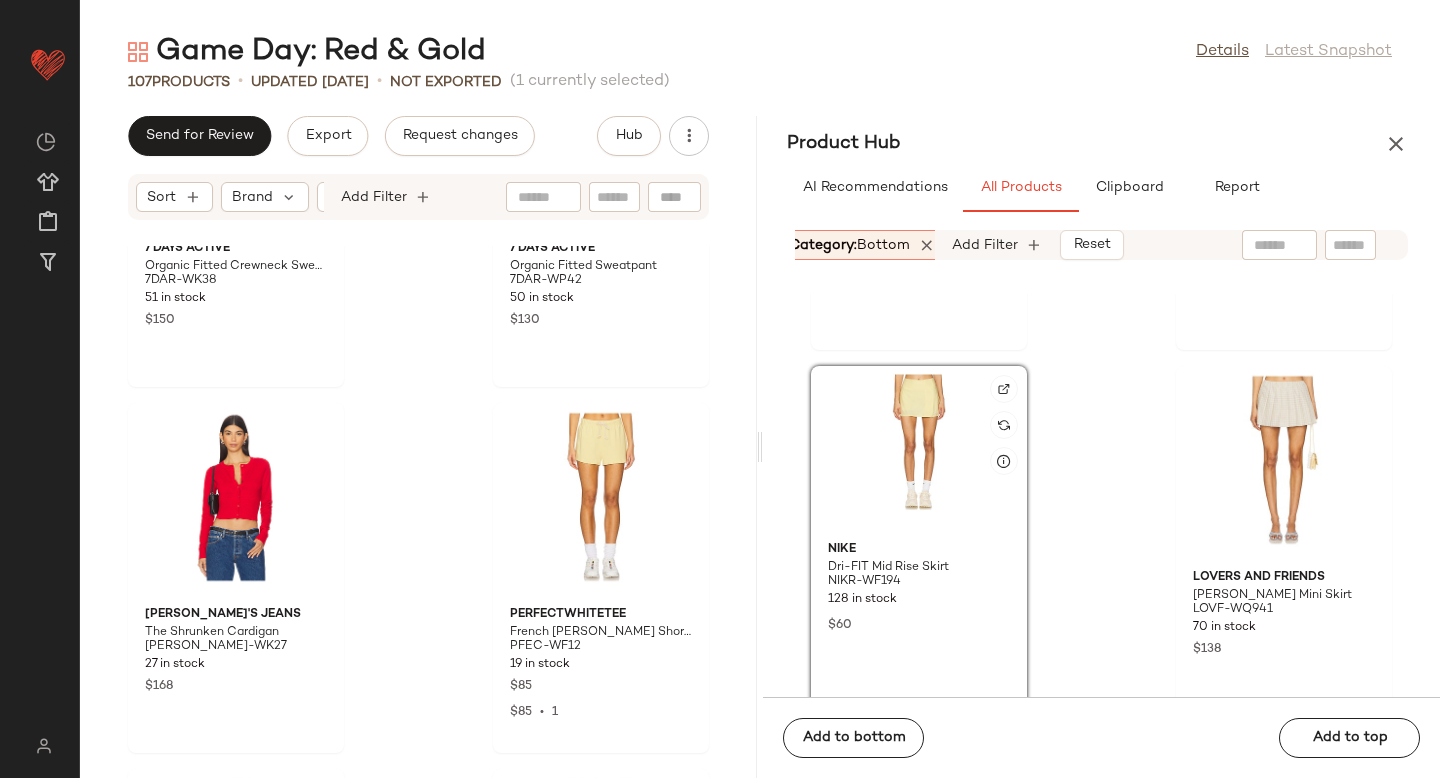 click 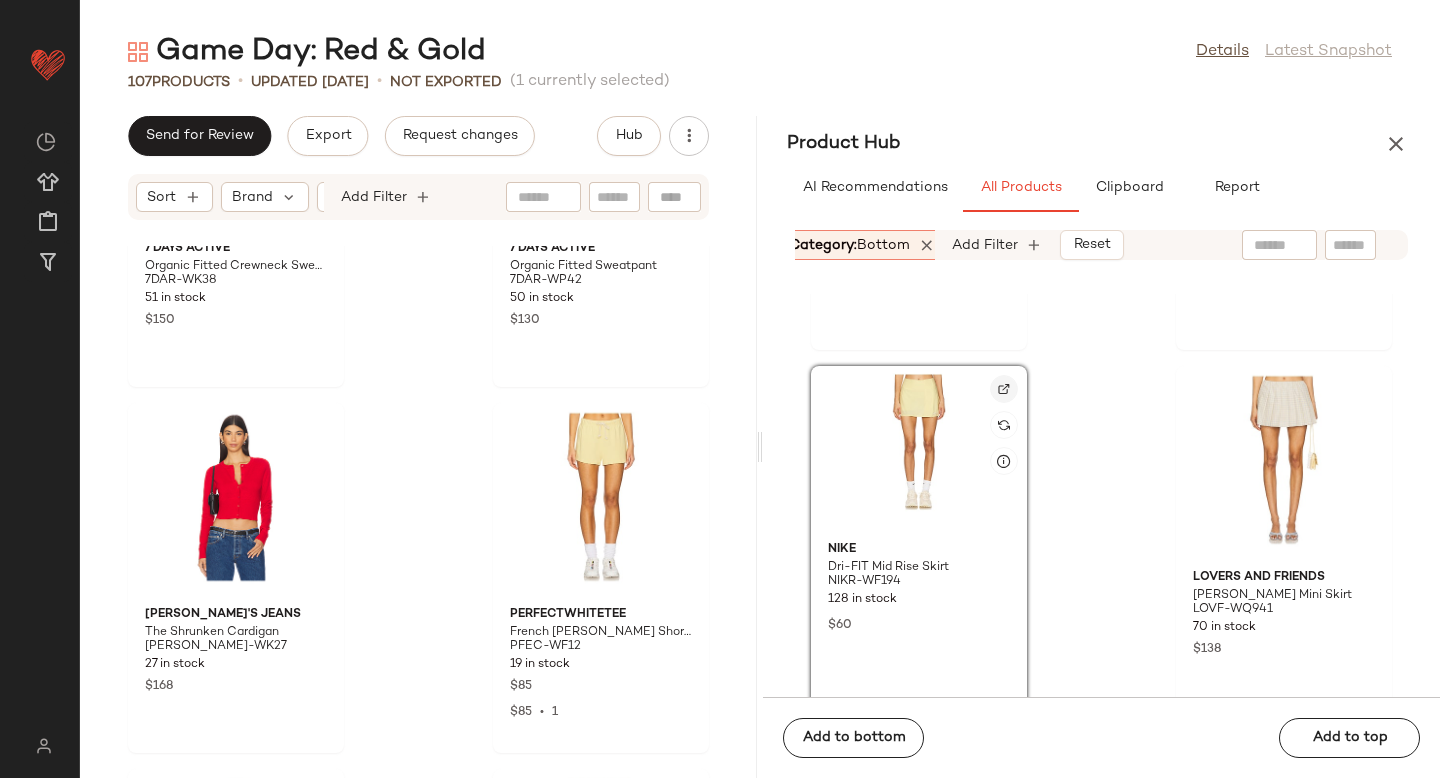 click at bounding box center [1004, 389] 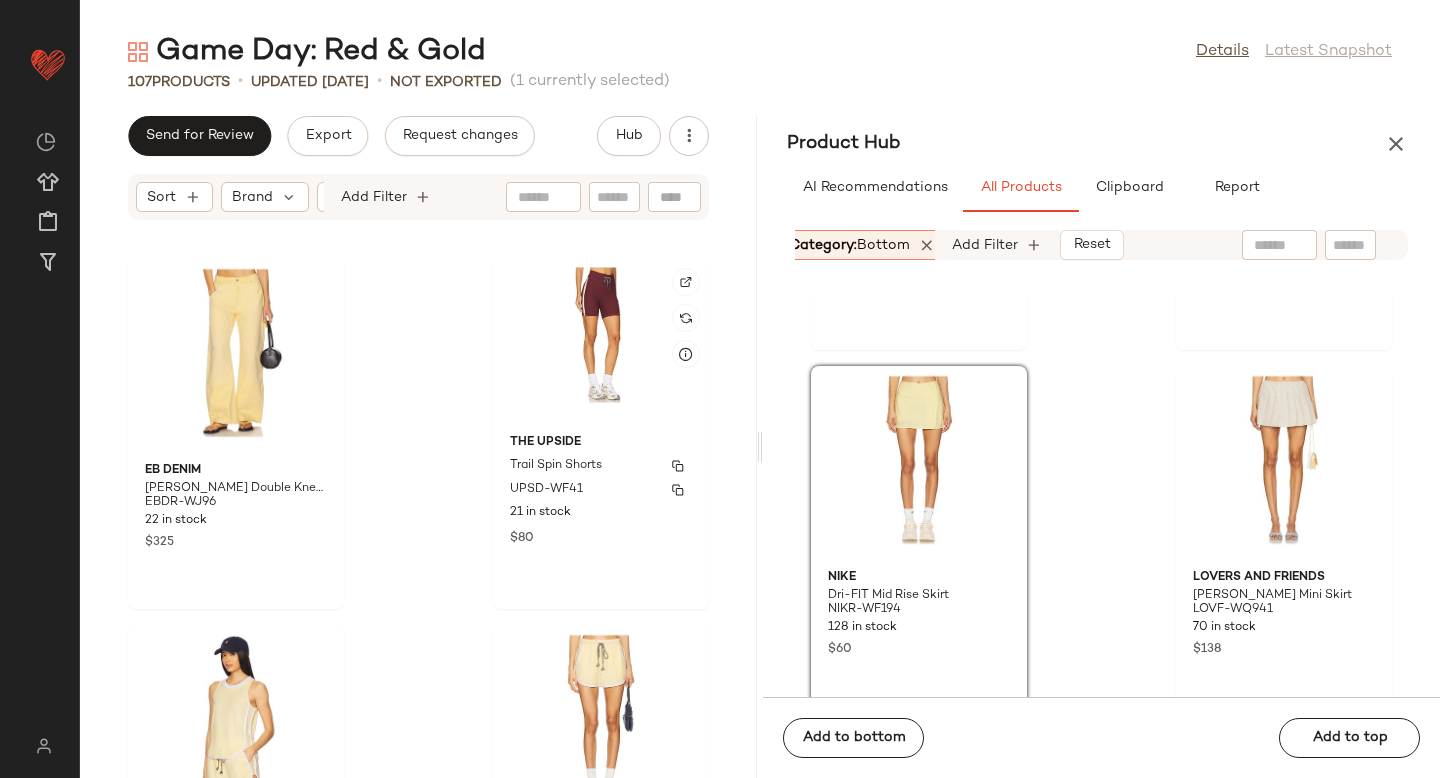 scroll, scrollTop: 15740, scrollLeft: 0, axis: vertical 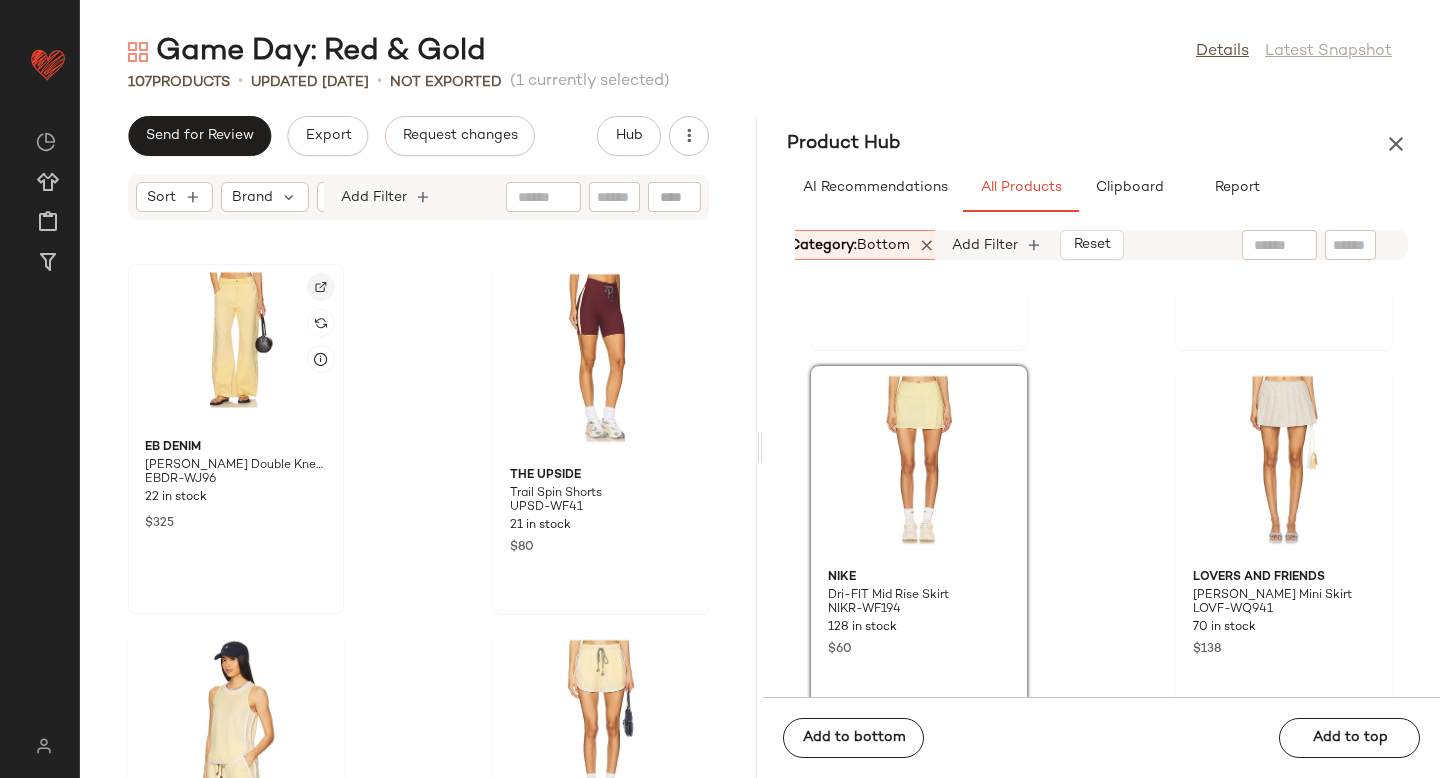 click at bounding box center (321, 287) 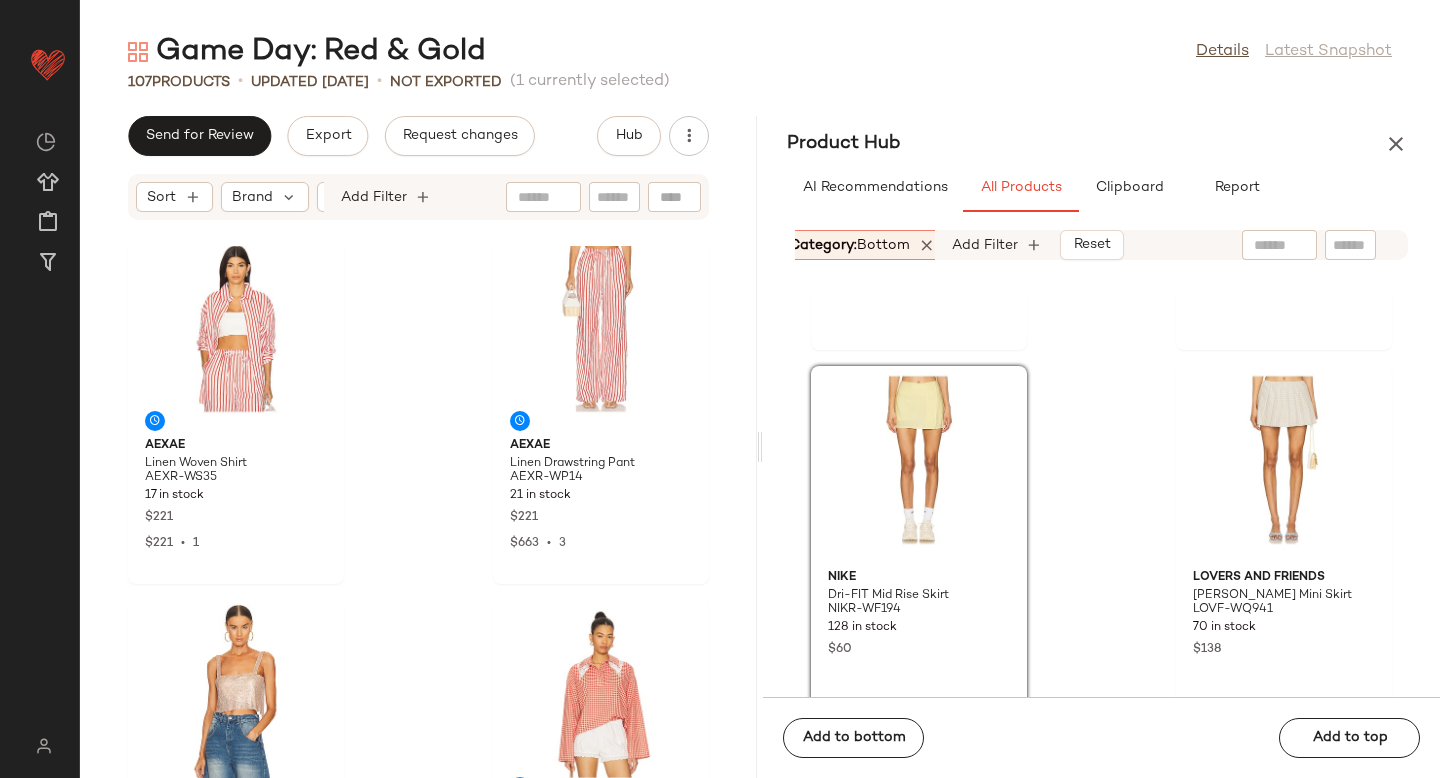 scroll, scrollTop: 6262, scrollLeft: 0, axis: vertical 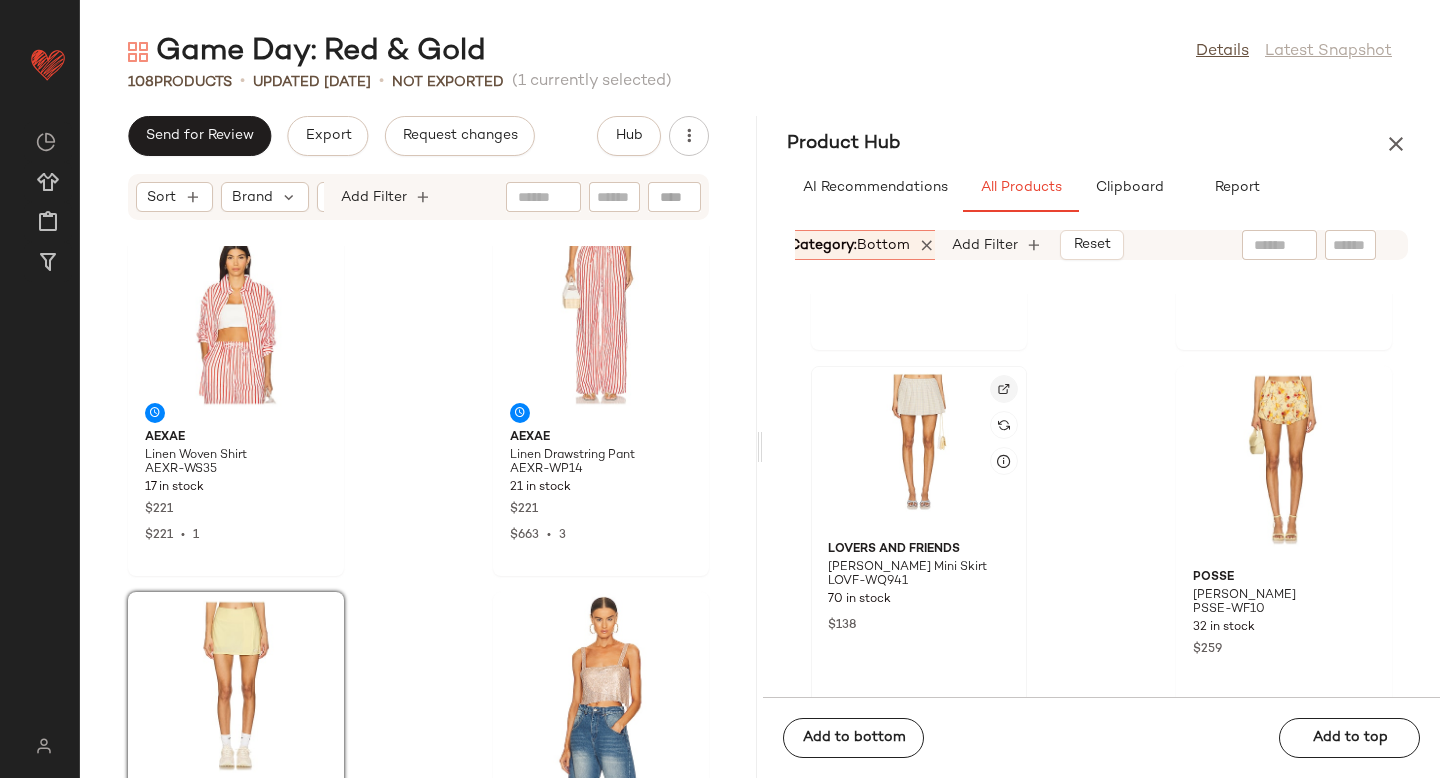 click at bounding box center [1004, 389] 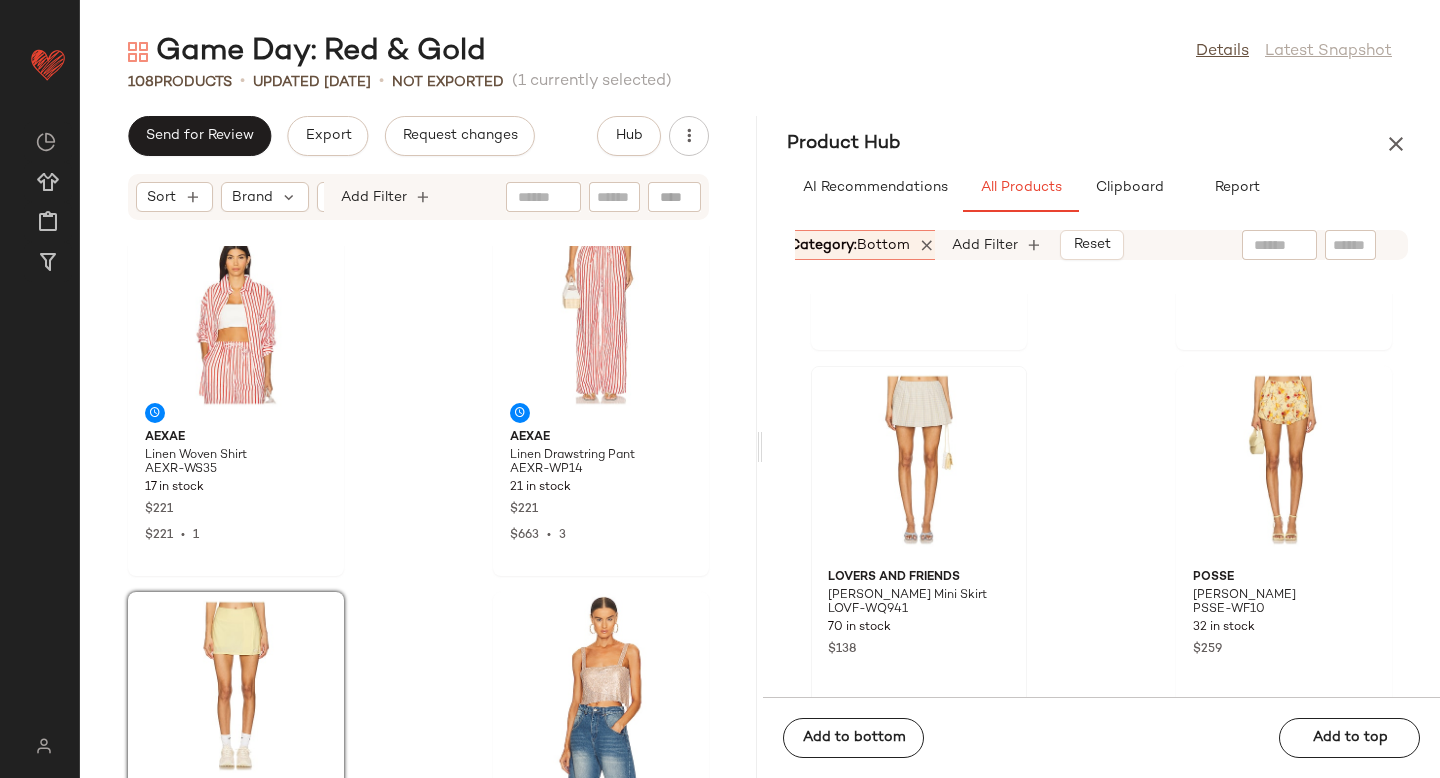 click on "[PERSON_NAME] Wrap Up Skirt KIMR-WQ33 4 in stock $295 SPRWMN Baggy Athletic Stripe Sweatpants SPRR-WP119 2 in stock $1.43K Lovers and Friends [PERSON_NAME] Mini Skirt LOVF-WQ941 70 in stock $138 Posse [PERSON_NAME] PSSE-WF10 32 in stock $259 Significant Other Carly Maxi Skirt SIGR-WQ21 1 in stock $295 Cult Gaia [PERSON_NAME] Skirt CULG-WQ58 5 in stock $328 SABLYN Brynn Wide Leg Pant SLYN-WP13 3 in stock $695 $695  •  1 Free People x free-est Hot Hot Hot Short FREE-WF400 220 in stock $40" 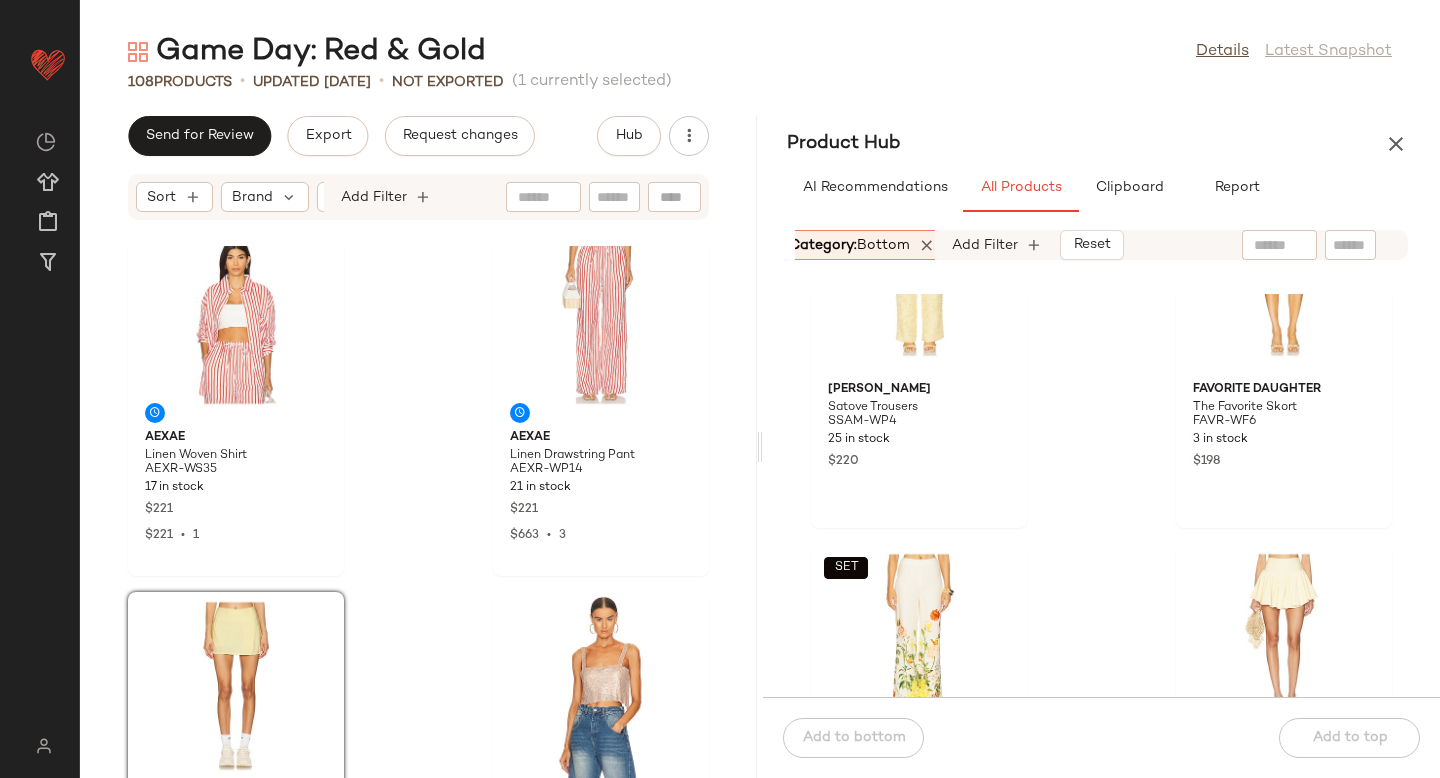 scroll, scrollTop: 15348, scrollLeft: 0, axis: vertical 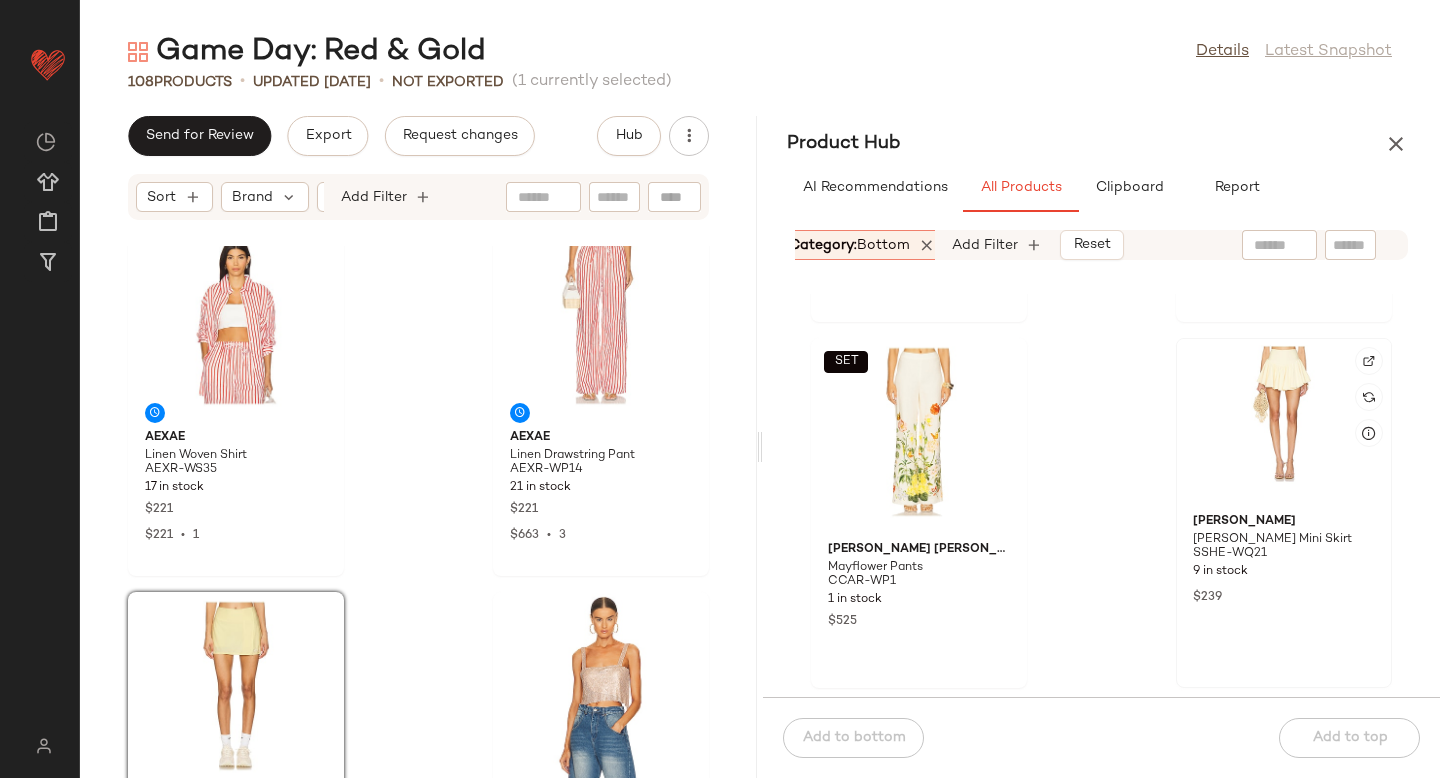 click 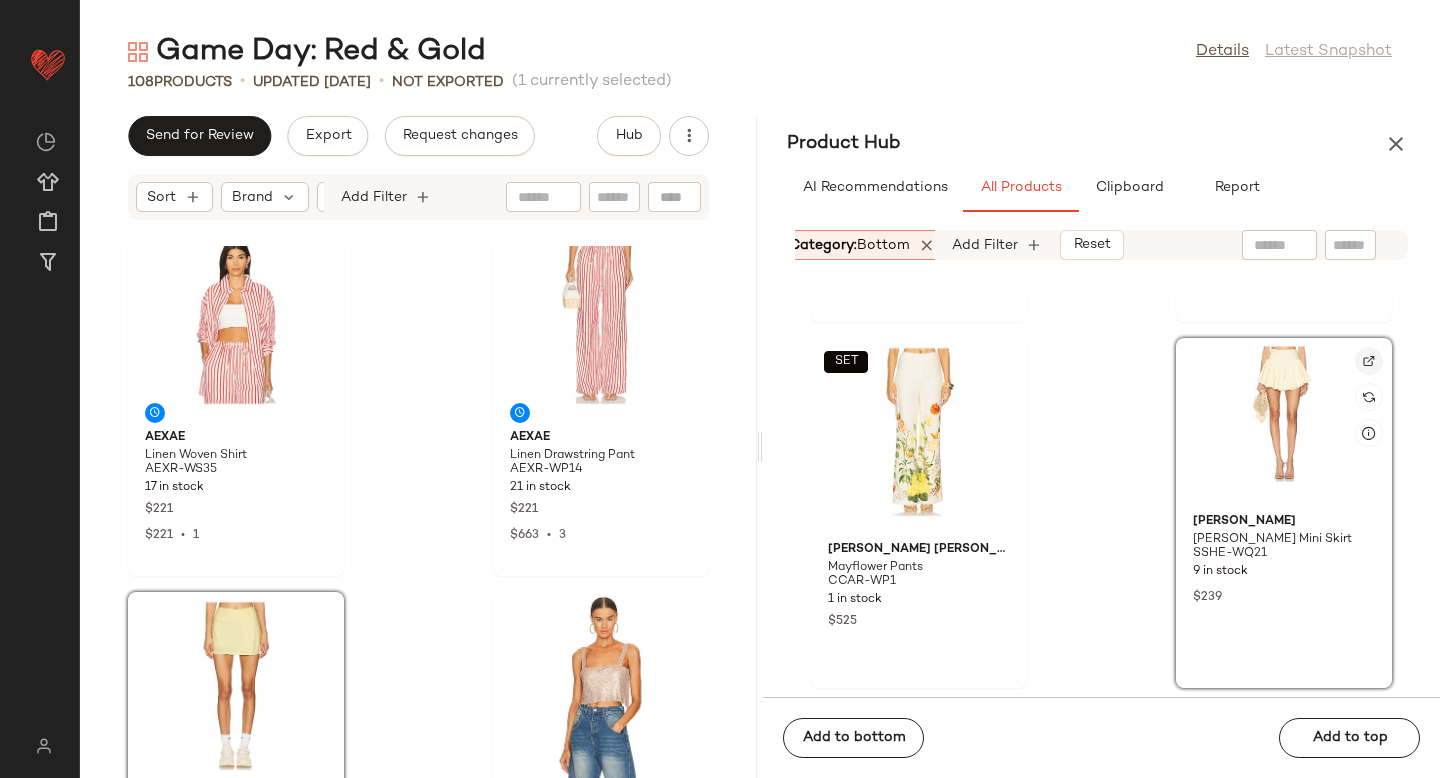 click at bounding box center [1369, 361] 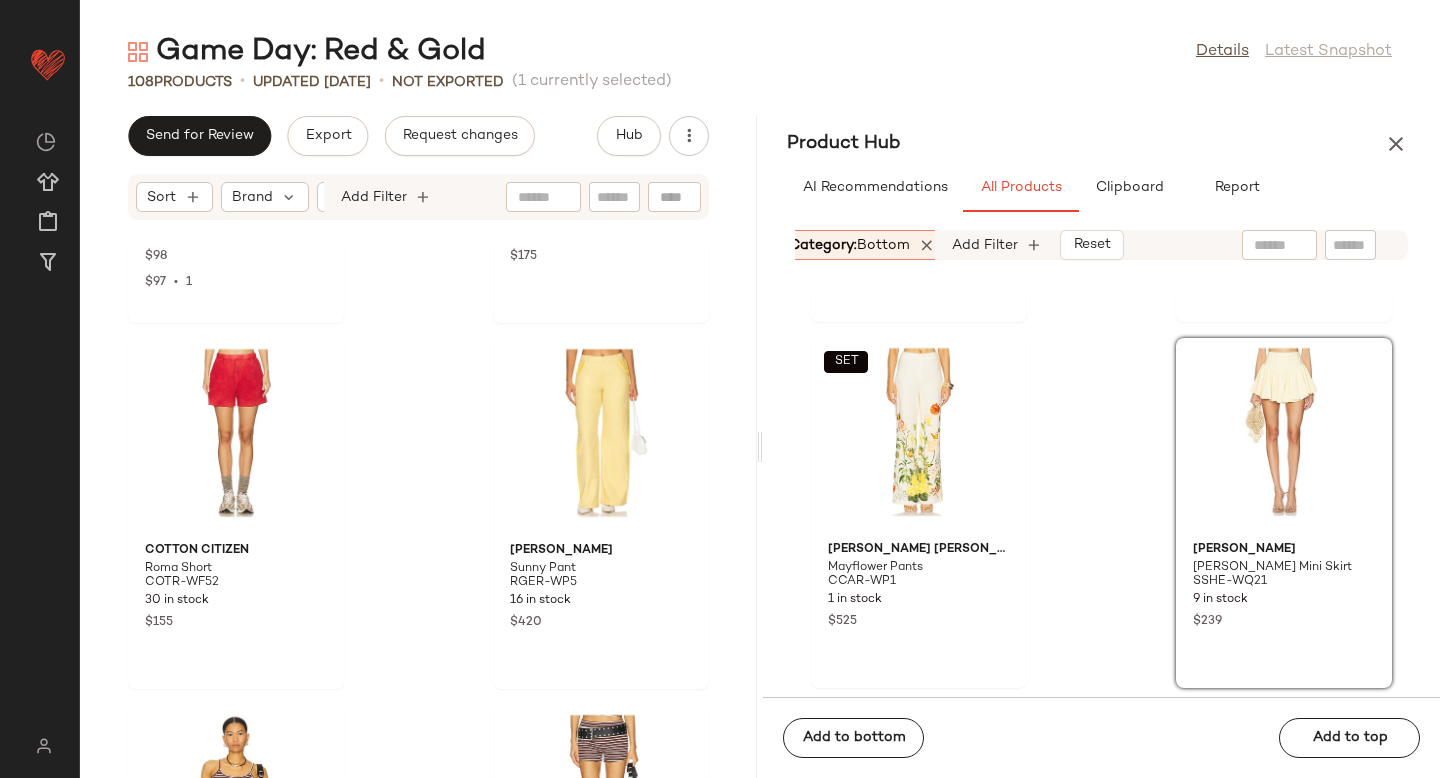 scroll, scrollTop: 16767, scrollLeft: 0, axis: vertical 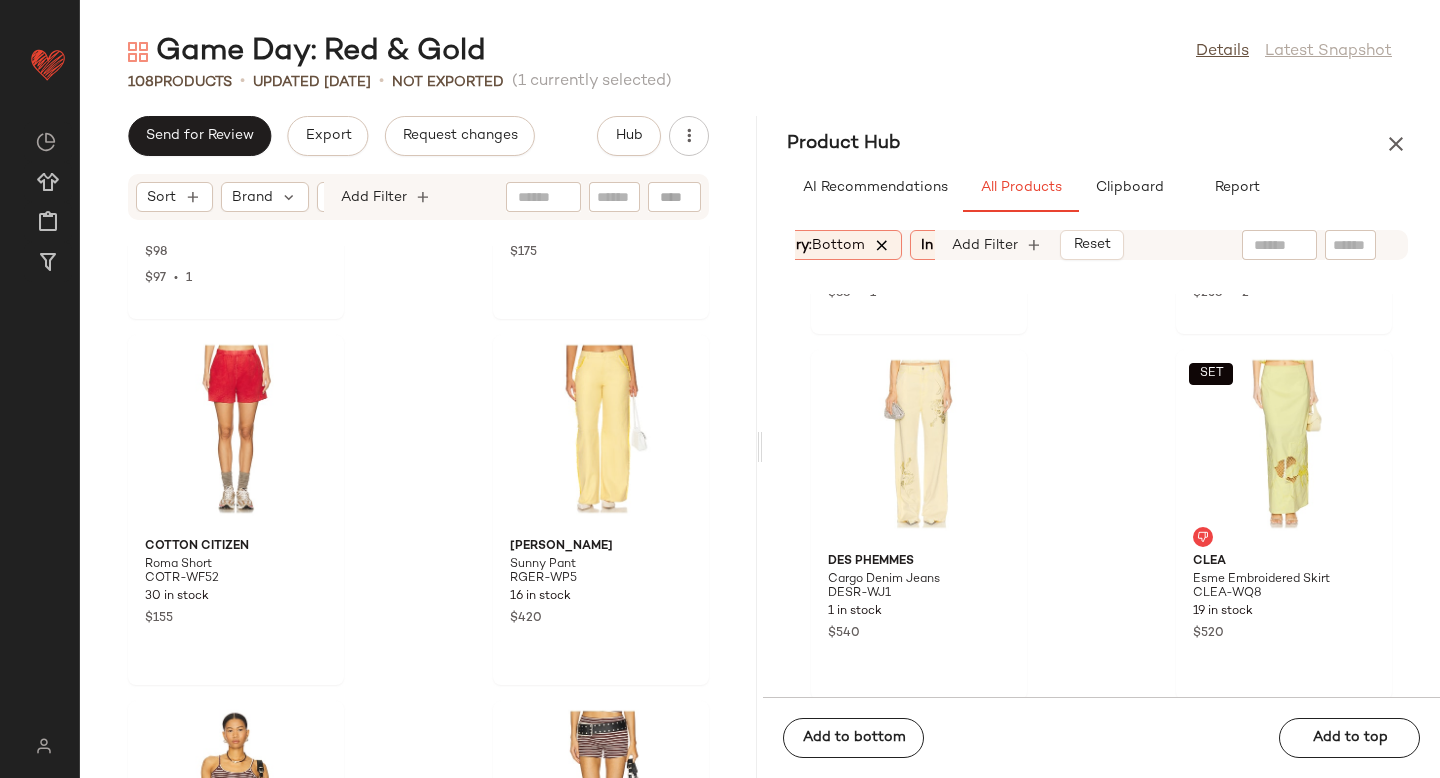 click at bounding box center [882, 245] 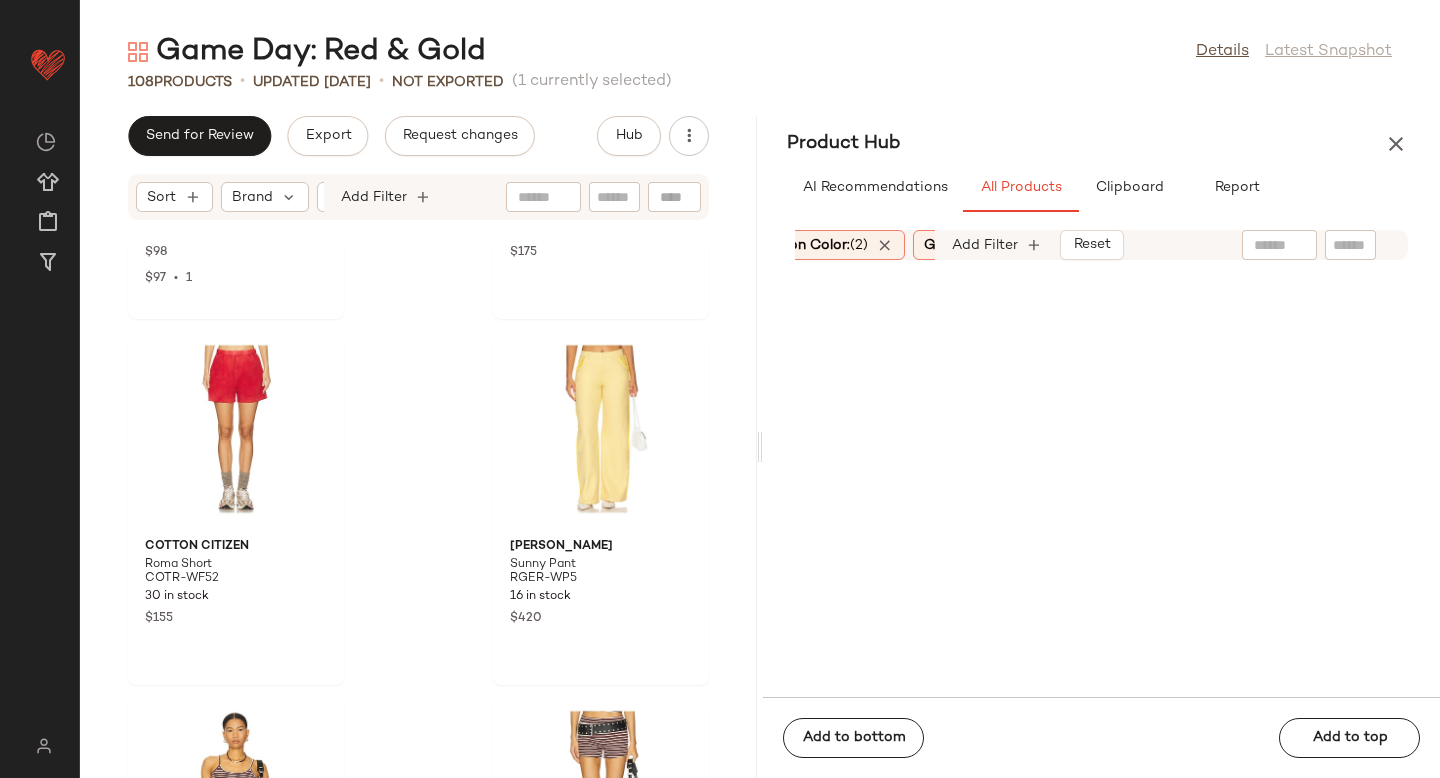 scroll, scrollTop: 0, scrollLeft: 850, axis: horizontal 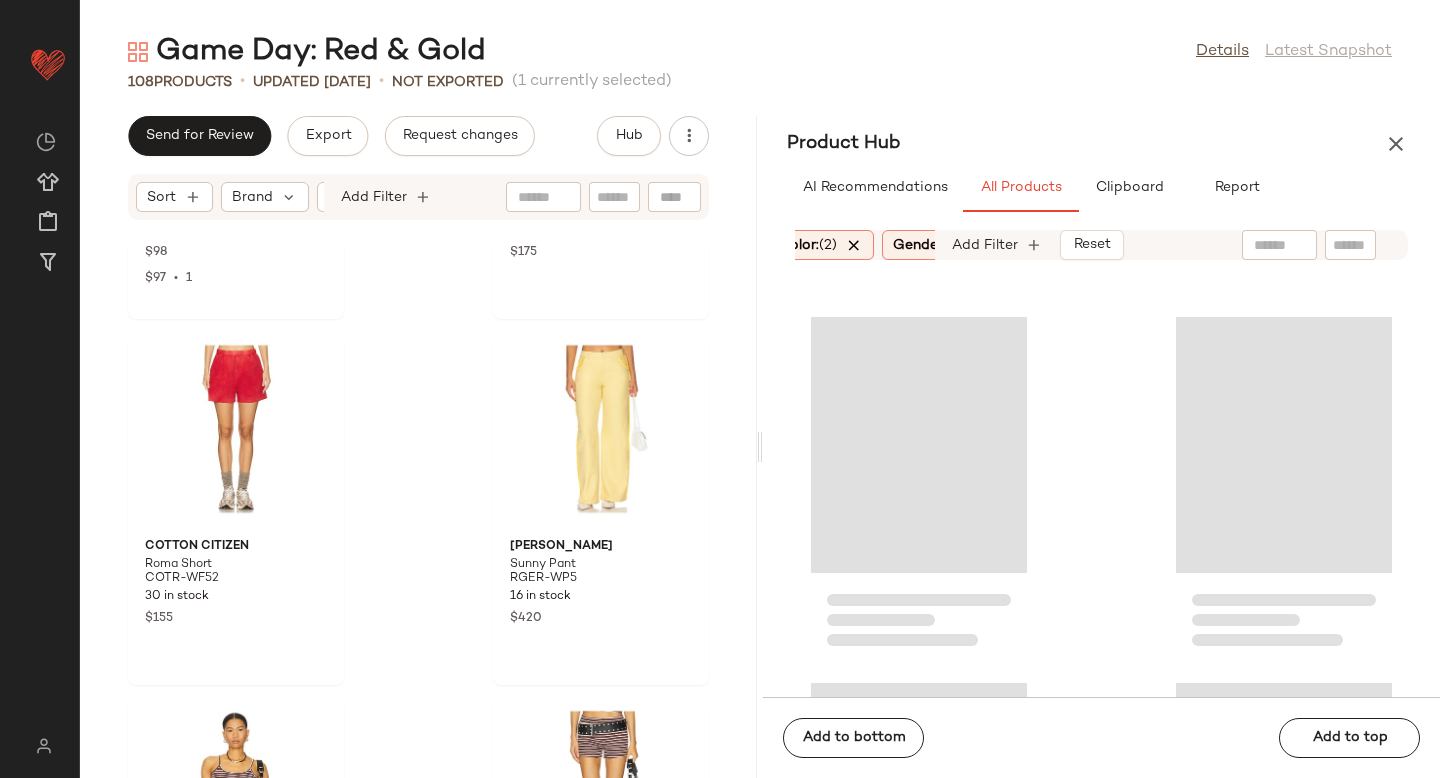 click at bounding box center (854, 245) 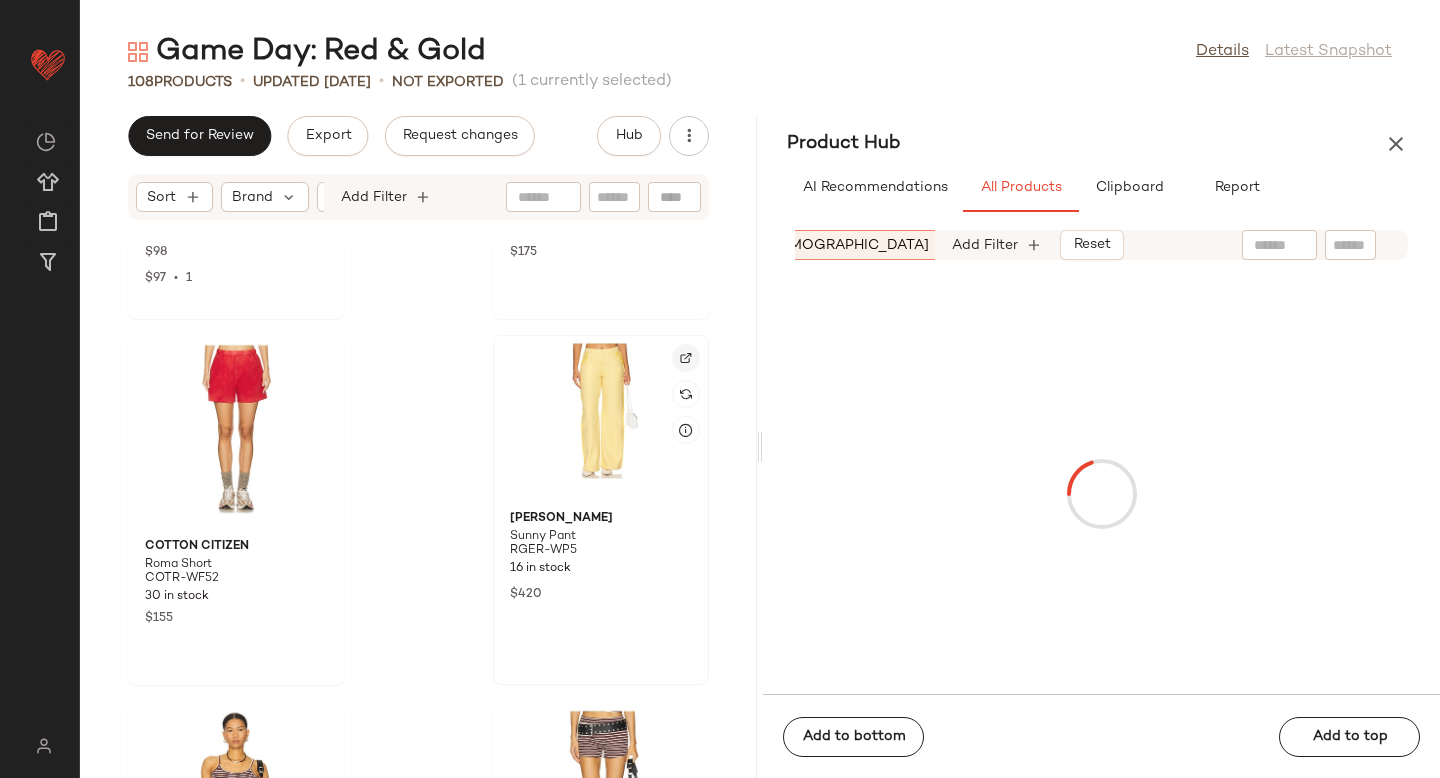 click 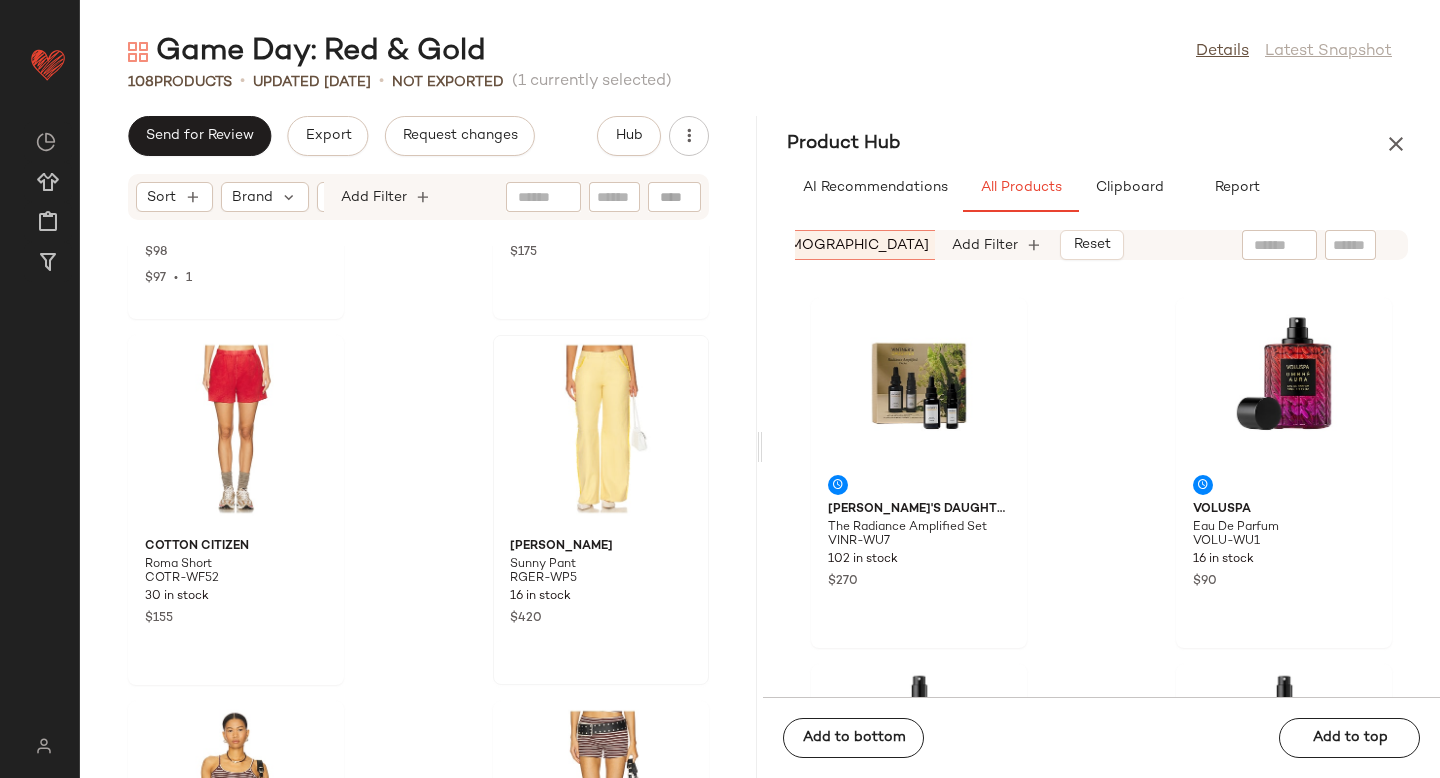 click 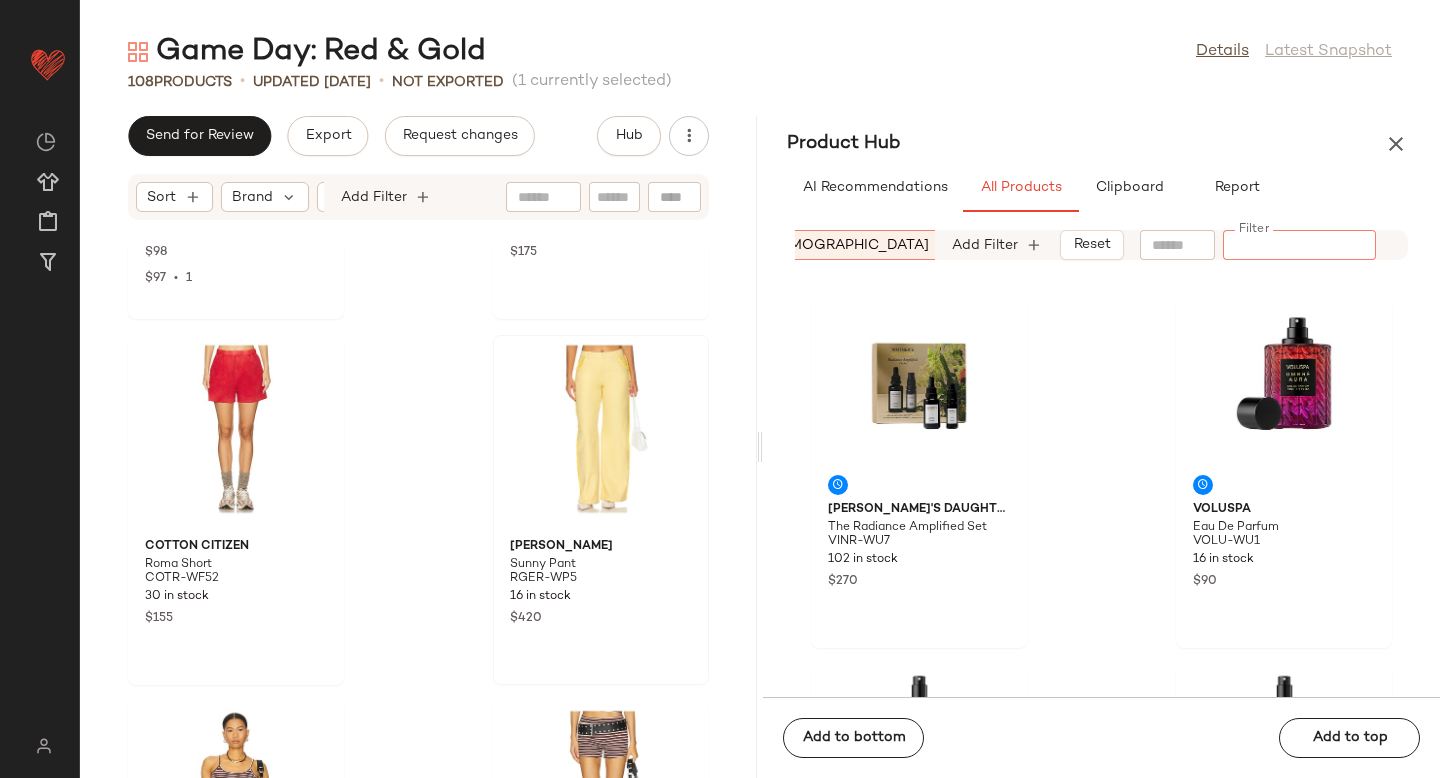 paste on "********" 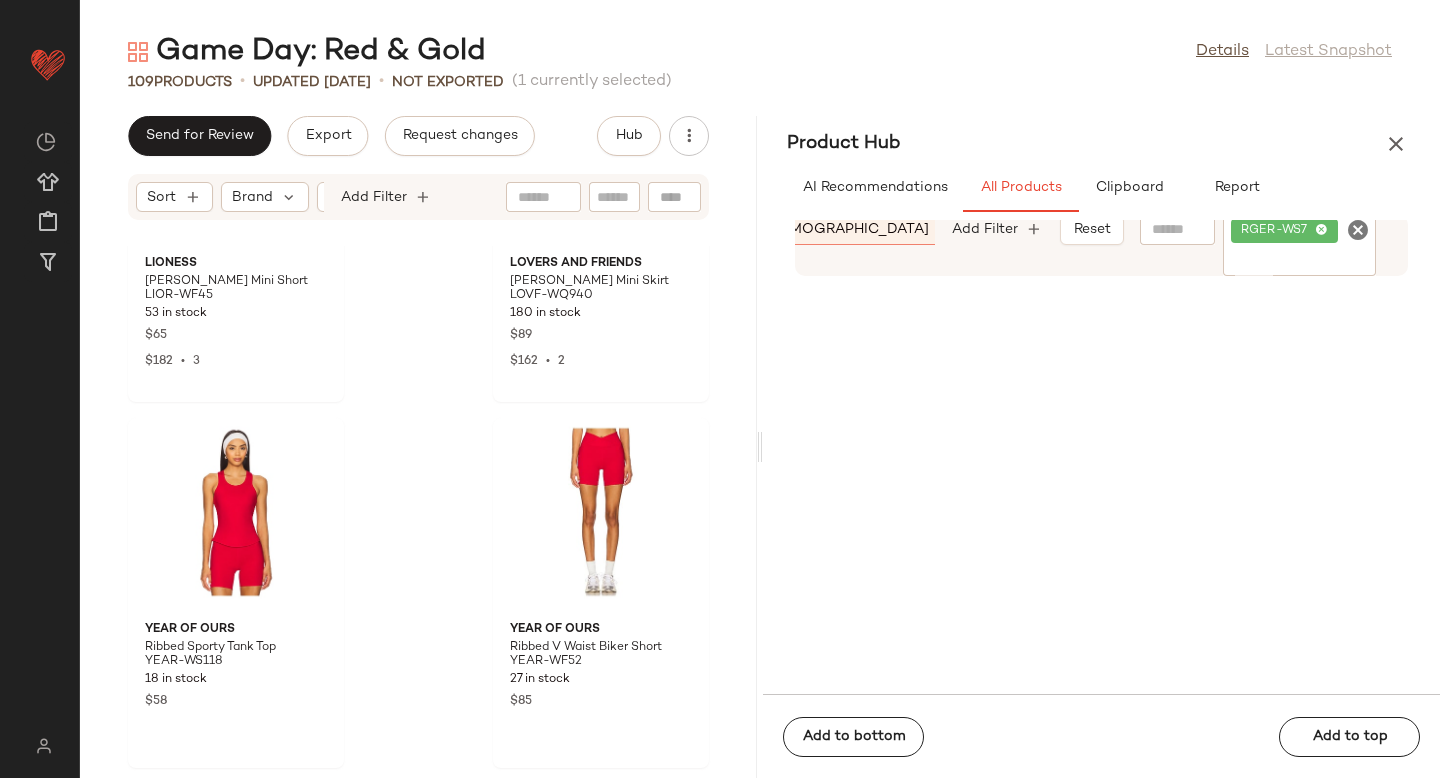 scroll, scrollTop: 17546, scrollLeft: 0, axis: vertical 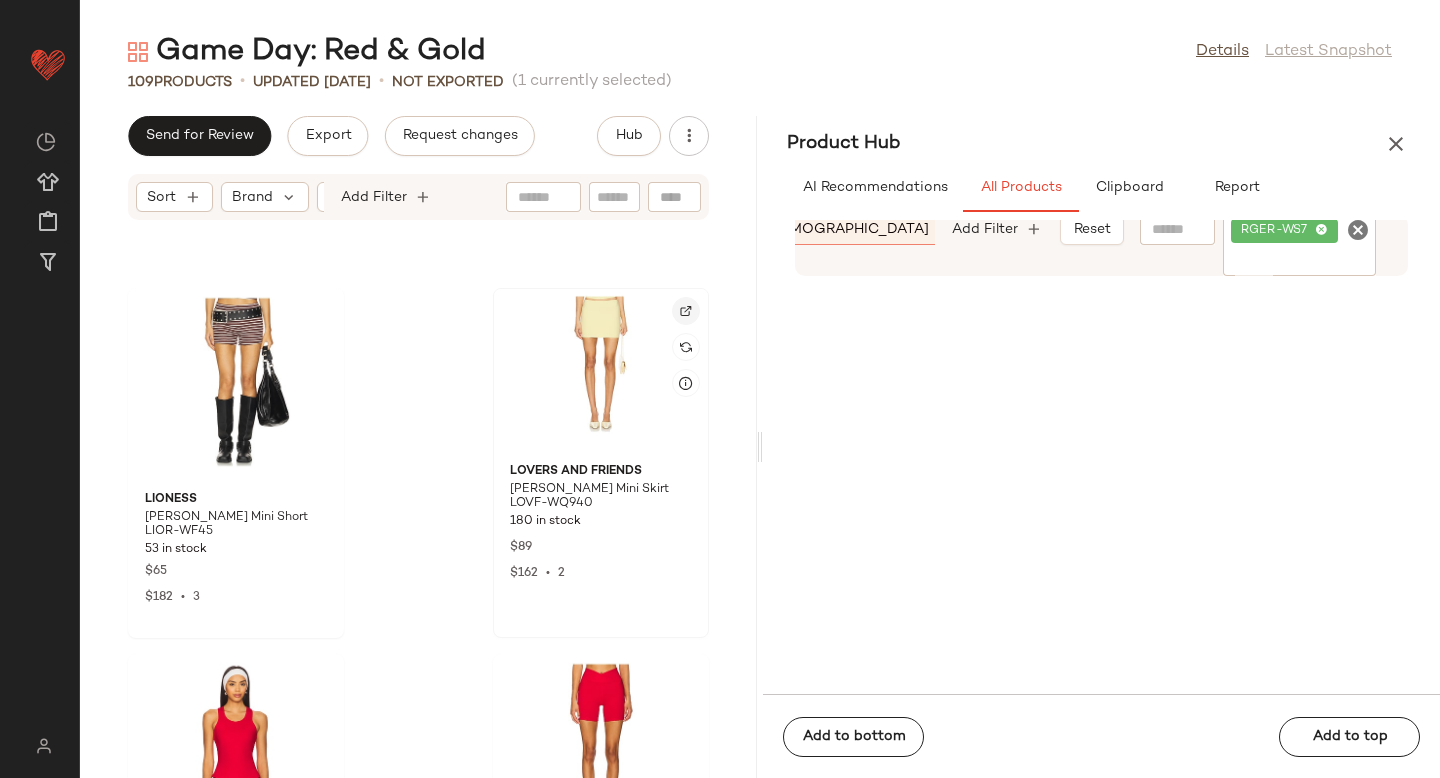 click at bounding box center [686, 311] 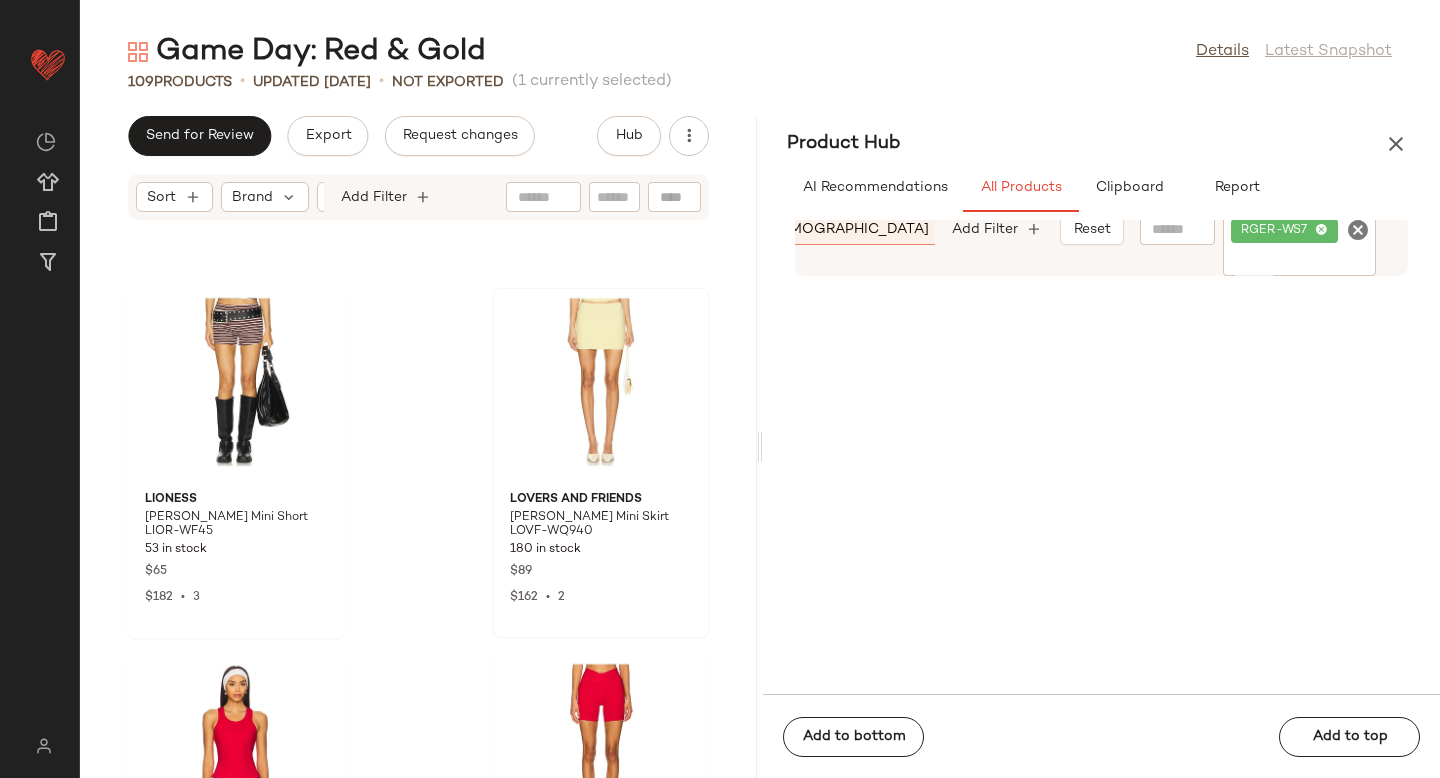 click 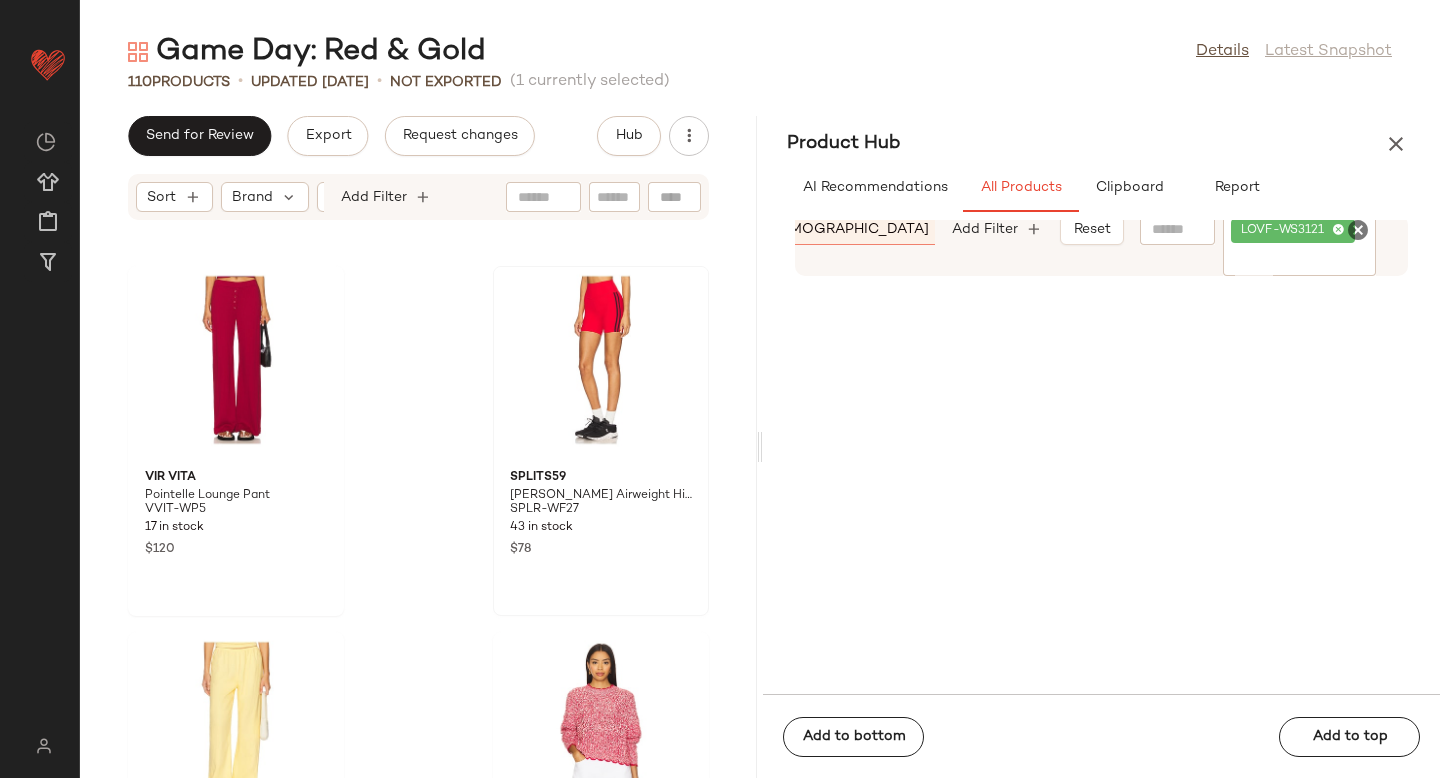 scroll, scrollTop: 18627, scrollLeft: 0, axis: vertical 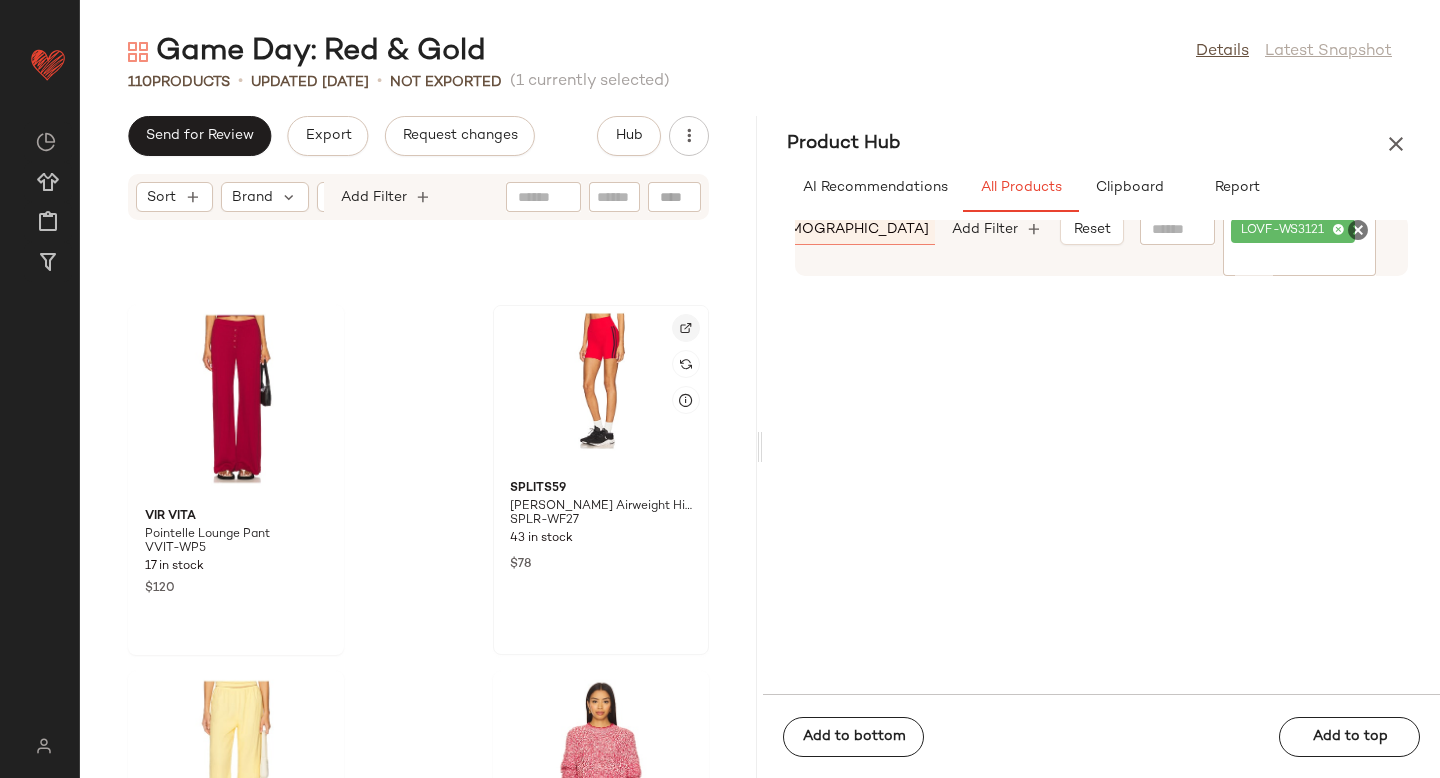 click 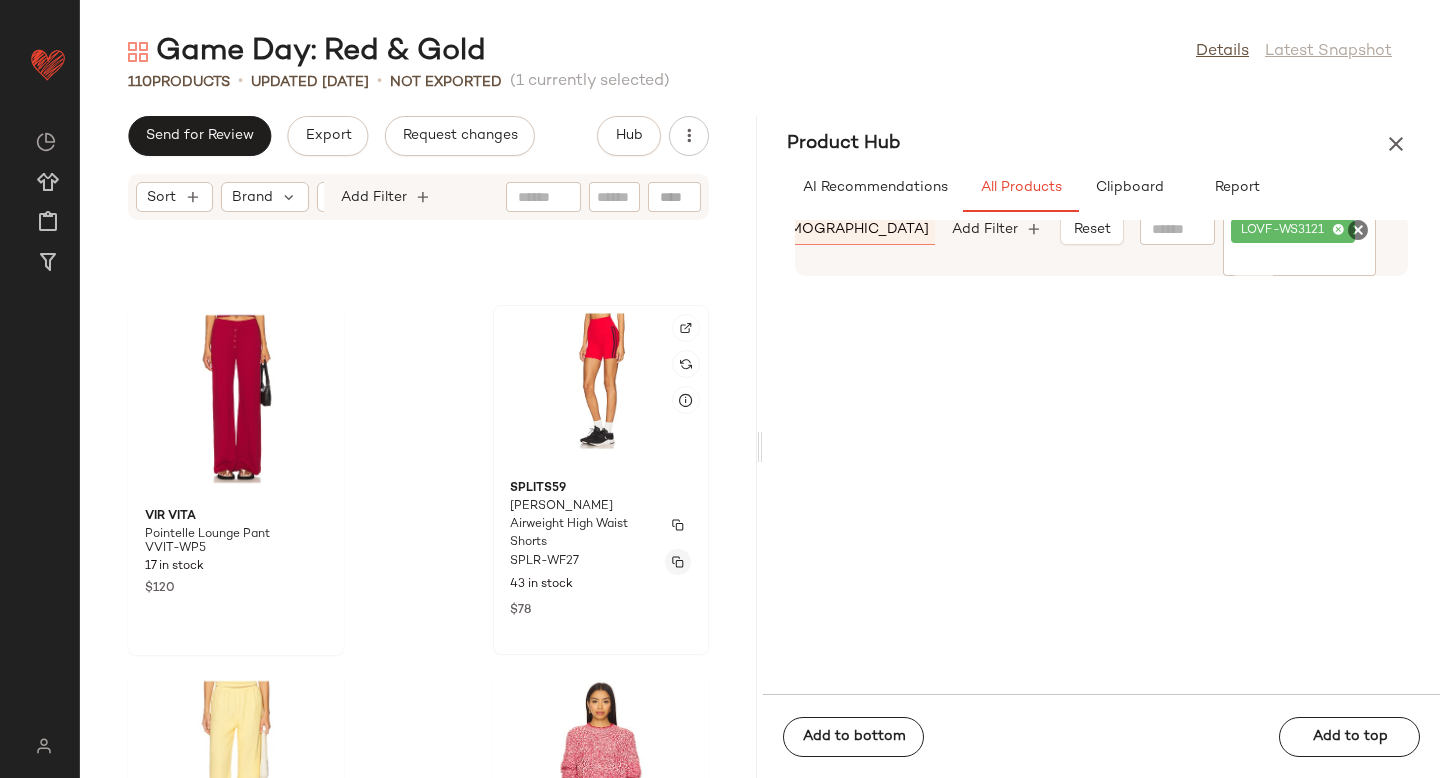 click at bounding box center [678, 562] 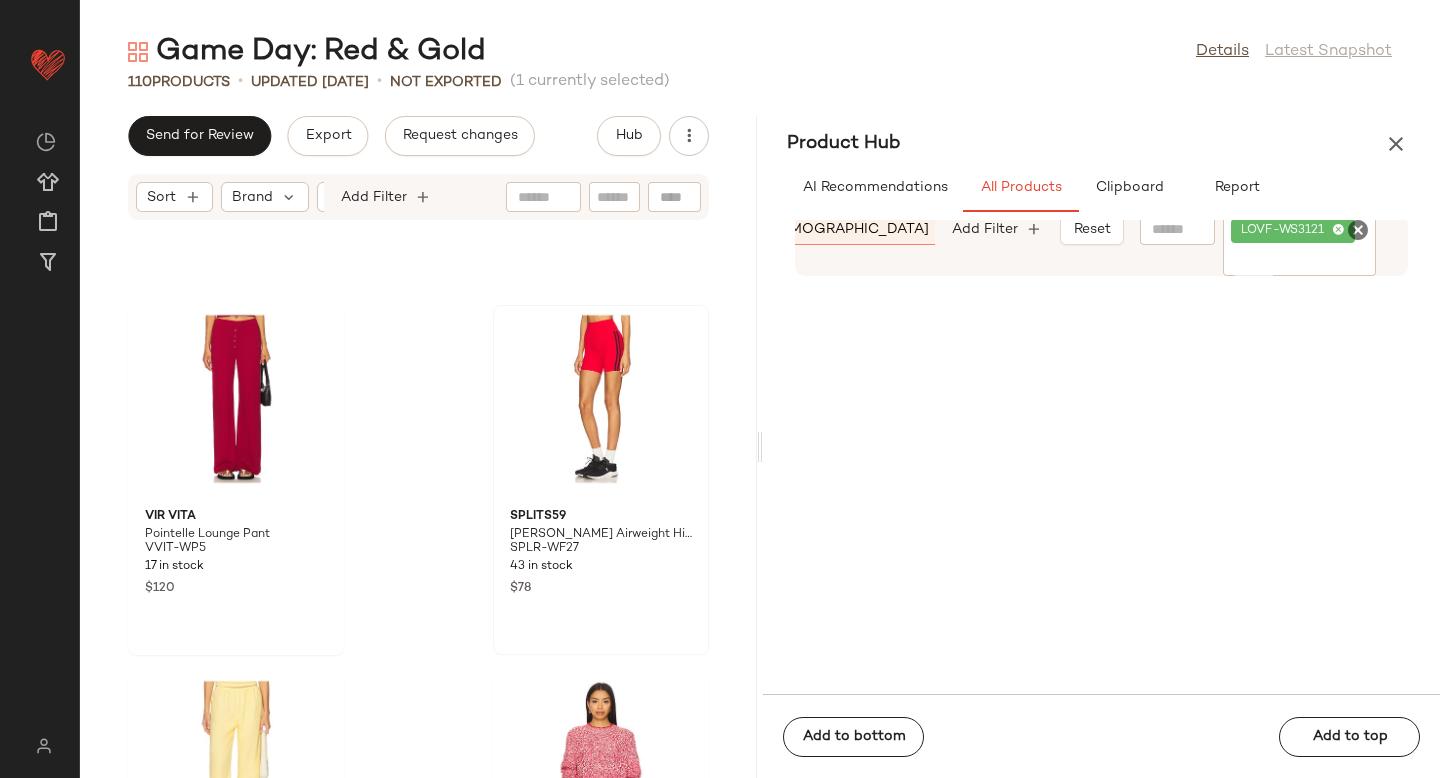 click 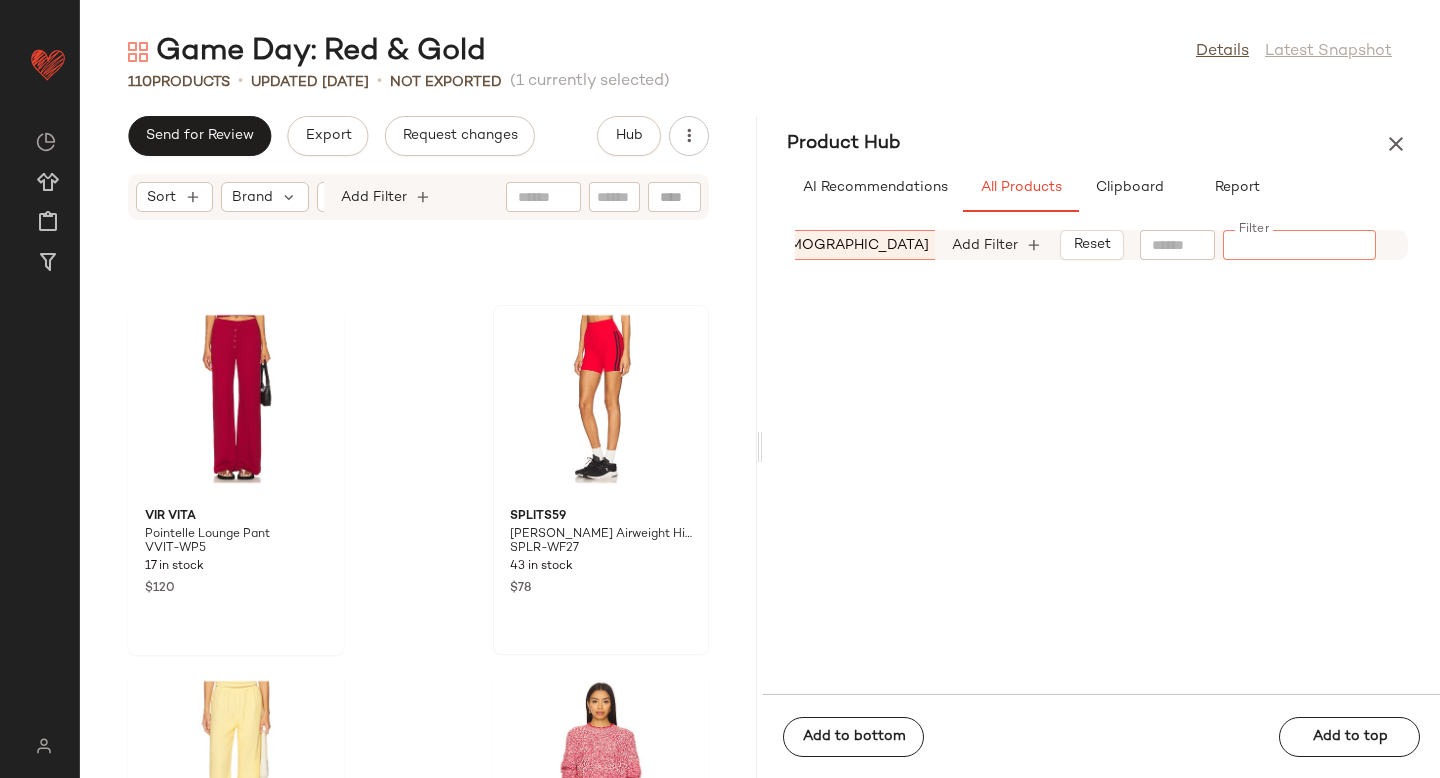 paste on "**********" 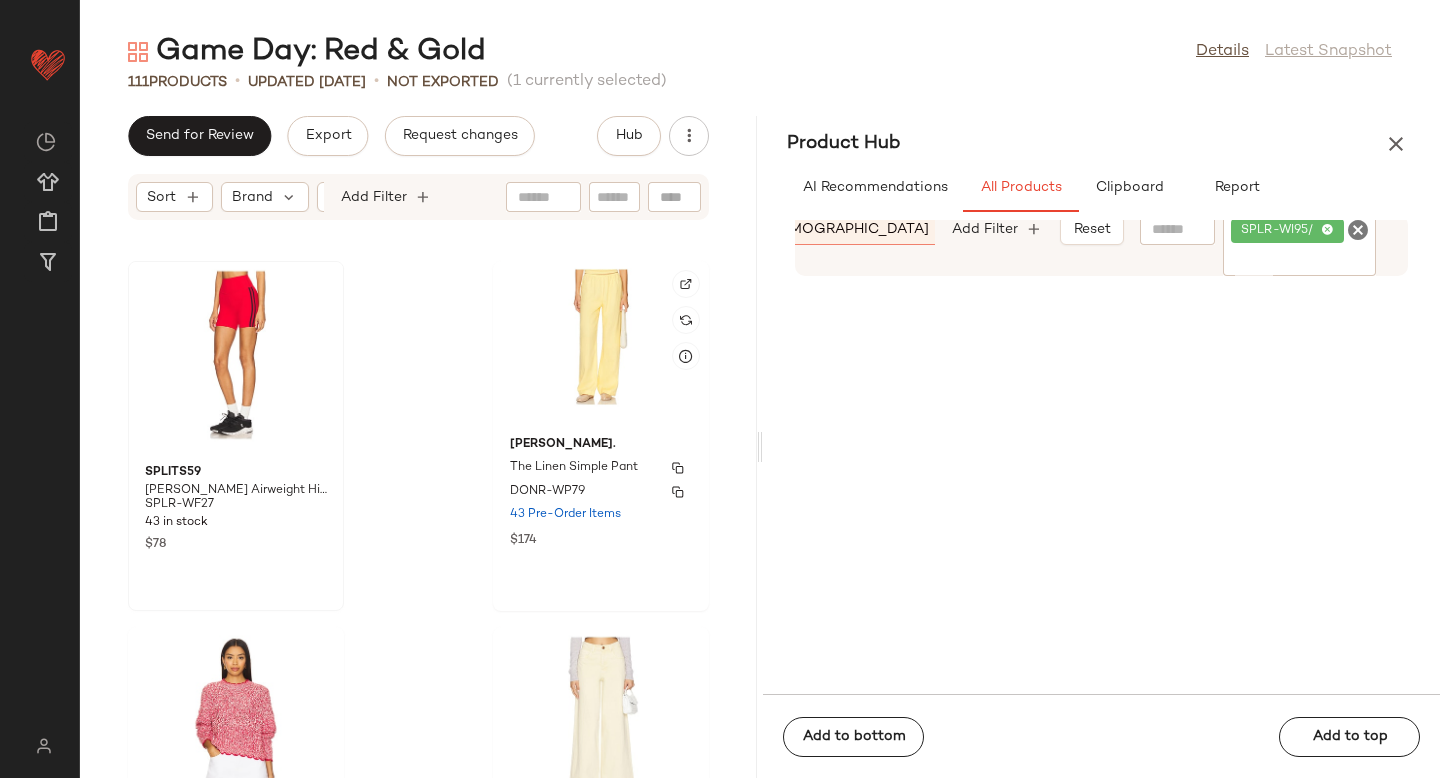 scroll, scrollTop: 19045, scrollLeft: 0, axis: vertical 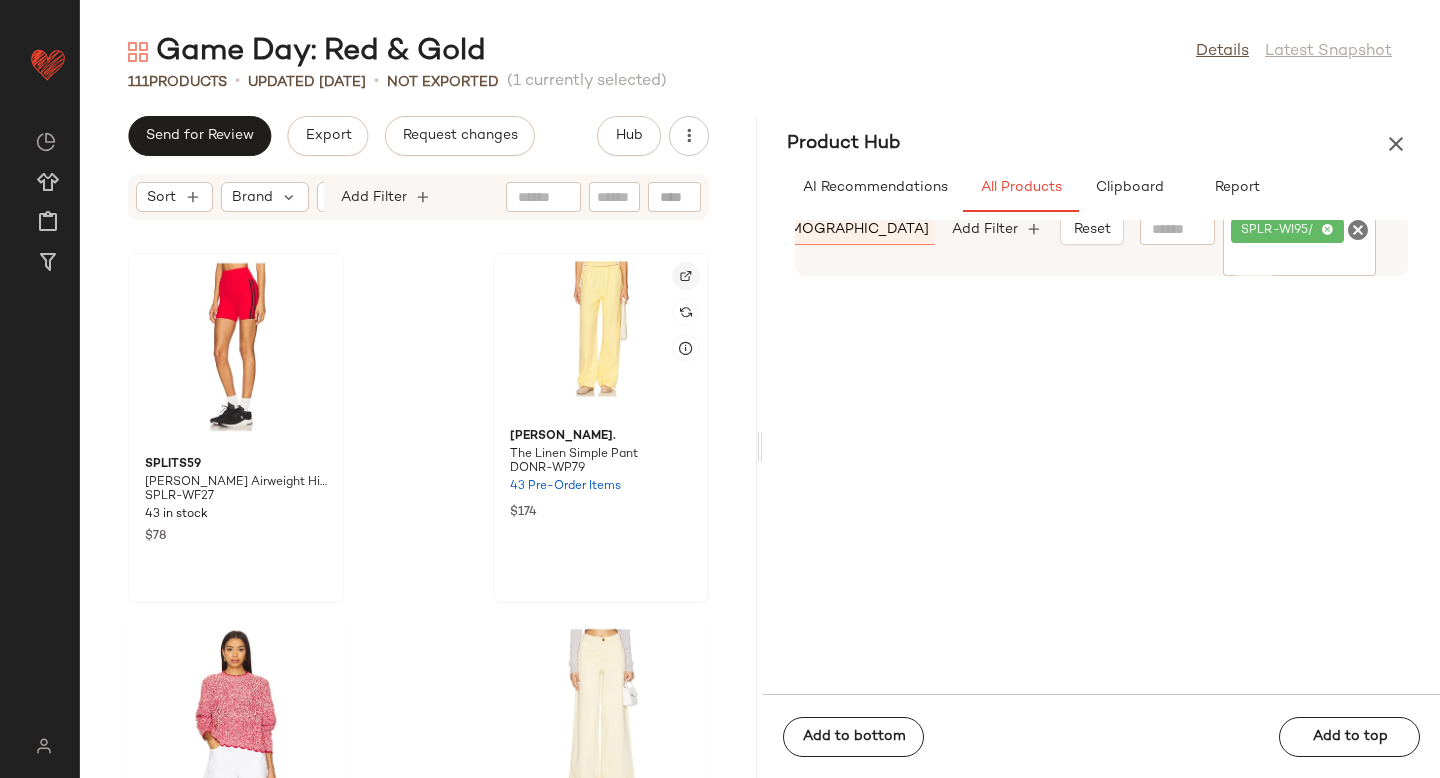 click at bounding box center [686, 276] 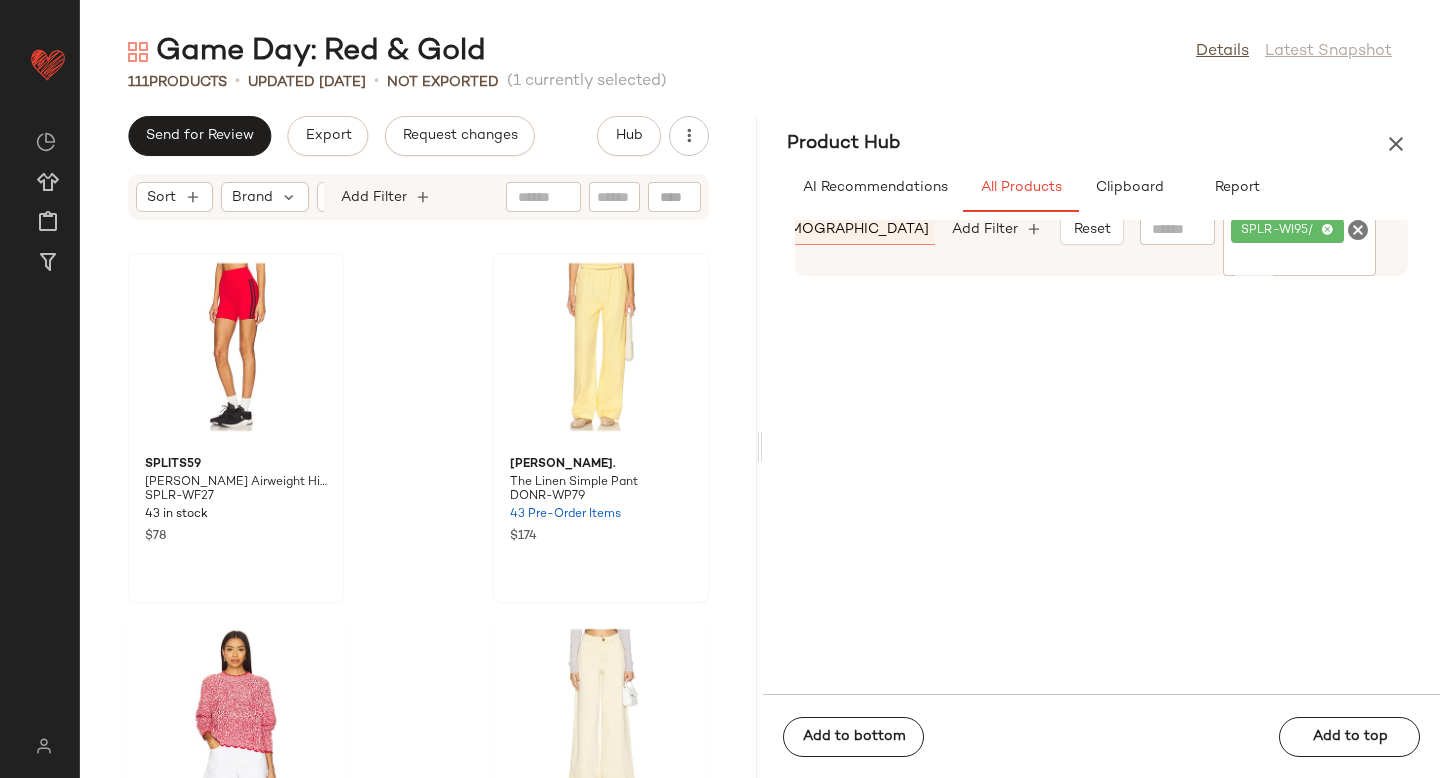 click 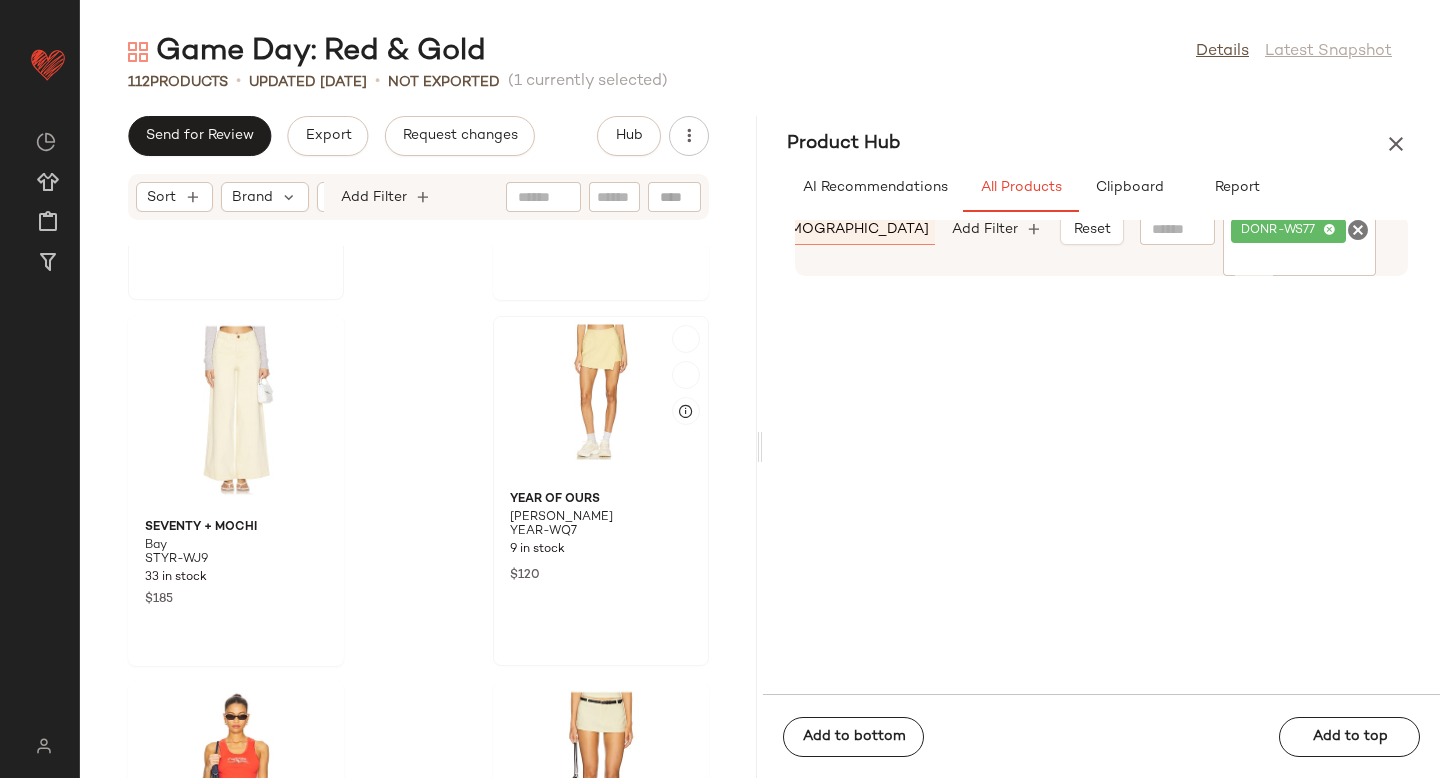 scroll, scrollTop: 19707, scrollLeft: 0, axis: vertical 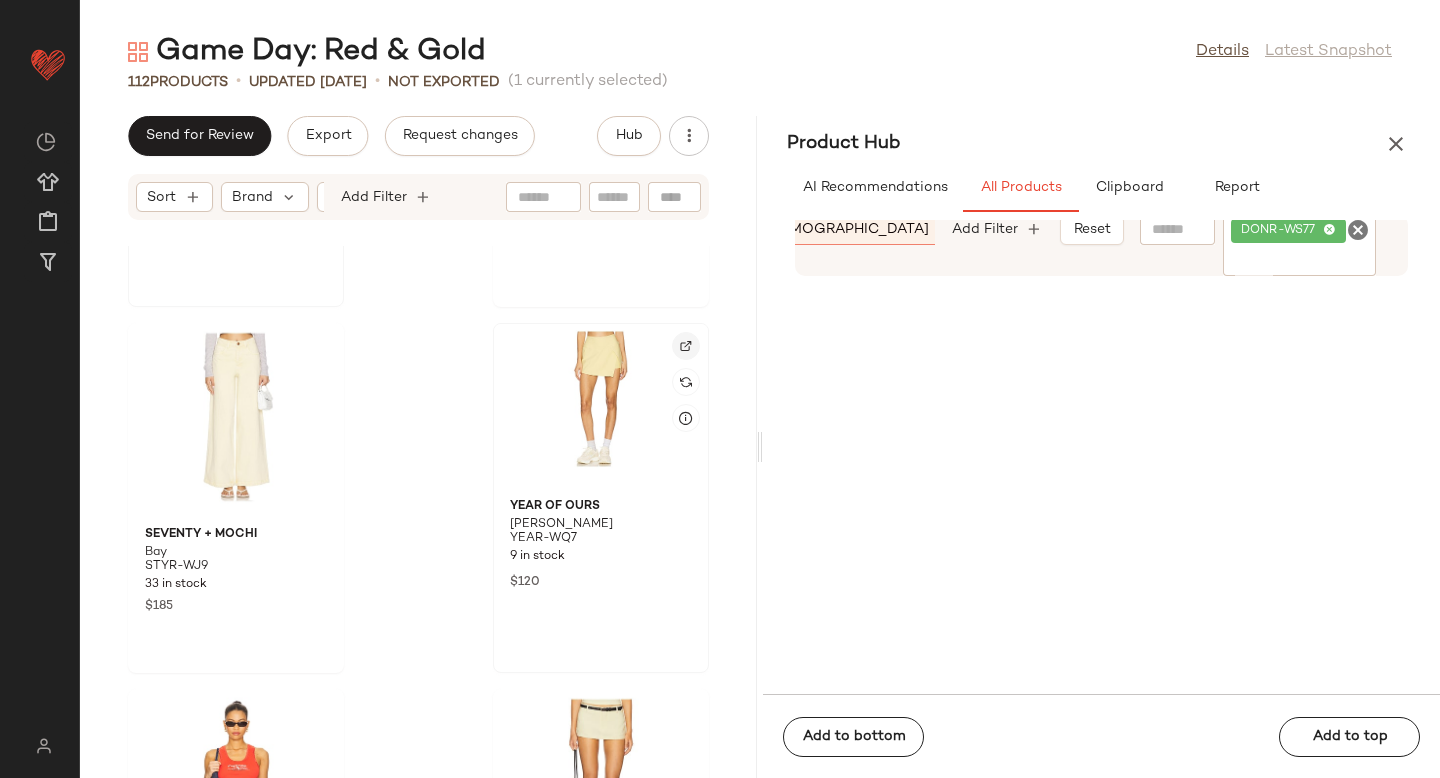 click 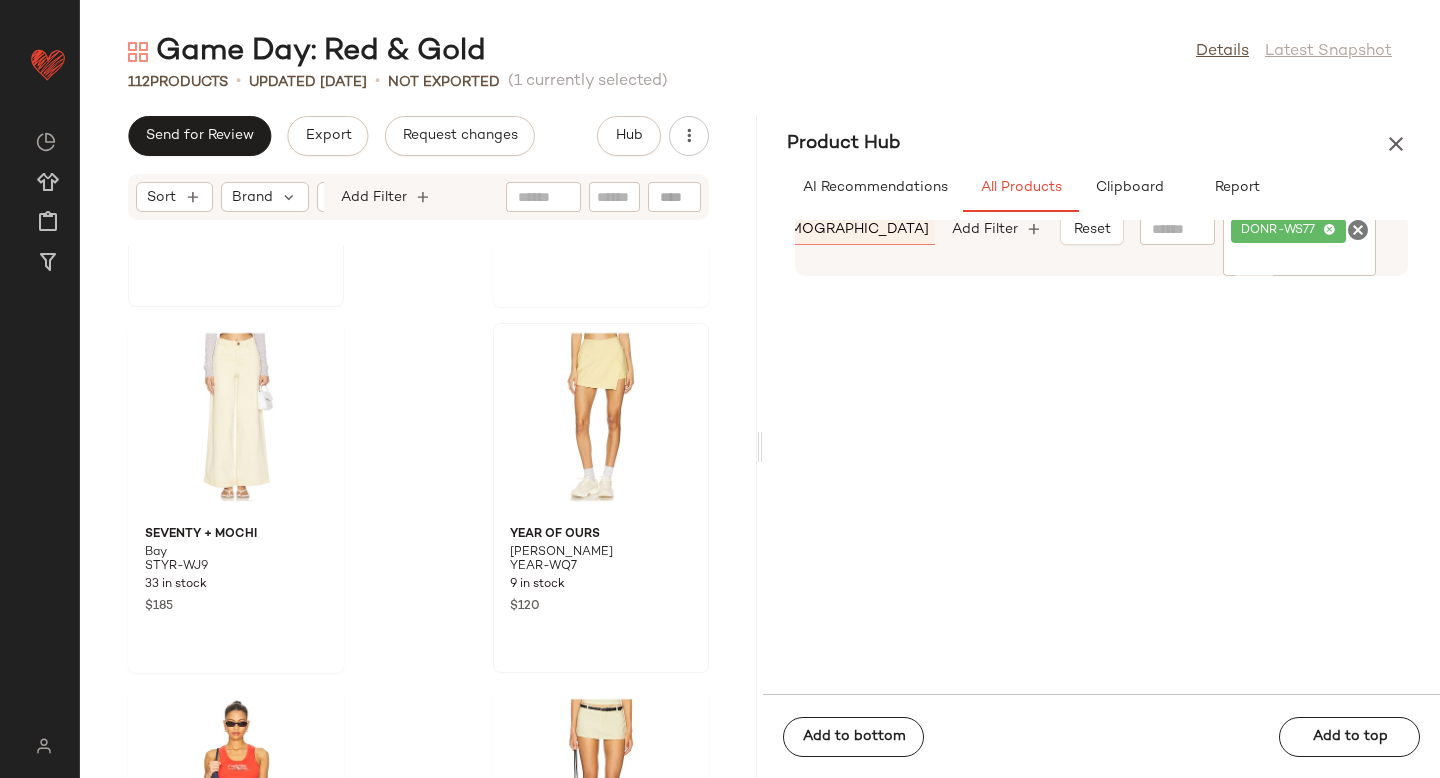 click 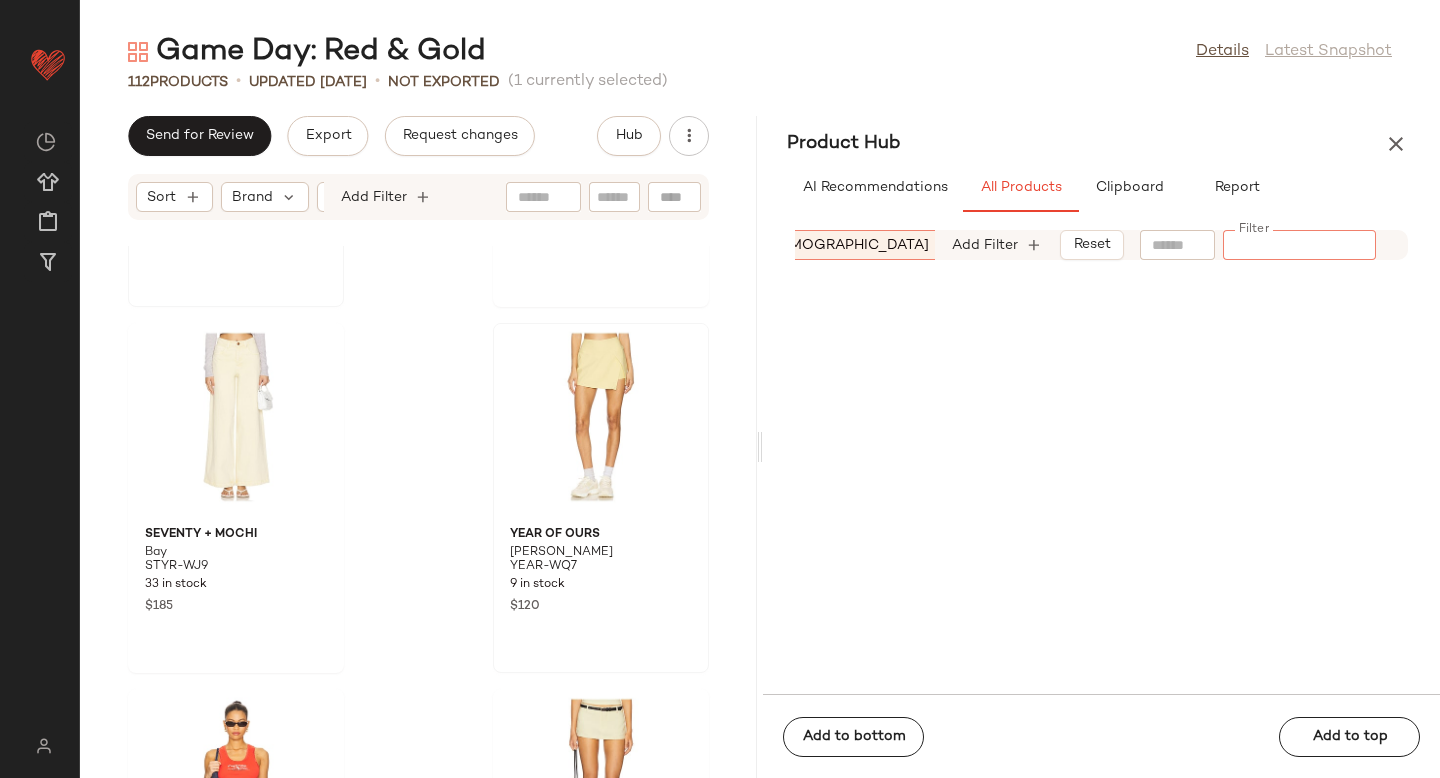 paste on "**********" 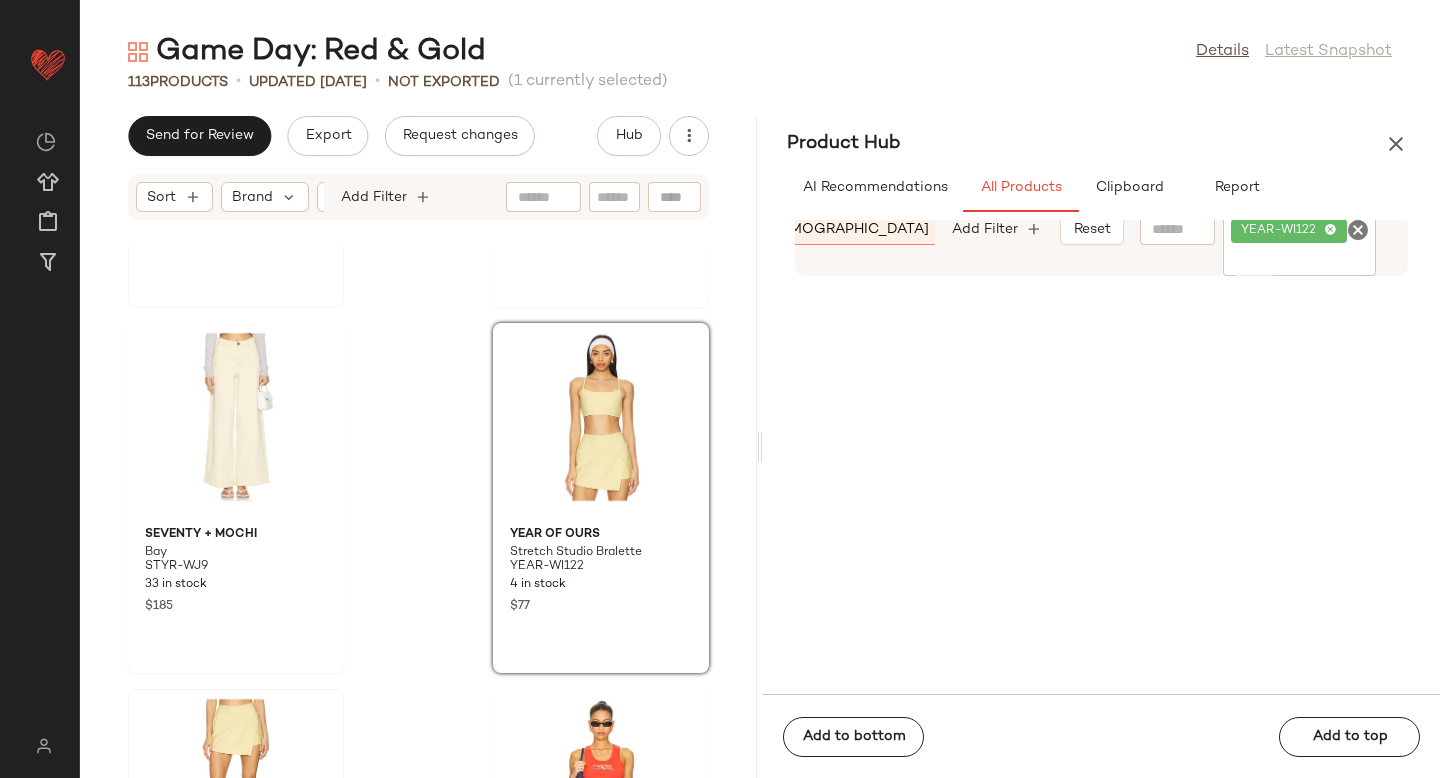 drag, startPoint x: 920, startPoint y: 462, endPoint x: 875, endPoint y: 433, distance: 53.535034 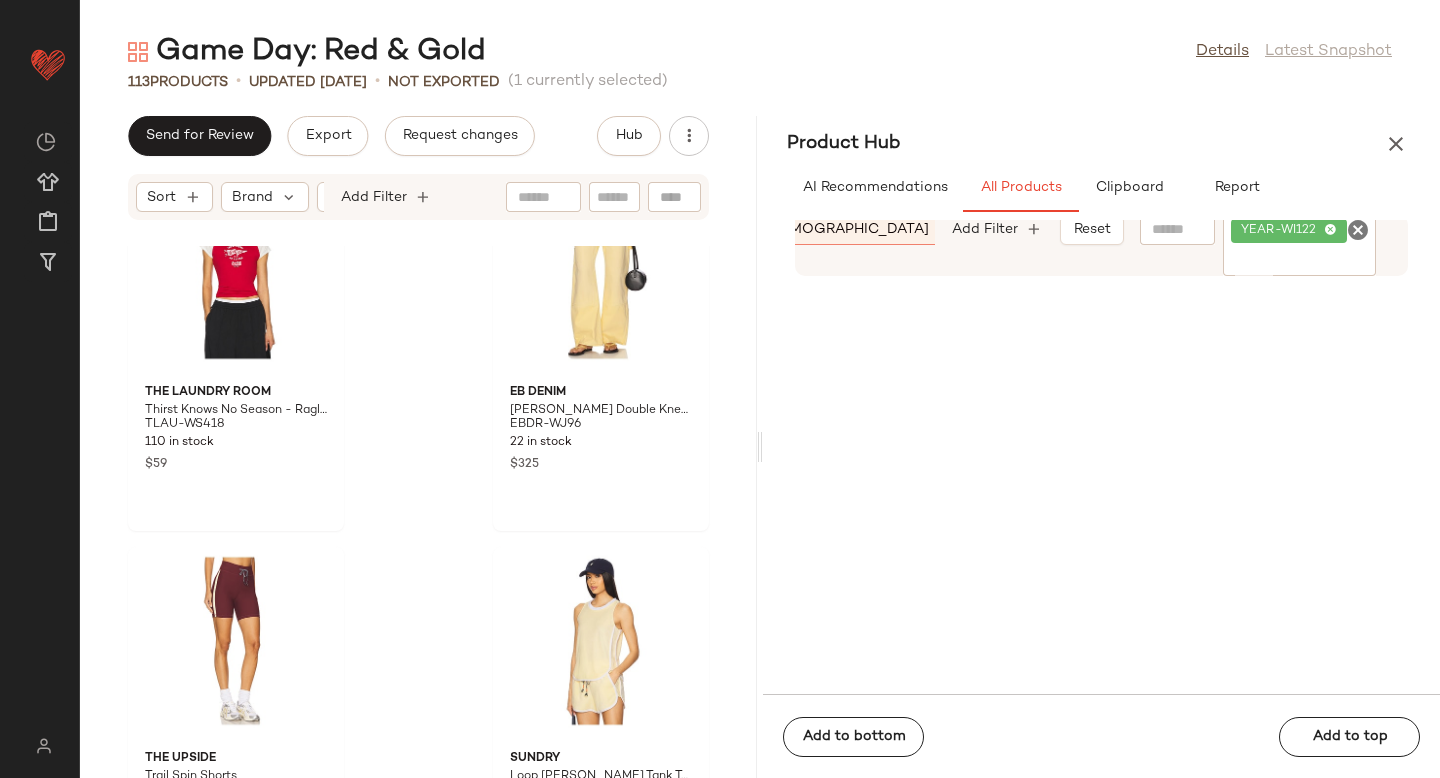 scroll, scrollTop: 15776, scrollLeft: 0, axis: vertical 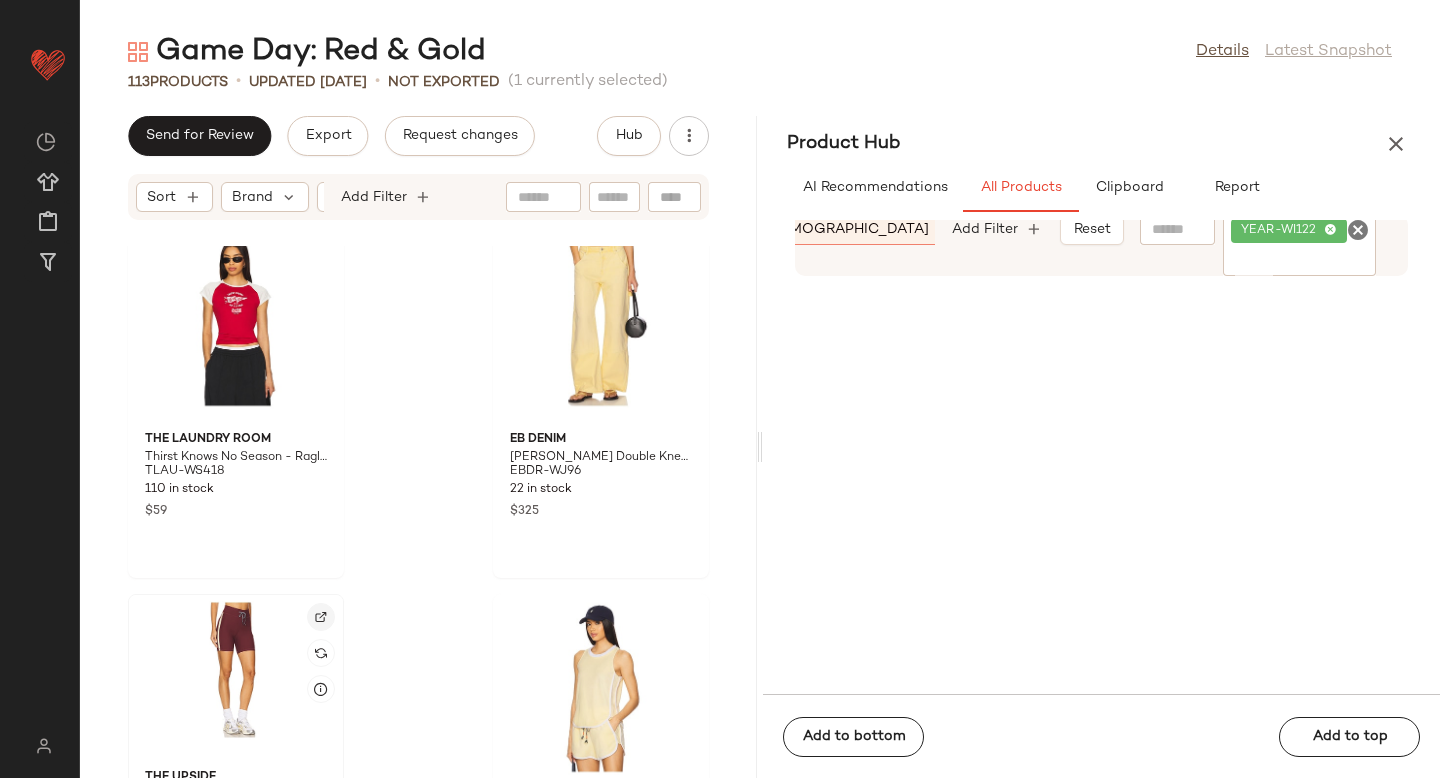 click at bounding box center [321, 617] 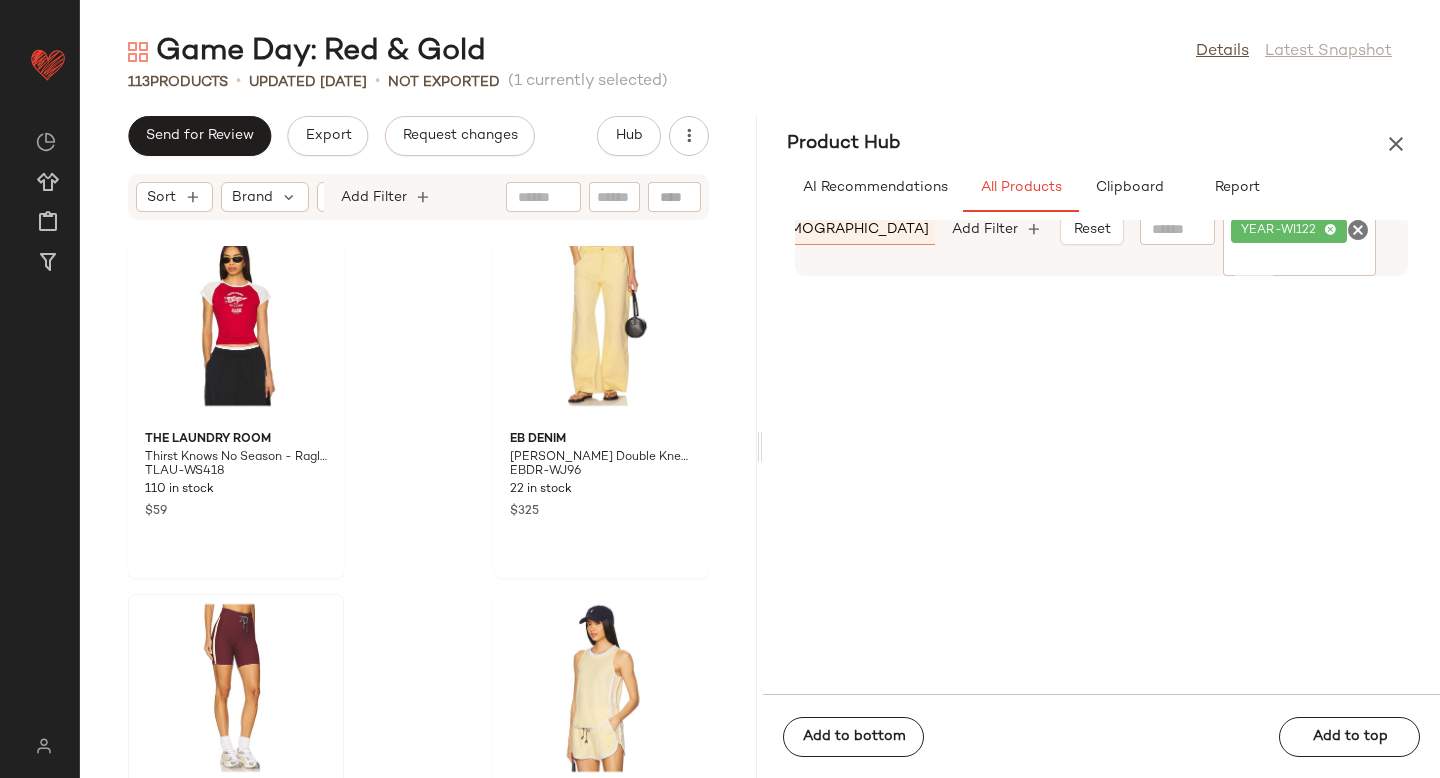 click 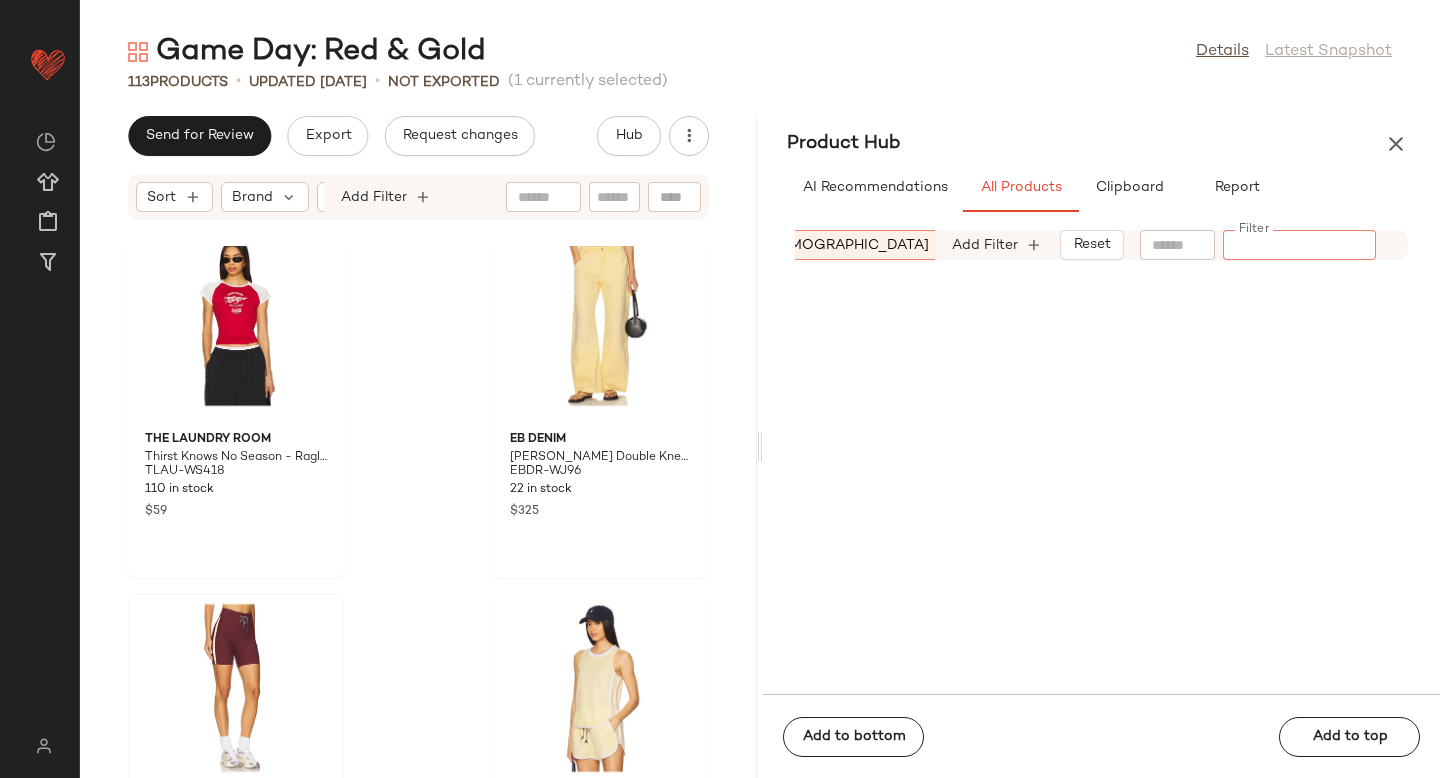 paste on "********" 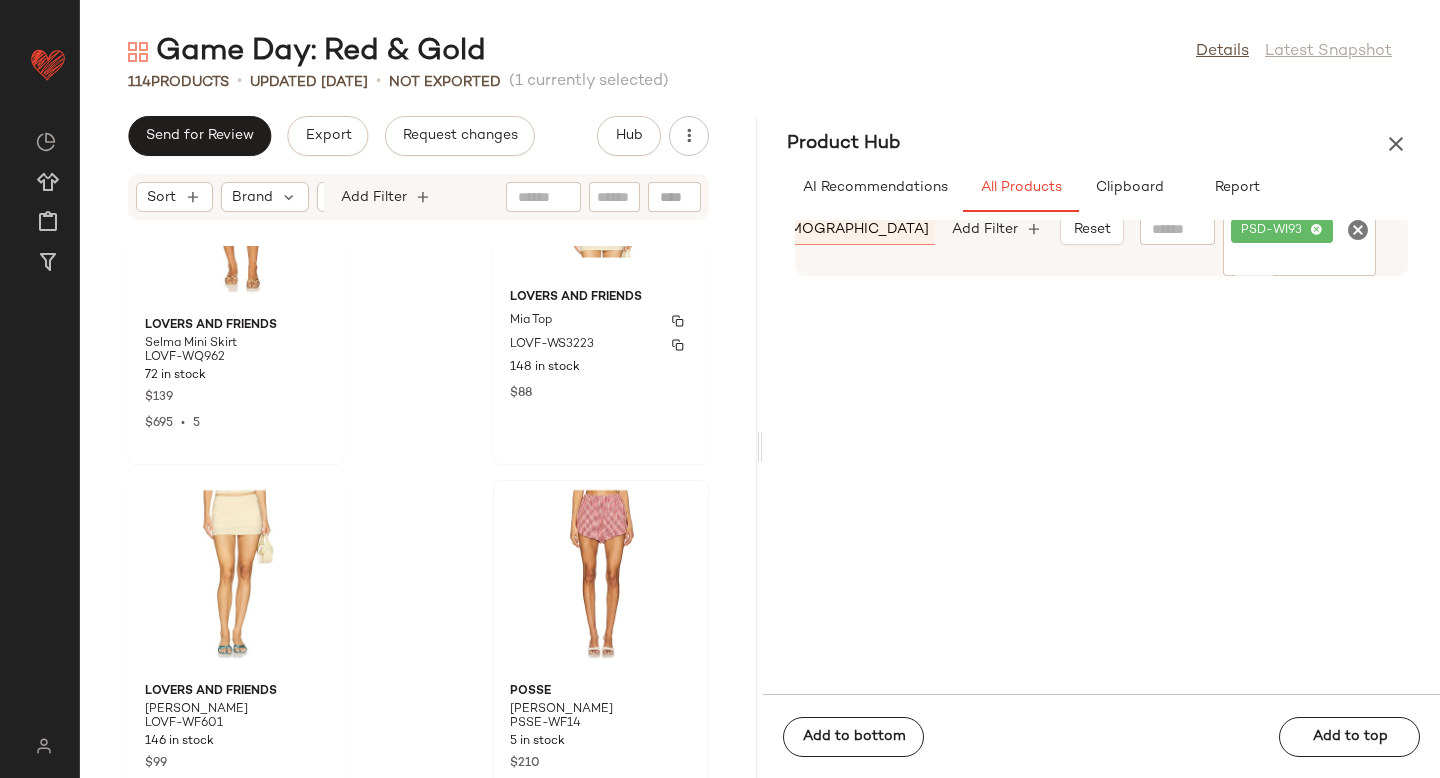 scroll, scrollTop: 14084, scrollLeft: 0, axis: vertical 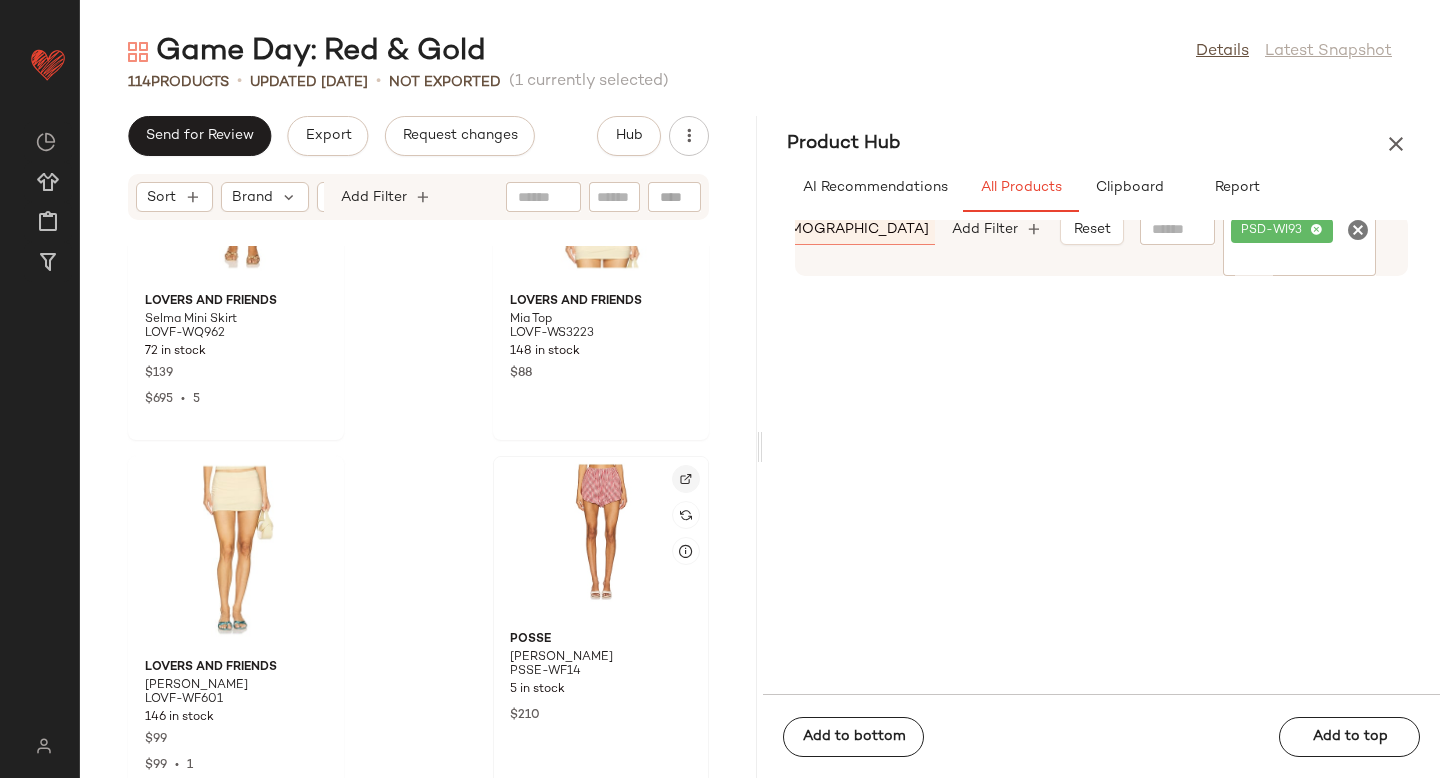 click 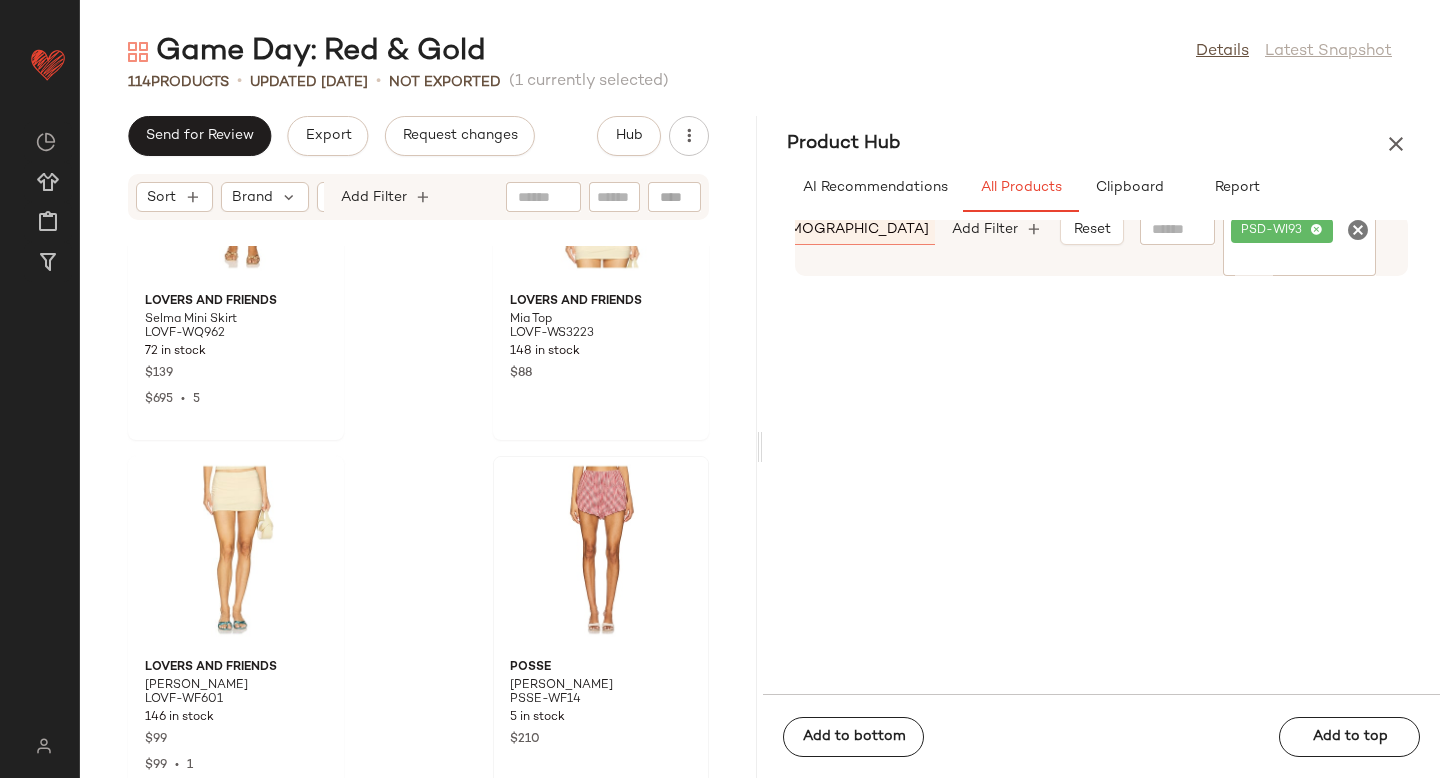click 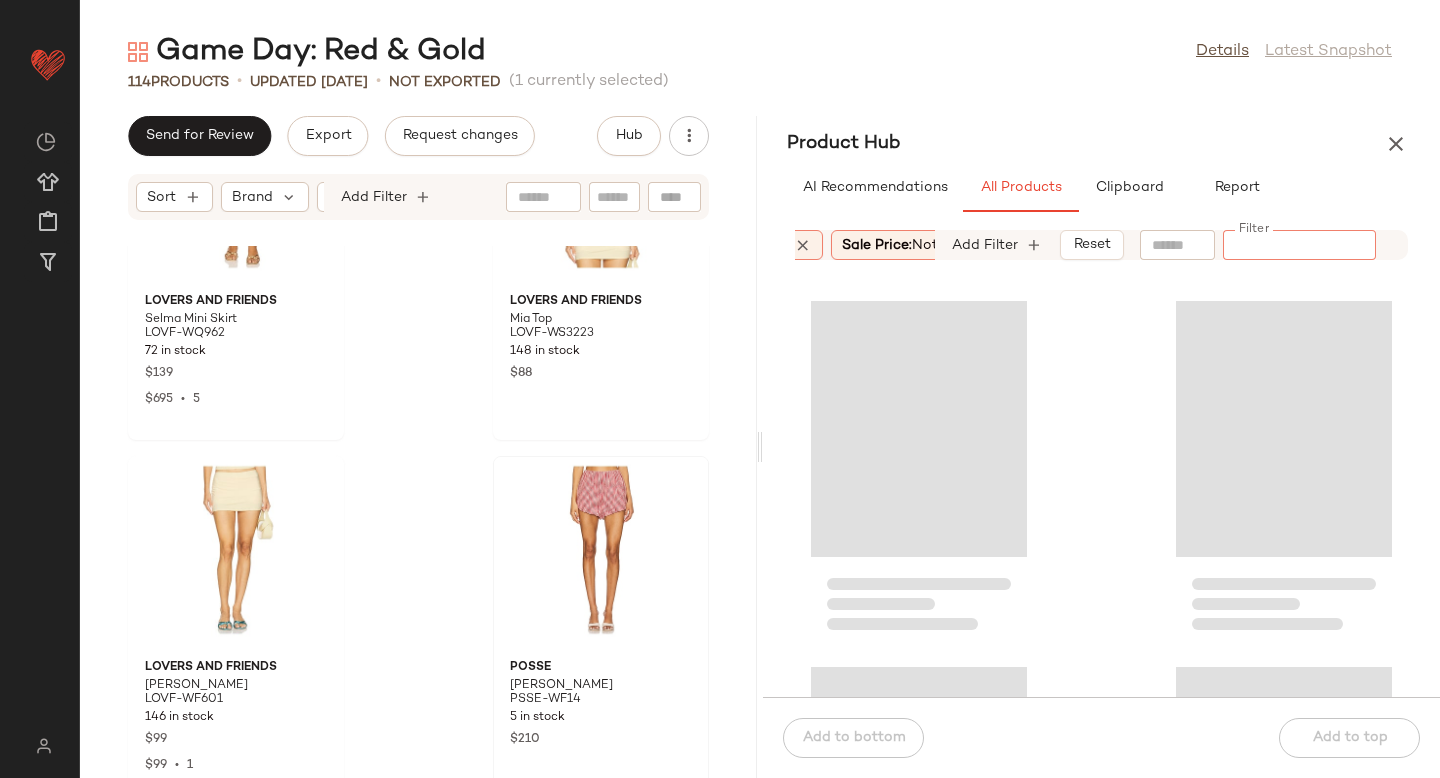 scroll, scrollTop: 0, scrollLeft: 1012, axis: horizontal 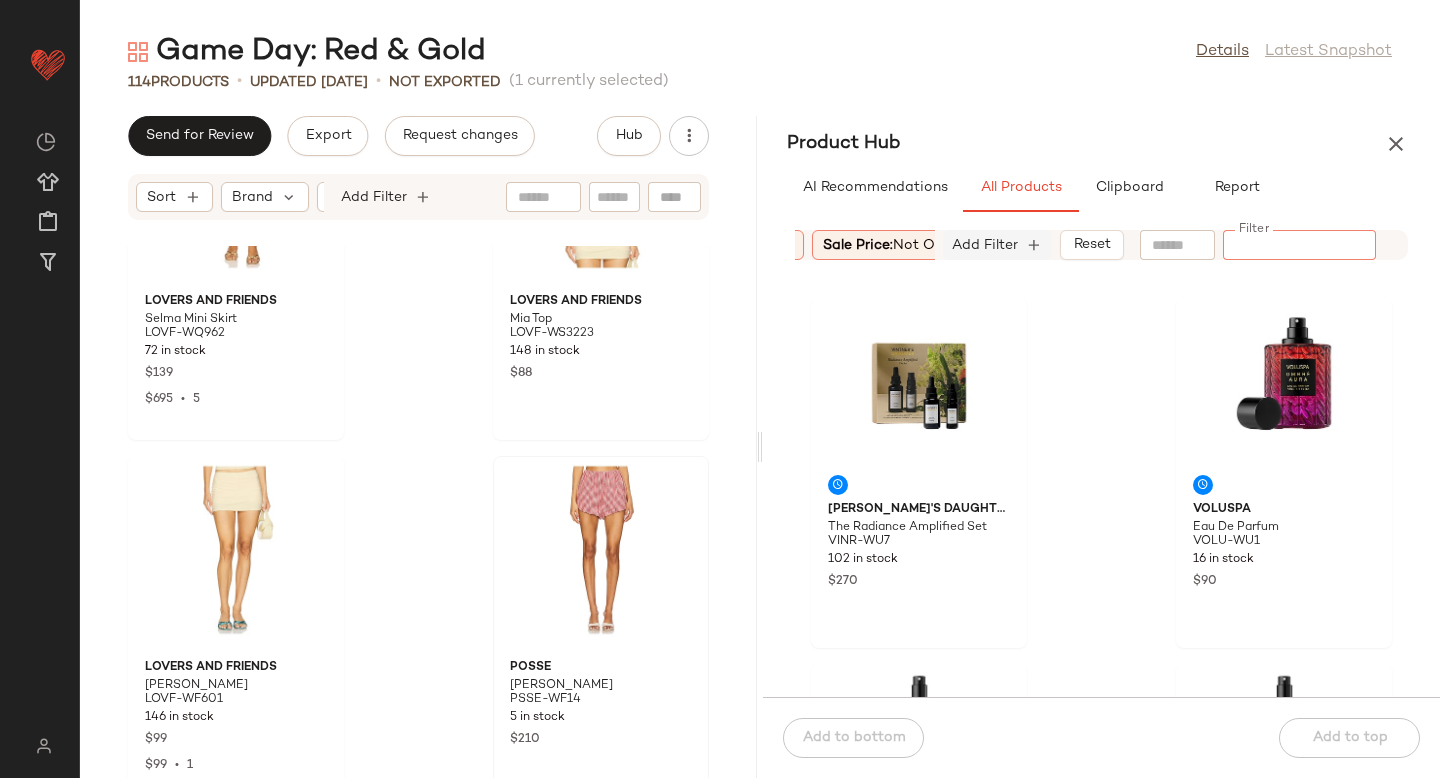 click on "Add Filter" 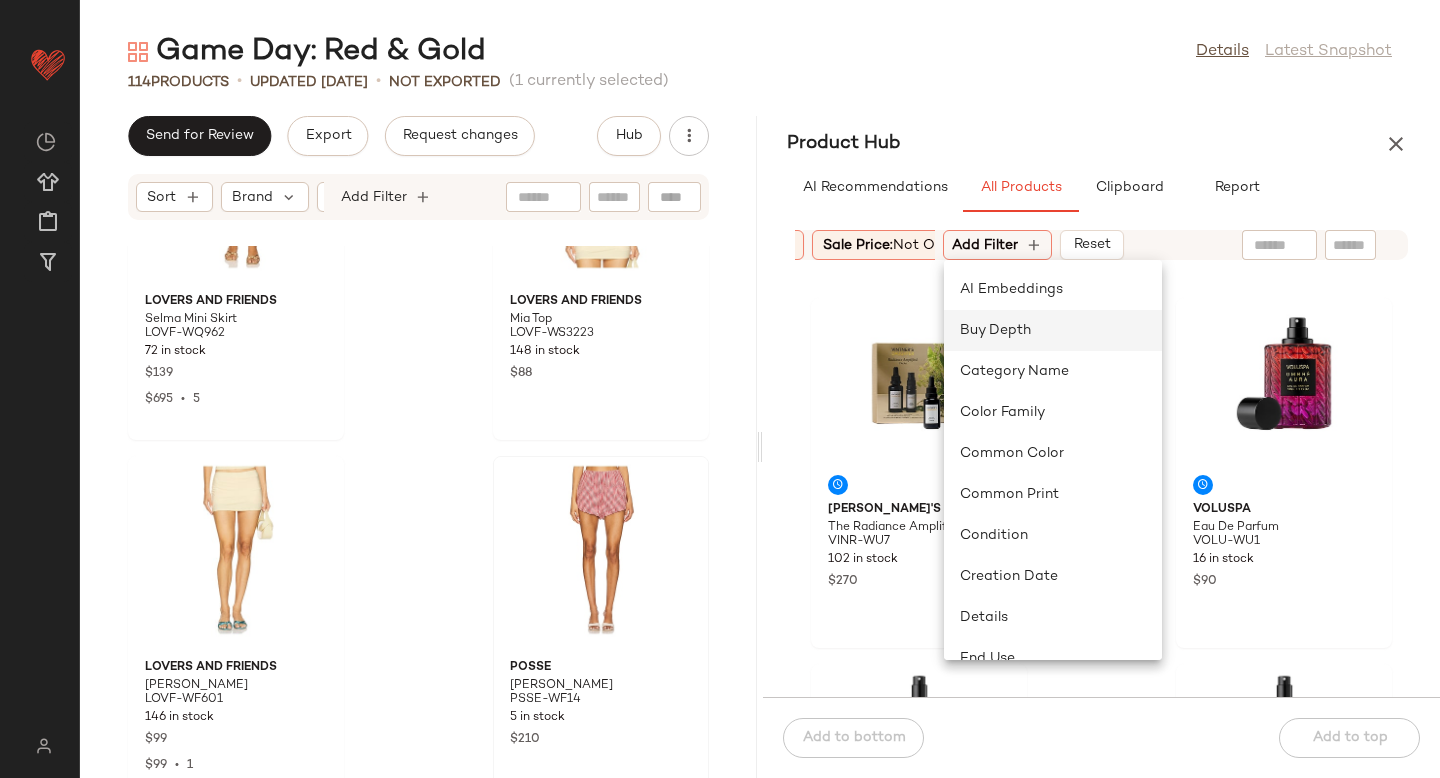 scroll, scrollTop: 48, scrollLeft: 0, axis: vertical 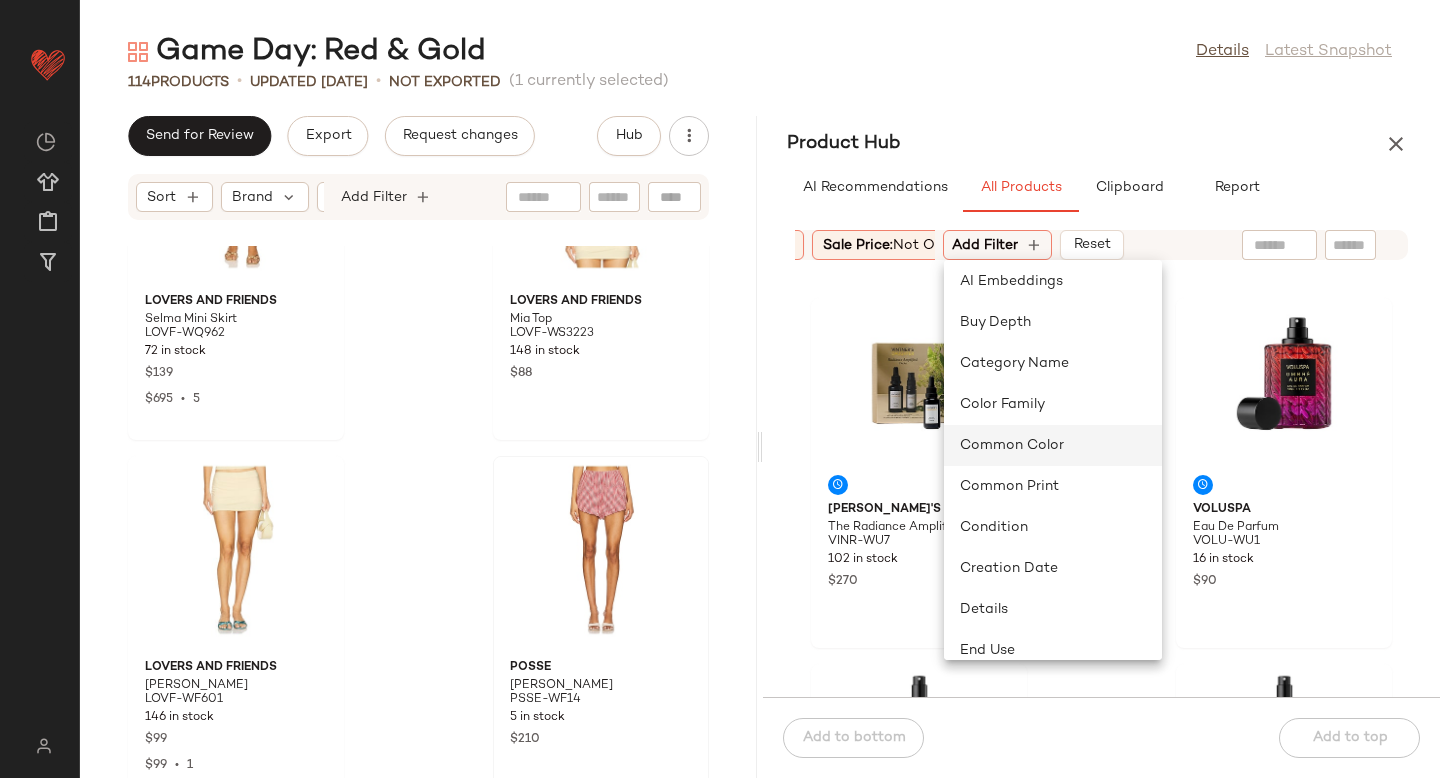 click on "Common Color" 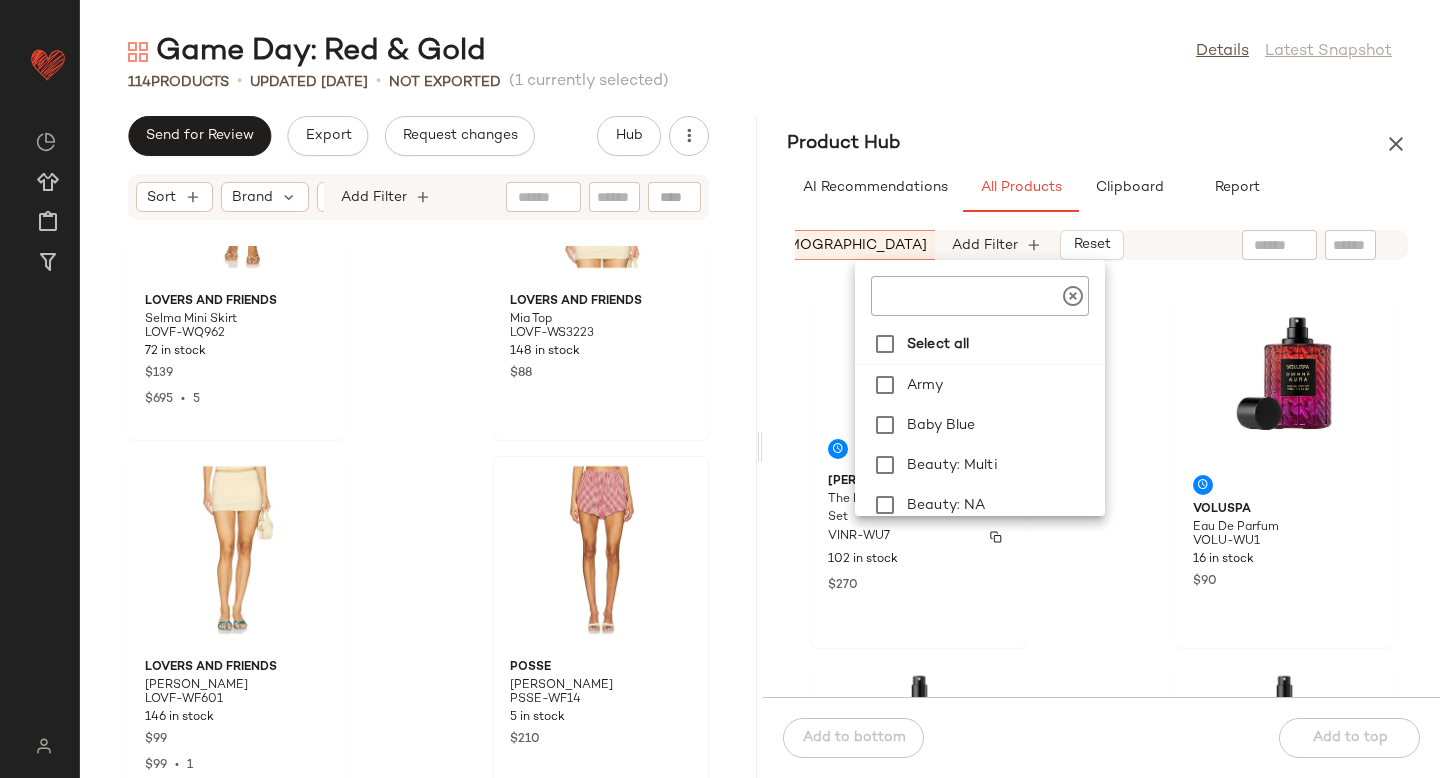 scroll, scrollTop: 0, scrollLeft: 719, axis: horizontal 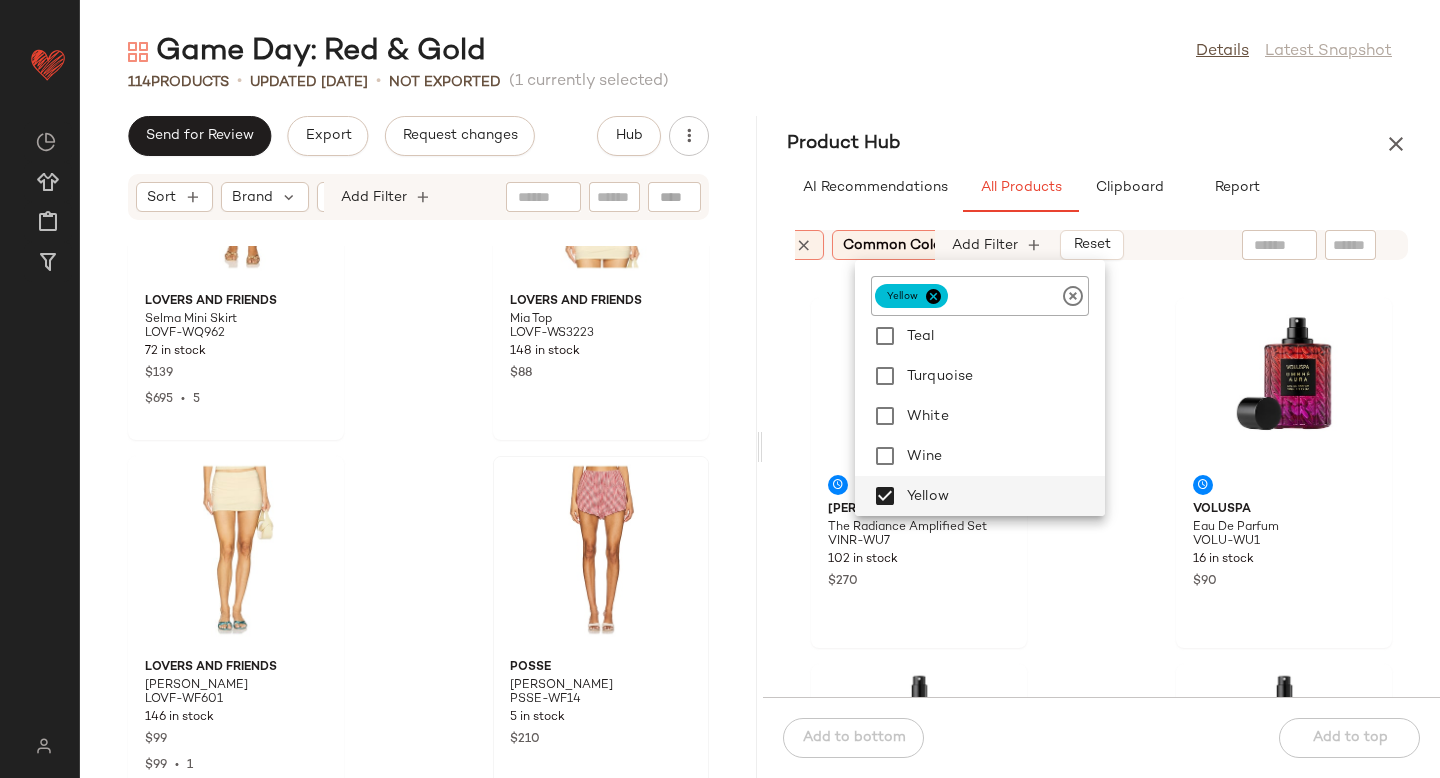 click on "Sort:   (1) Brand  Category  In Curation?:   No Age:   adult Availability:   (2) Common Color:   Yellow Gender:   [DEMOGRAPHIC_DATA] Sale Price:   Not on sale Add Filter   Reset" at bounding box center [1101, 245] 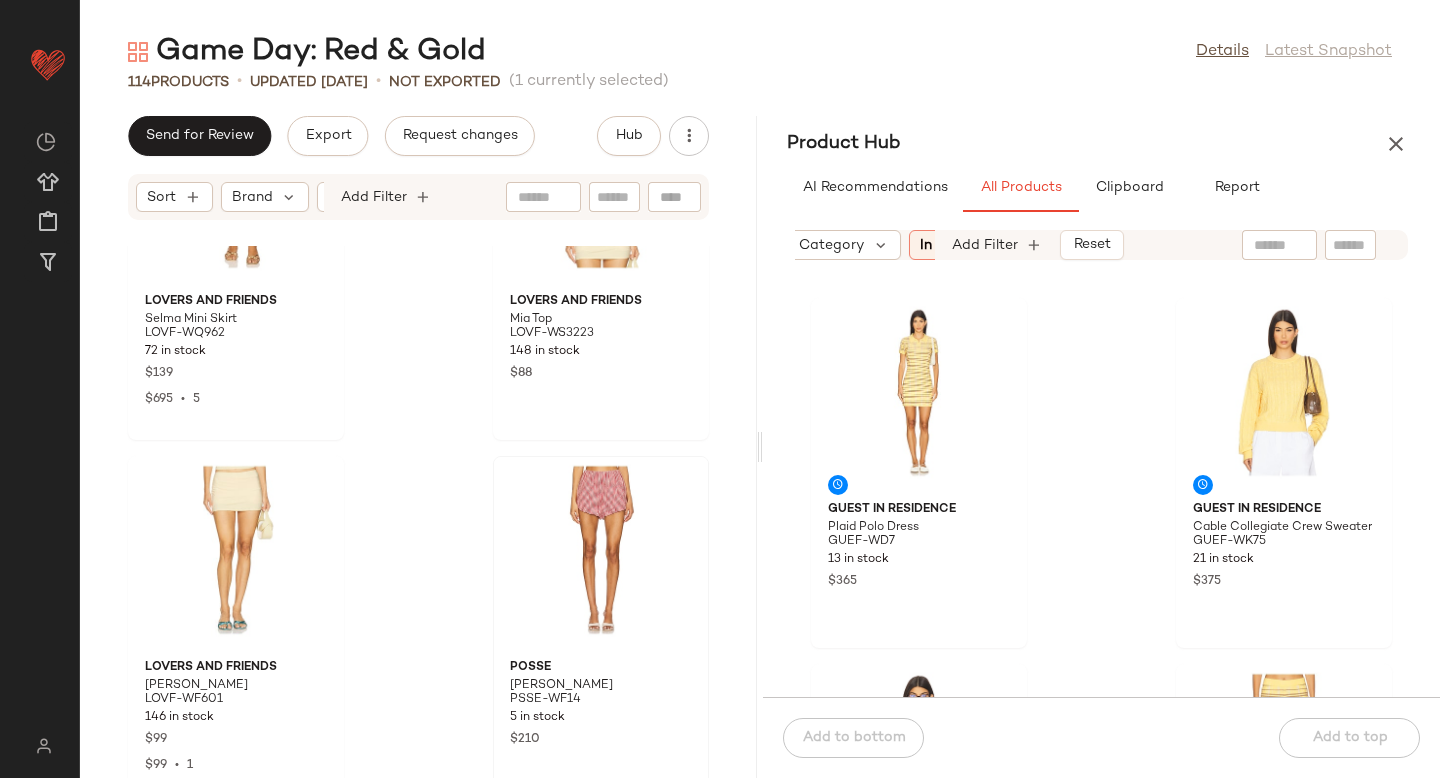 scroll, scrollTop: 0, scrollLeft: 198, axis: horizontal 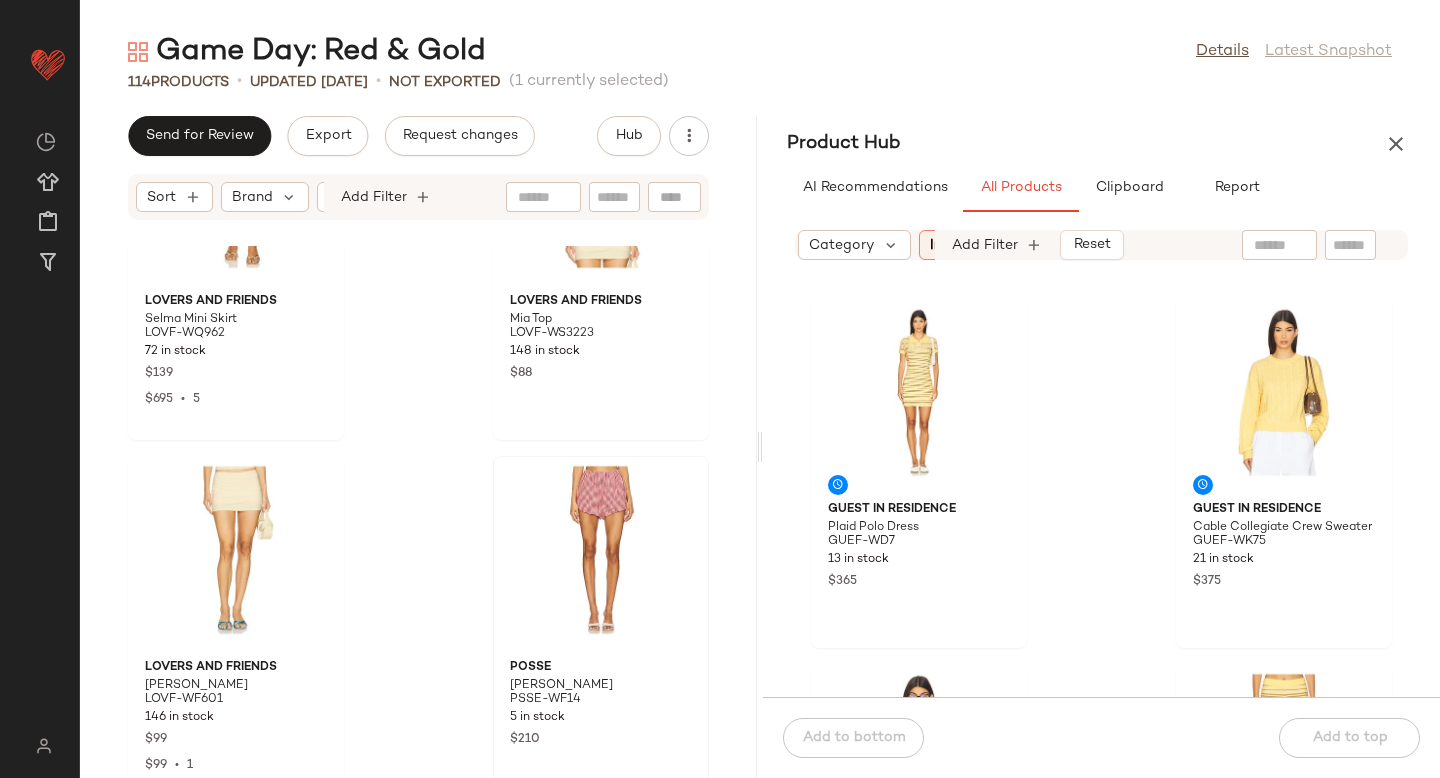 click on "Category" 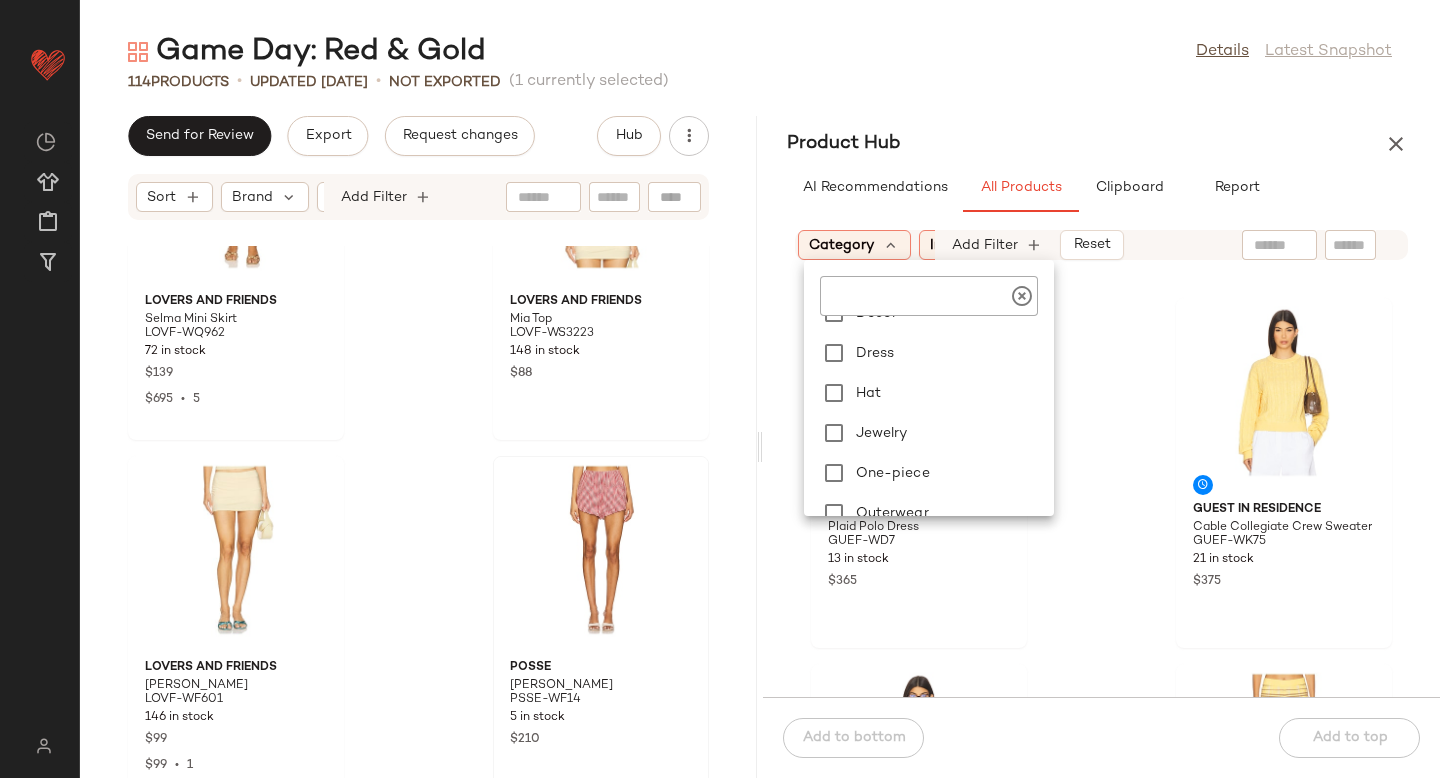 scroll, scrollTop: 449, scrollLeft: 0, axis: vertical 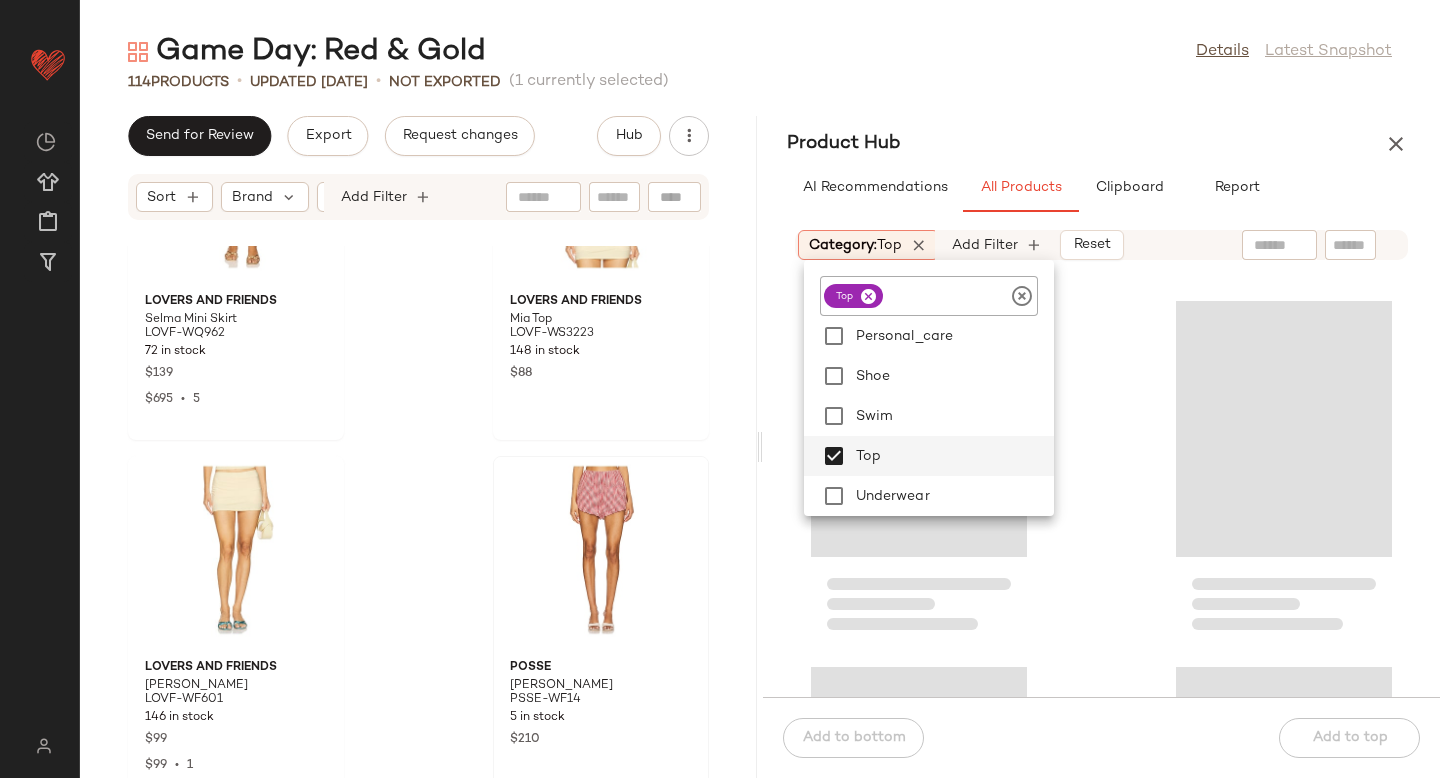 click 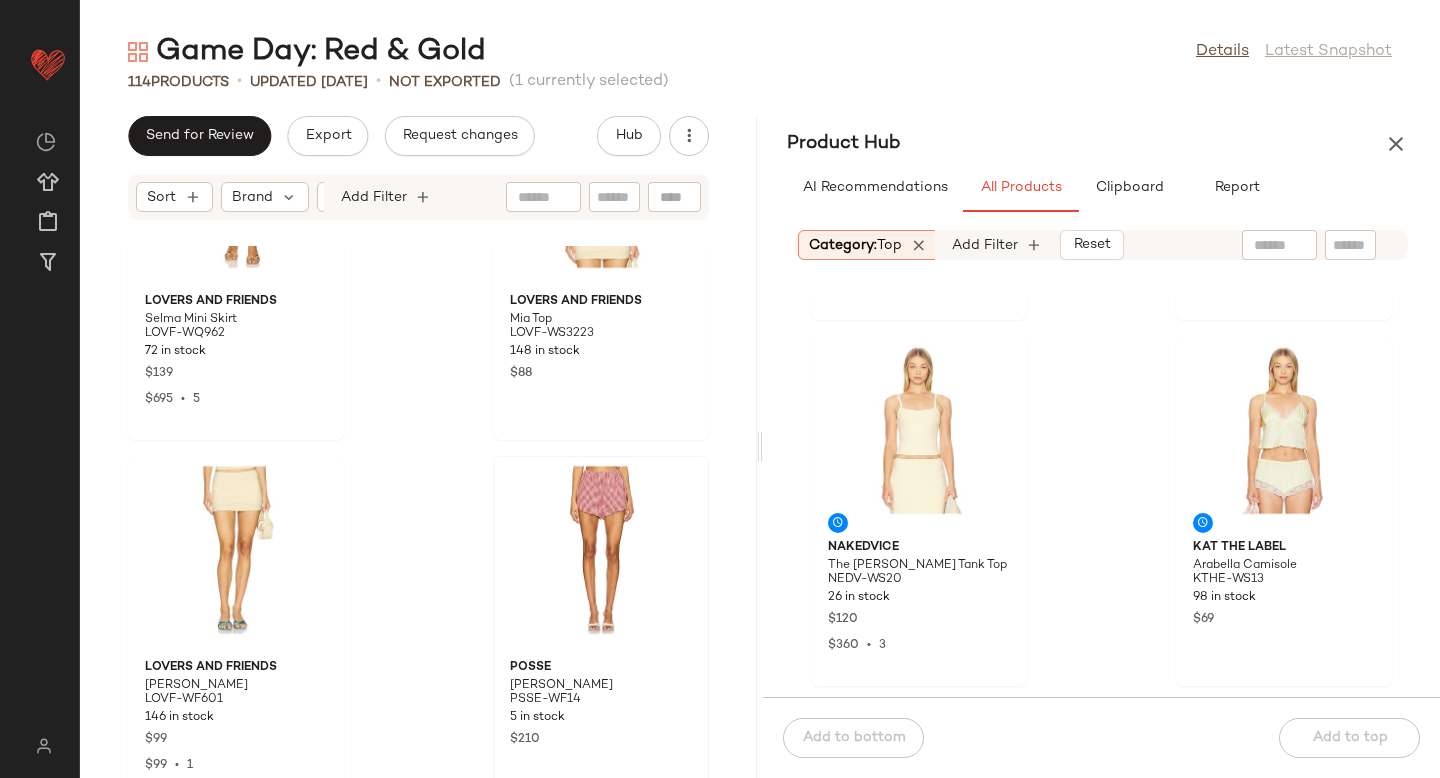 scroll, scrollTop: 1078, scrollLeft: 0, axis: vertical 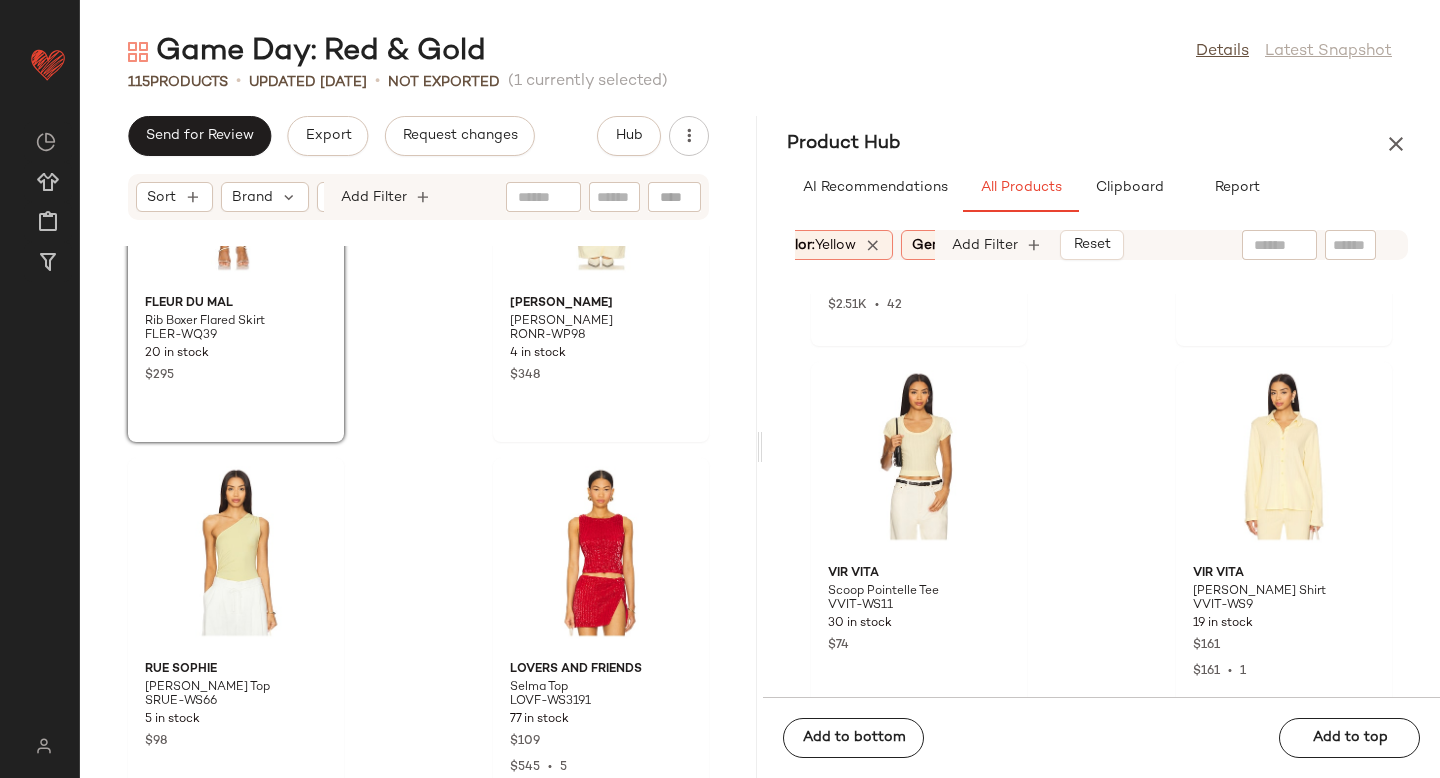 click on "Yellow" at bounding box center (835, 245) 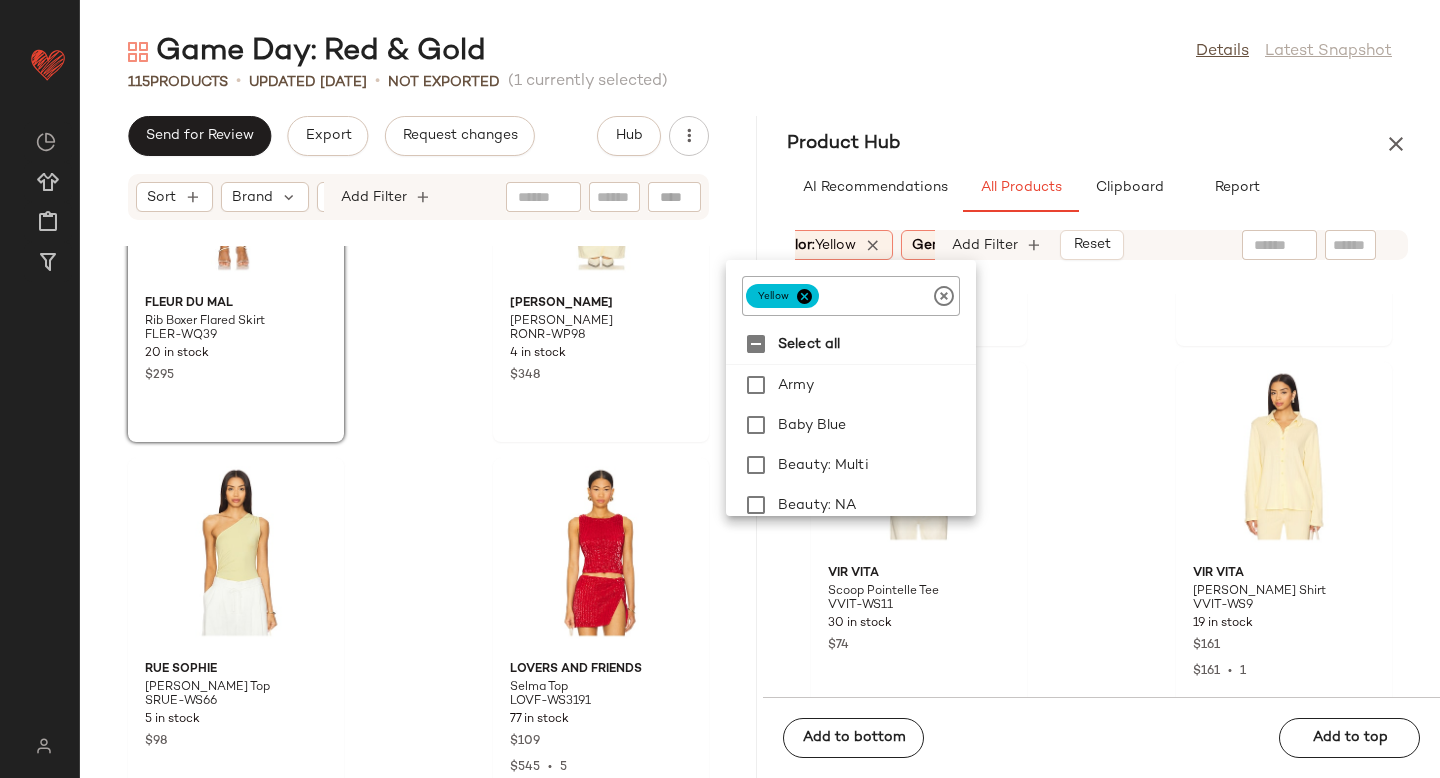 click 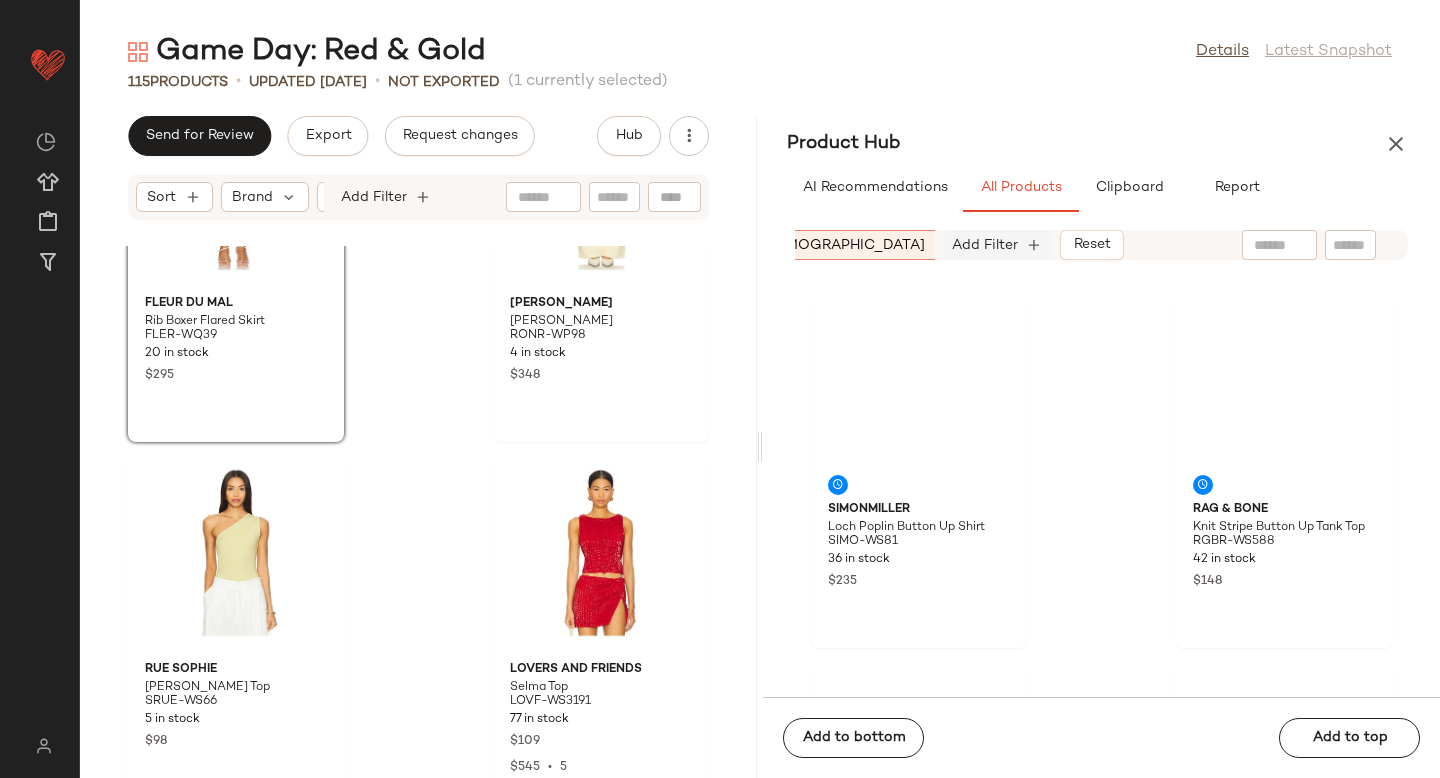 click on "Add Filter" at bounding box center (985, 245) 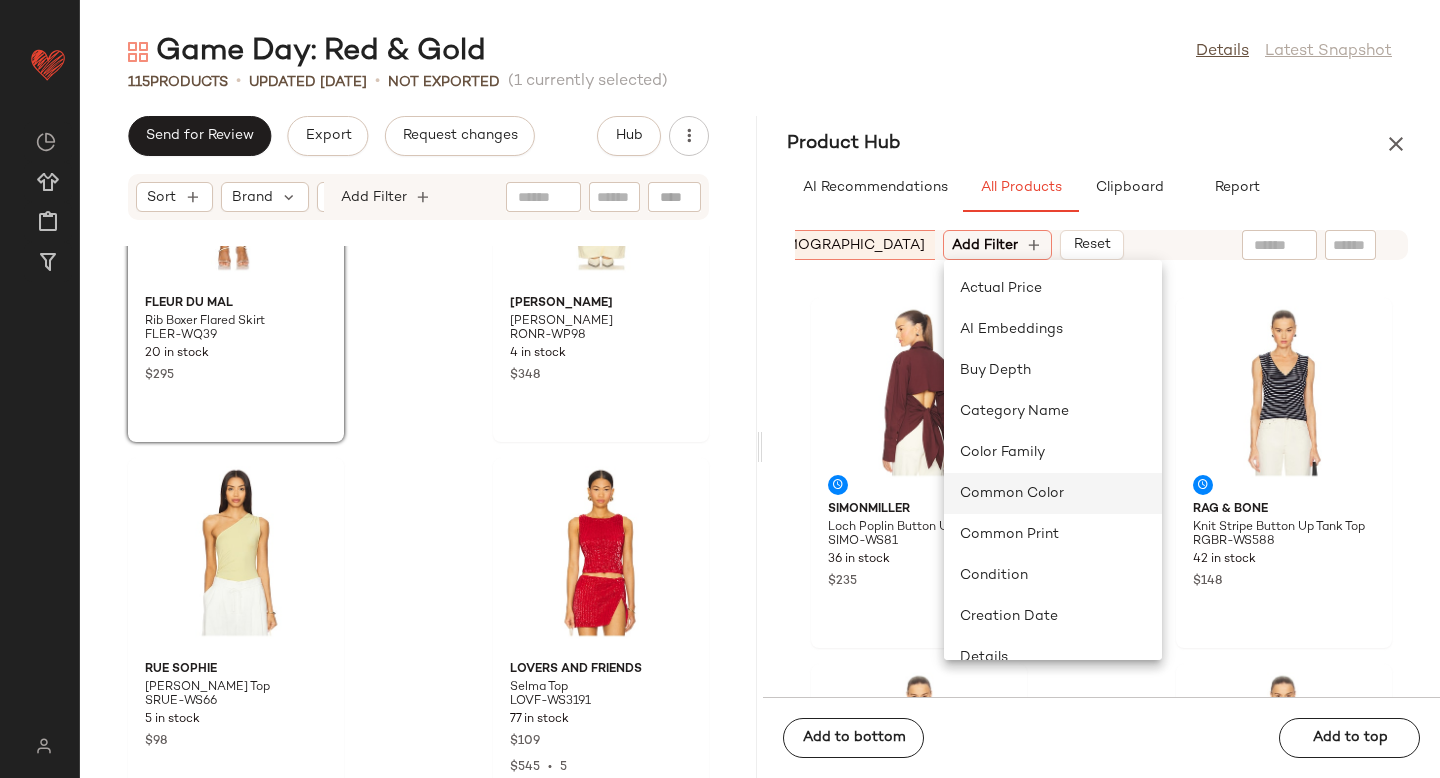click on "Common Color" 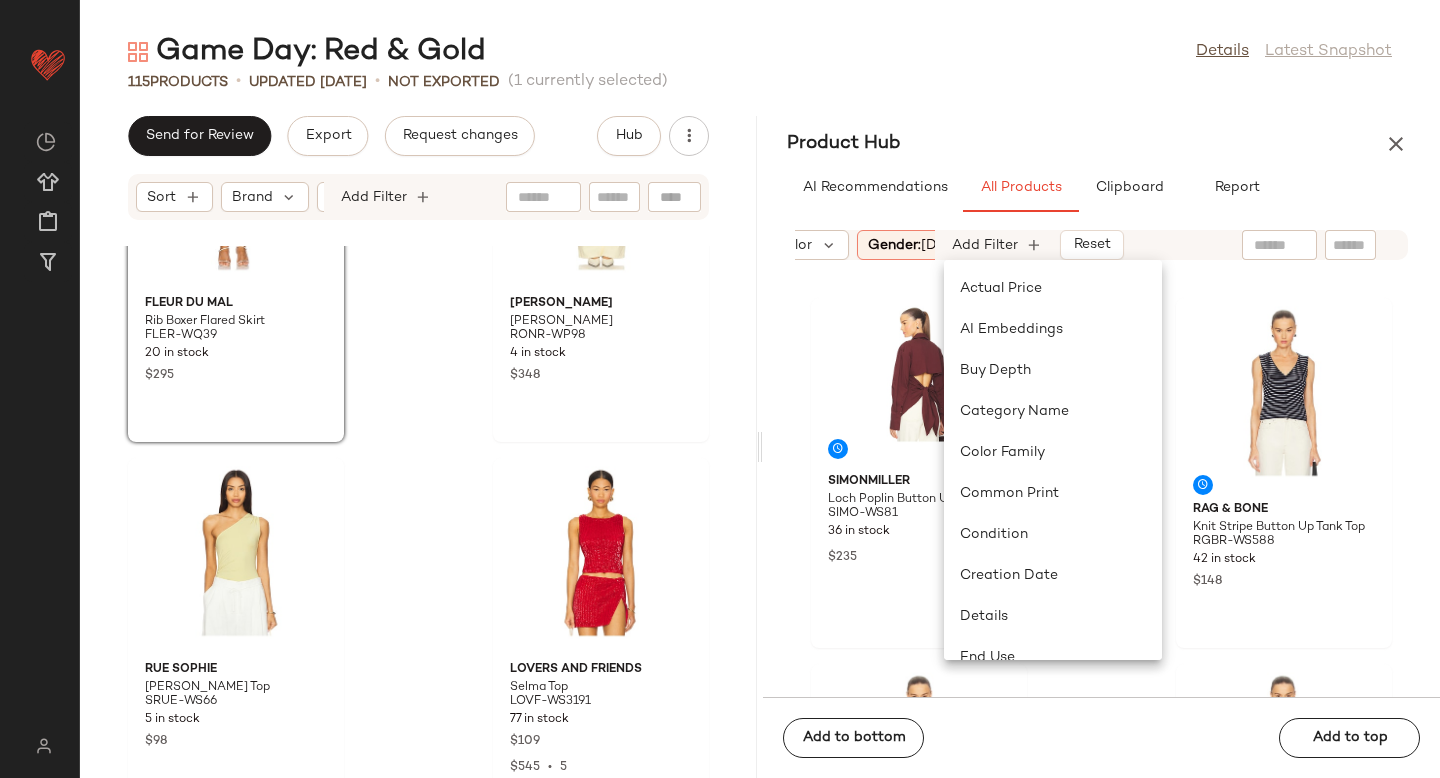 scroll, scrollTop: 0, scrollLeft: 753, axis: horizontal 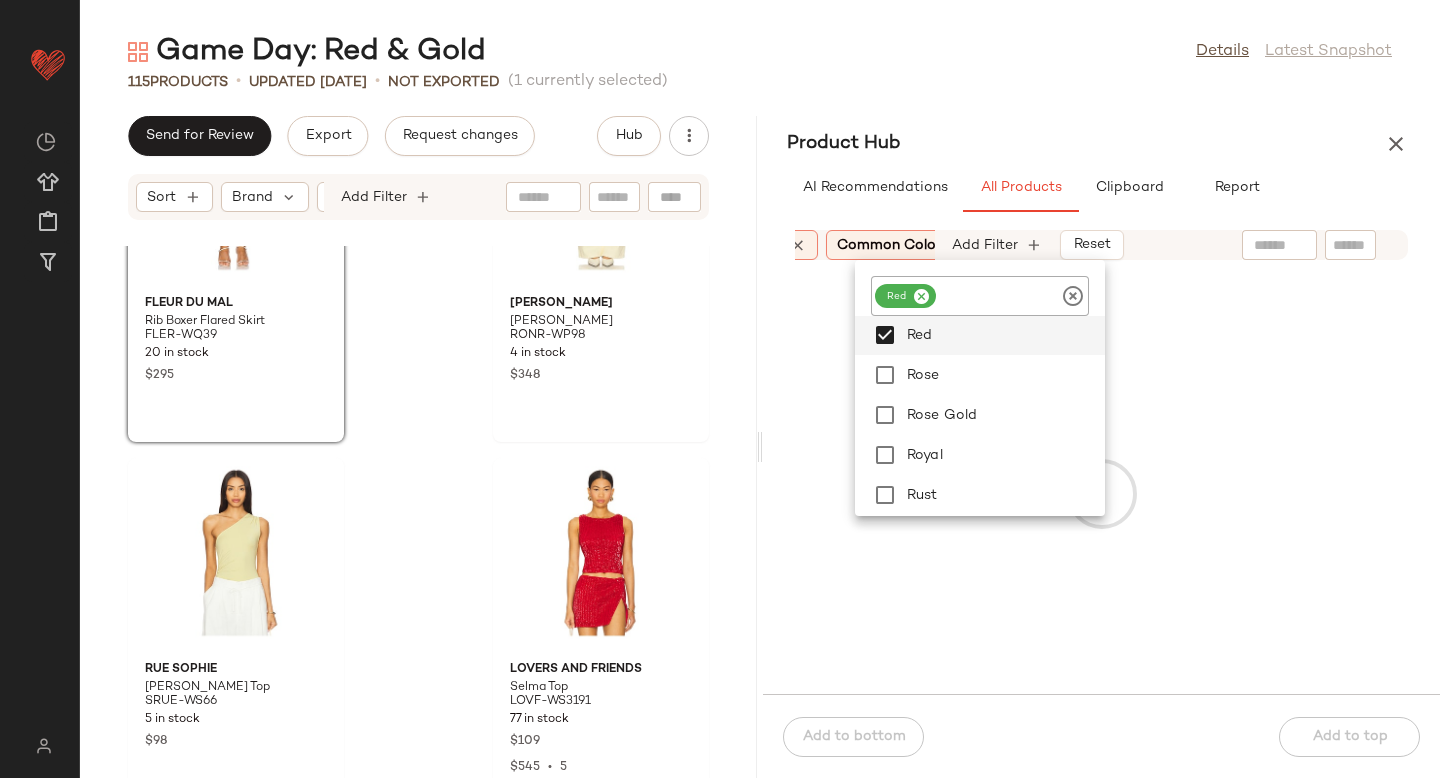 click on "Sort:   (1) Brand  Category:   top In Curation?:   No Age:   adult Availability:   (2) Common Color:   Red Gender:   [DEMOGRAPHIC_DATA] Sale Price:   Not on sale Add Filter   Reset" at bounding box center (1101, 245) 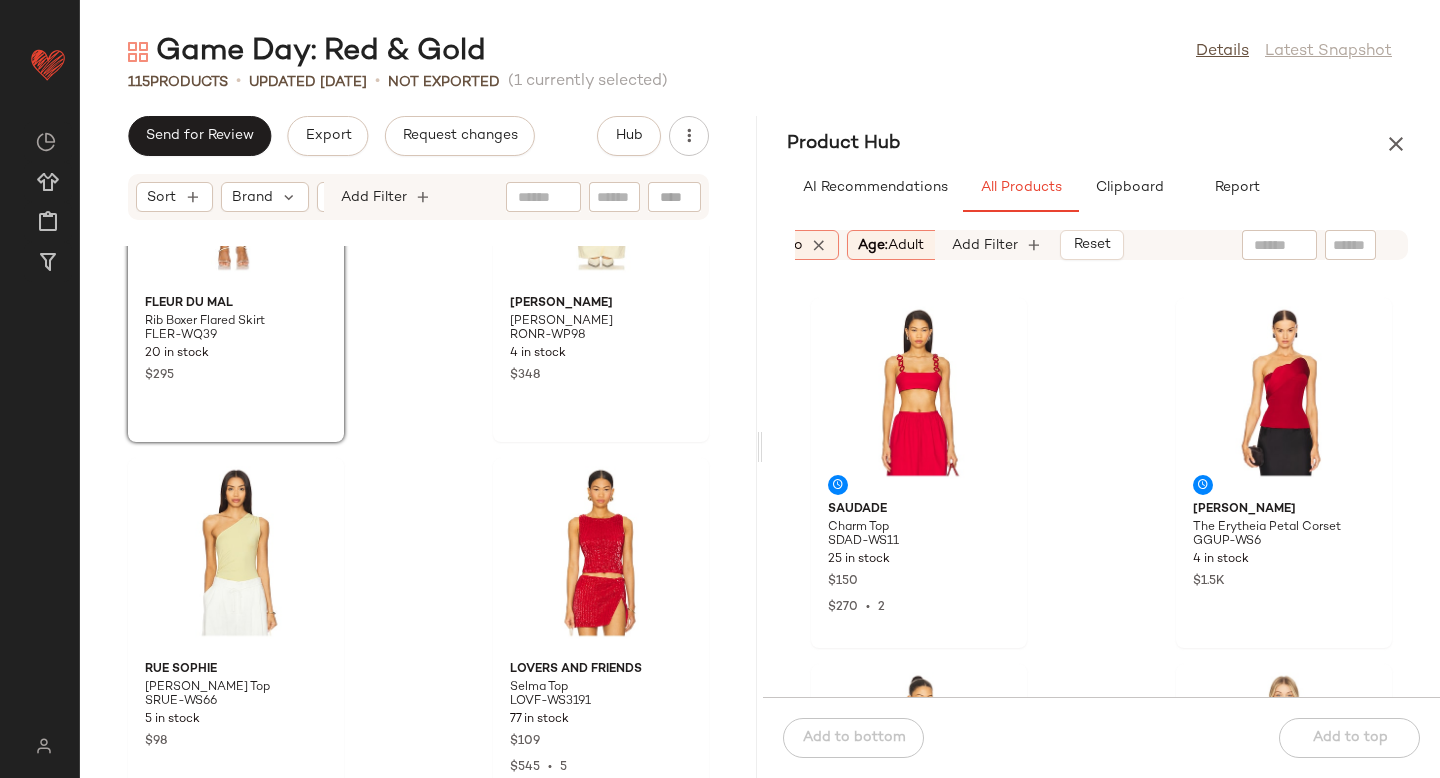 scroll, scrollTop: 0, scrollLeft: 455, axis: horizontal 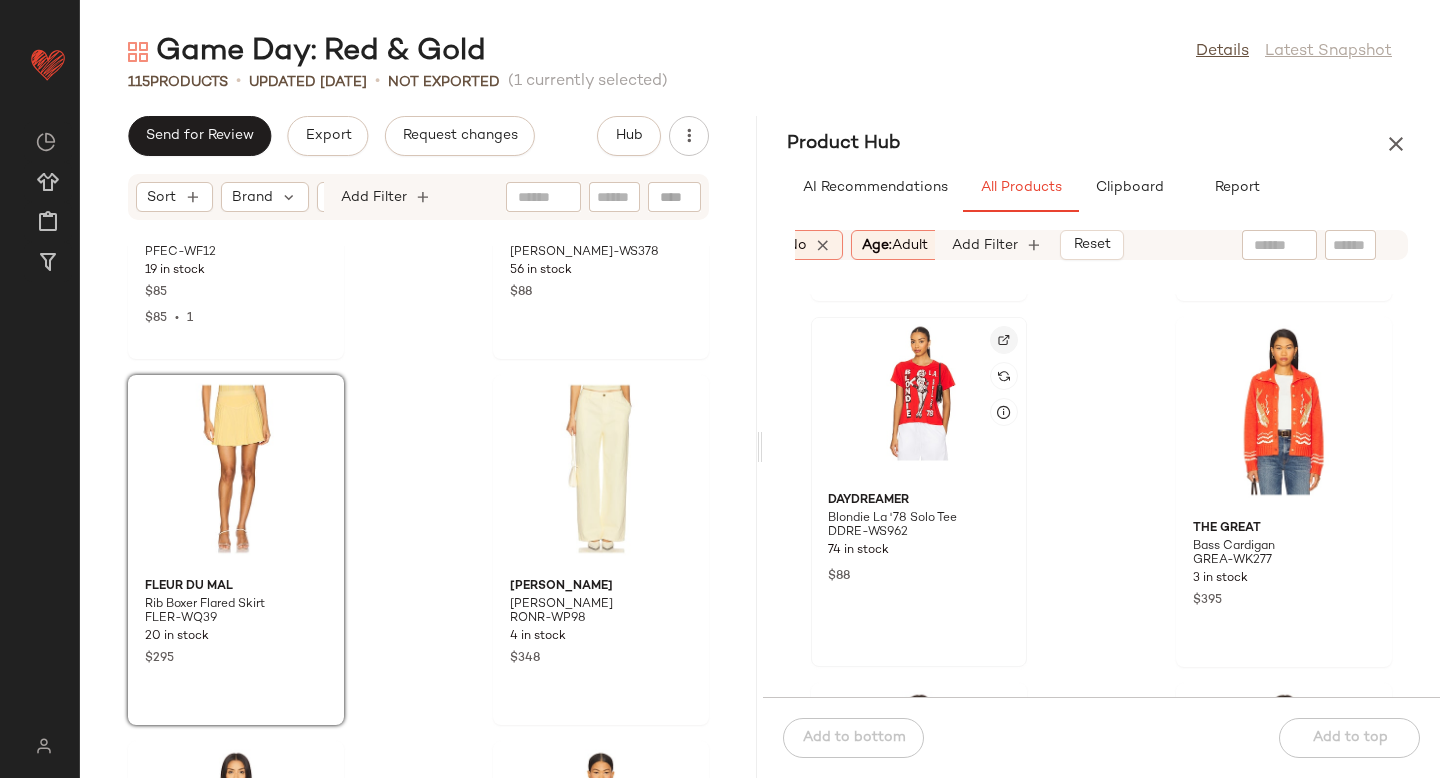 click at bounding box center [1004, 340] 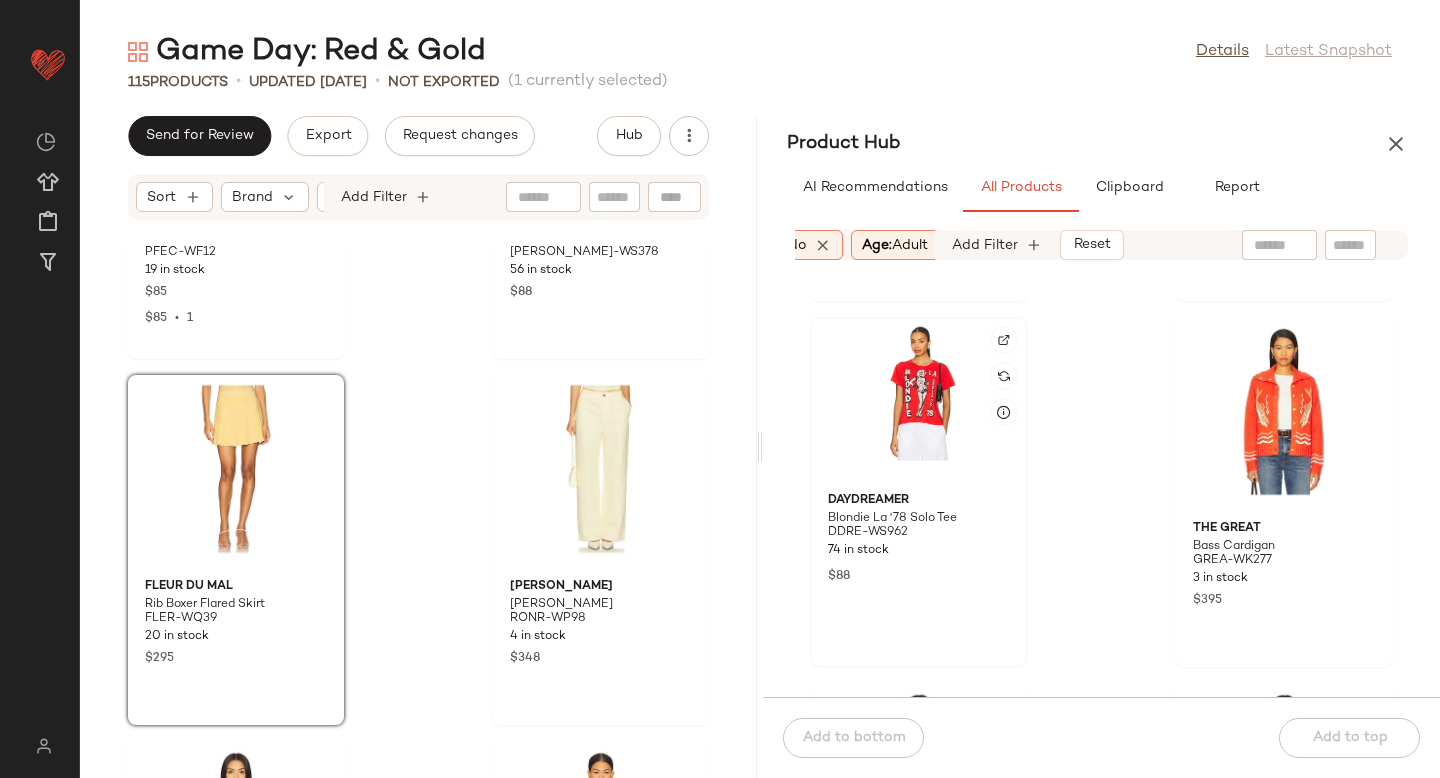 scroll, scrollTop: 3655, scrollLeft: 0, axis: vertical 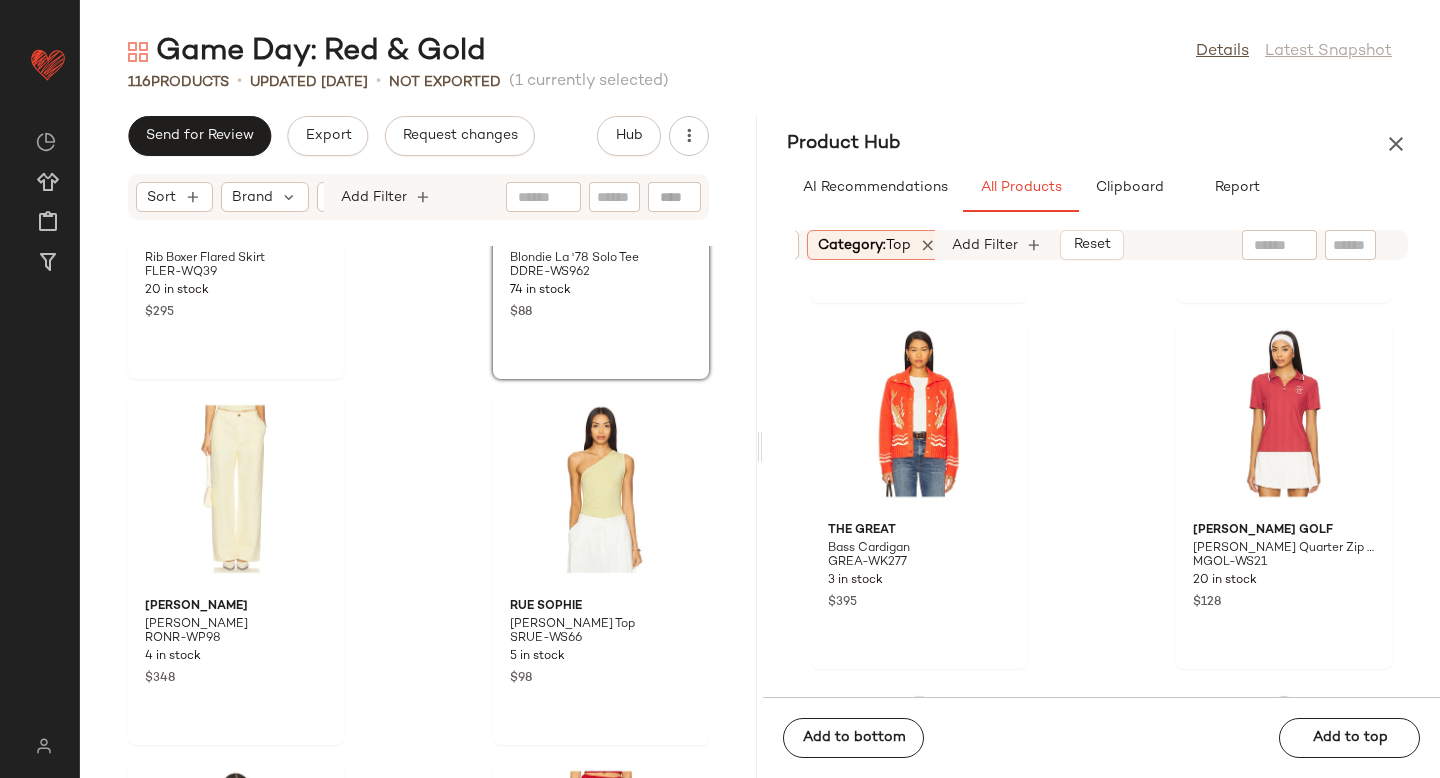 click on "Category:   top" at bounding box center [864, 245] 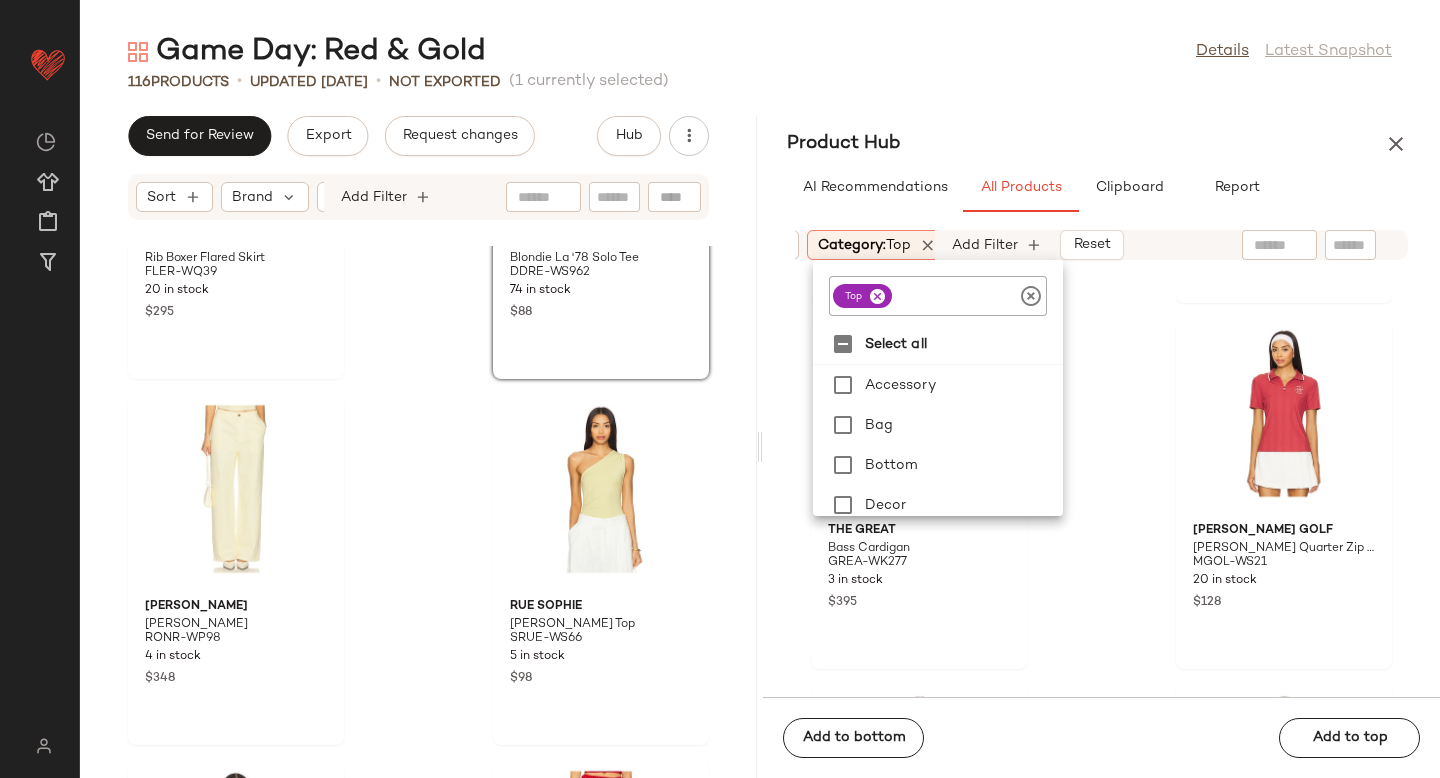 click 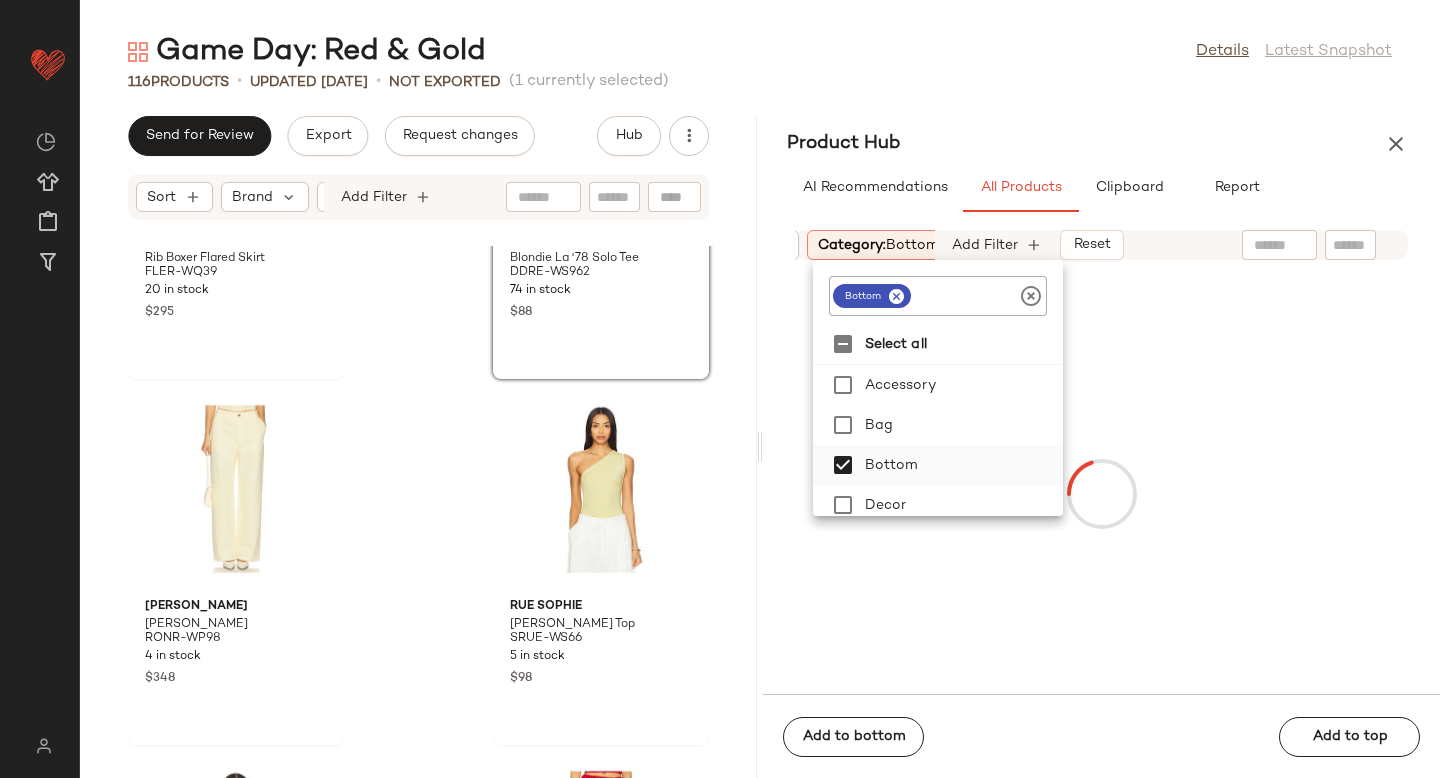 click at bounding box center [1101, 494] 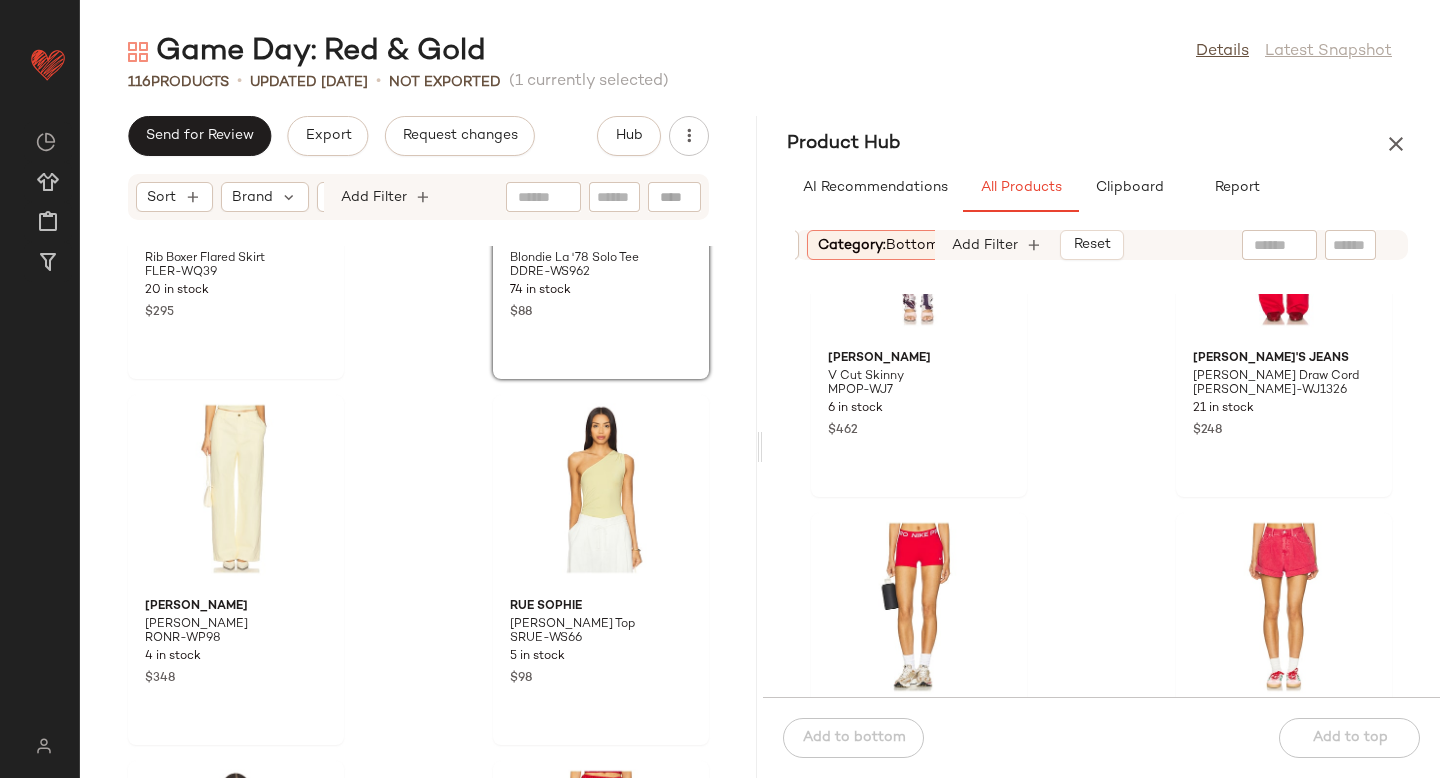 scroll, scrollTop: 4385, scrollLeft: 0, axis: vertical 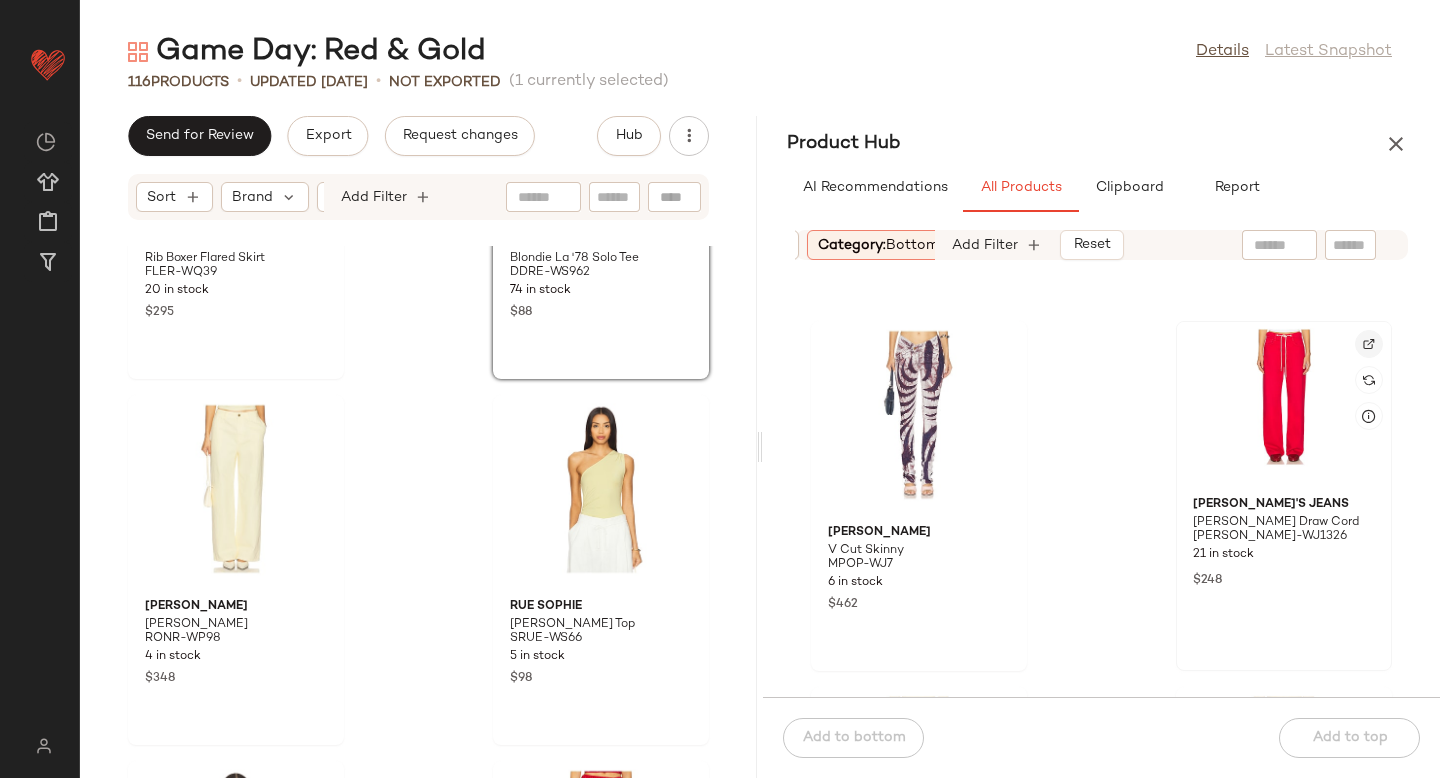 click 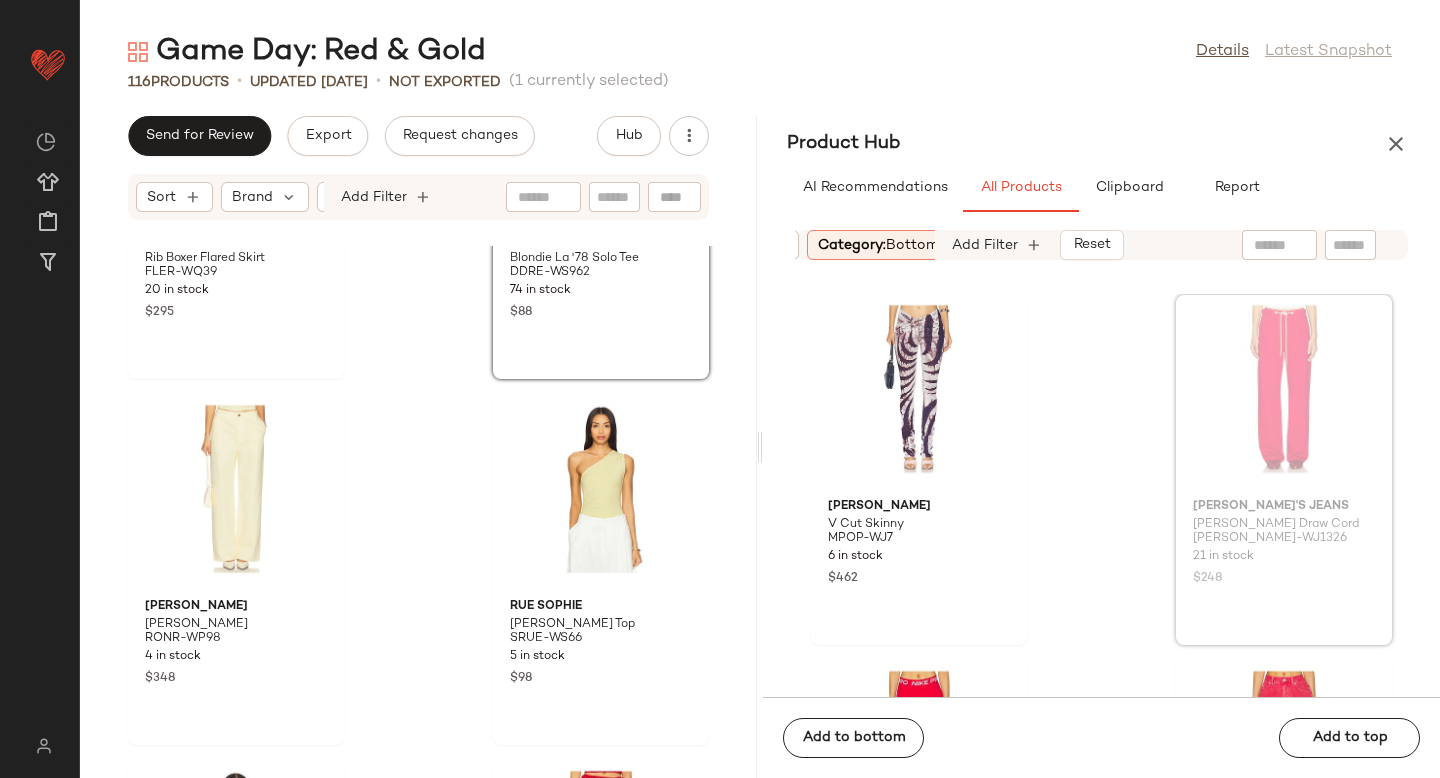 scroll, scrollTop: 4429, scrollLeft: 0, axis: vertical 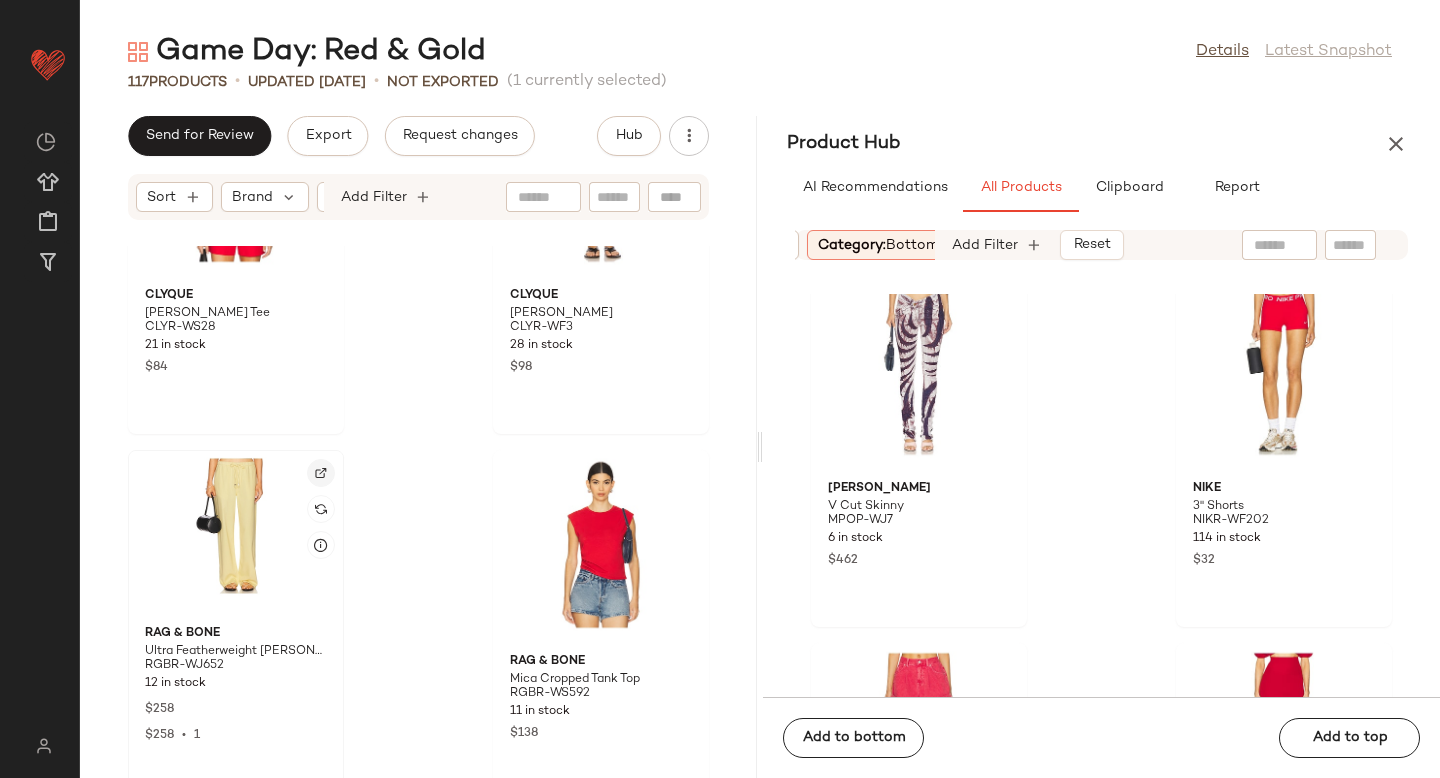 click at bounding box center [321, 473] 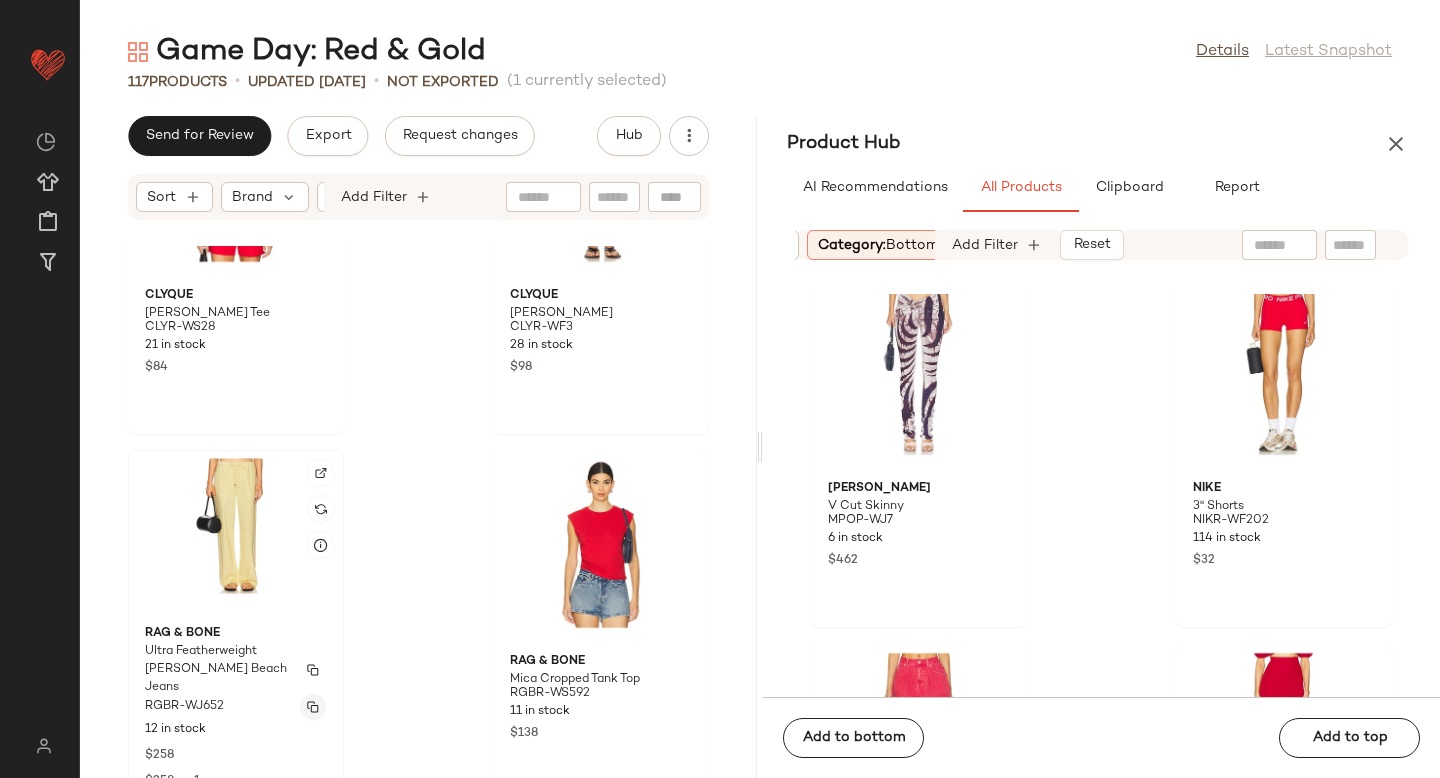 click 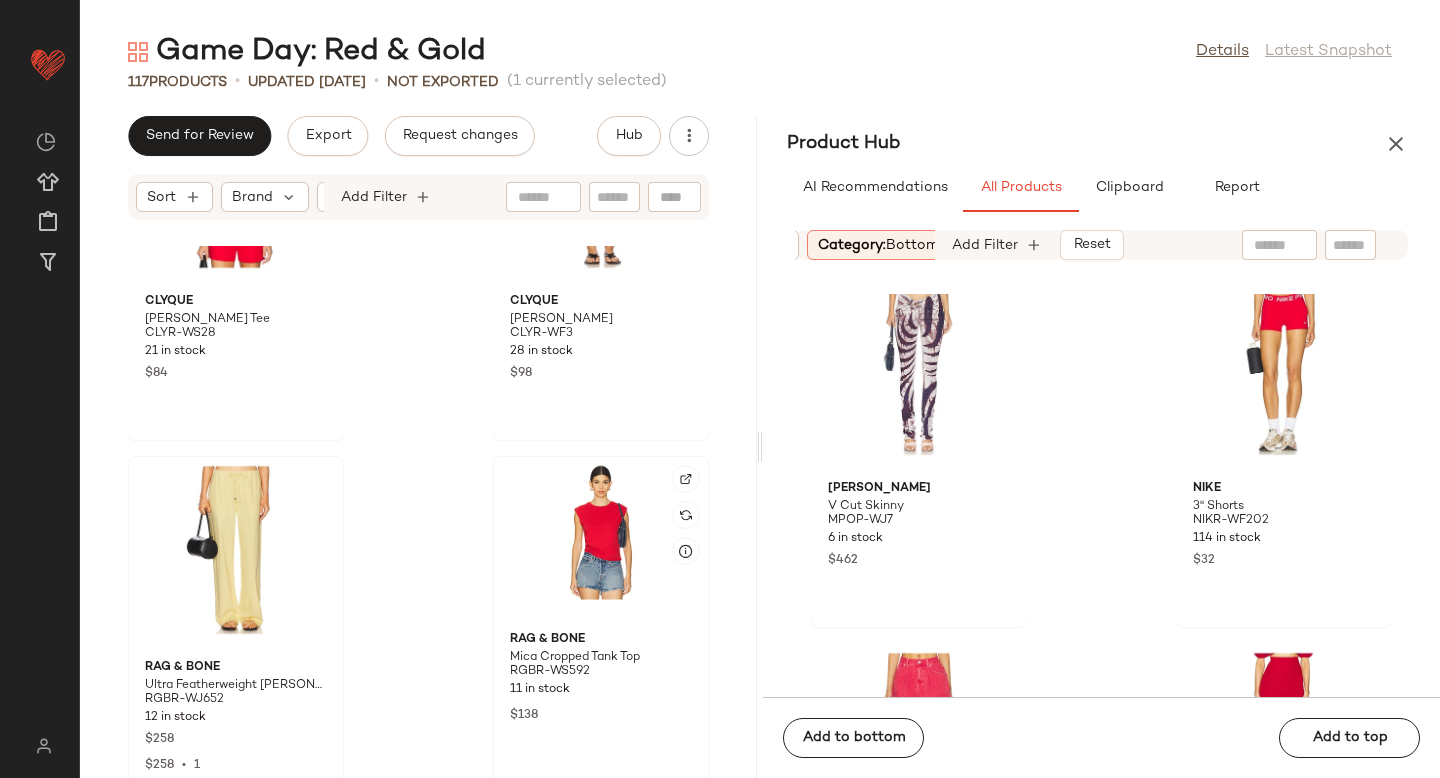scroll, scrollTop: 11547, scrollLeft: 0, axis: vertical 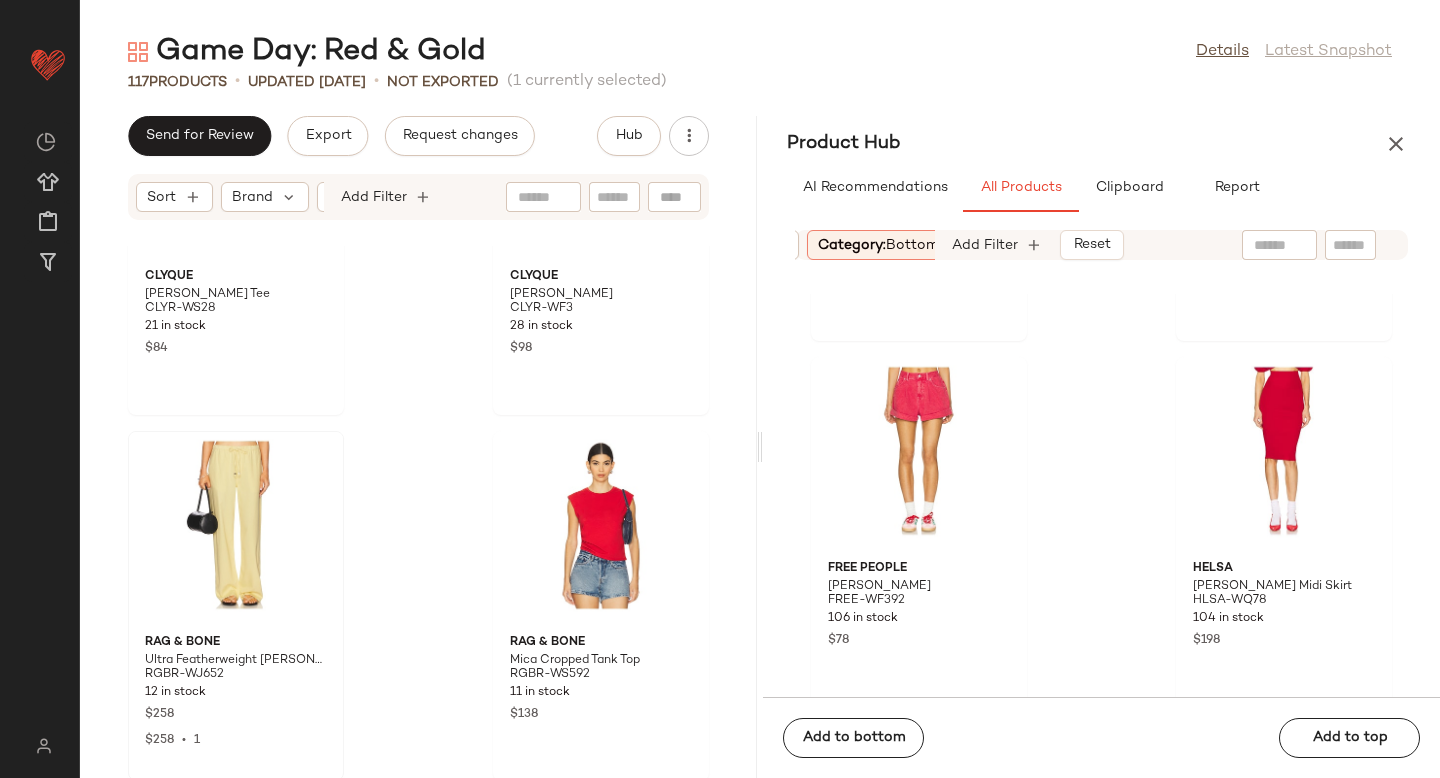 click on "bottom" at bounding box center [912, 245] 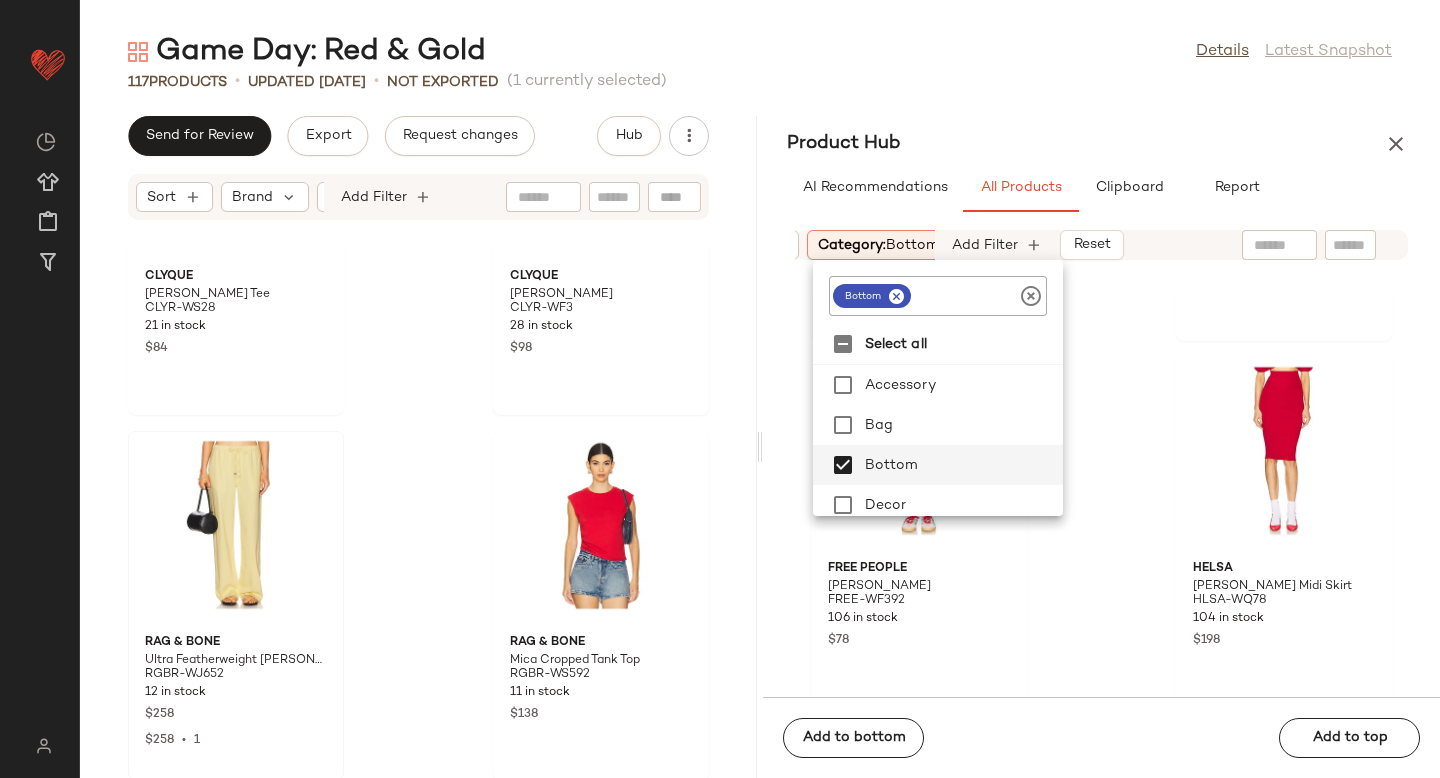 click 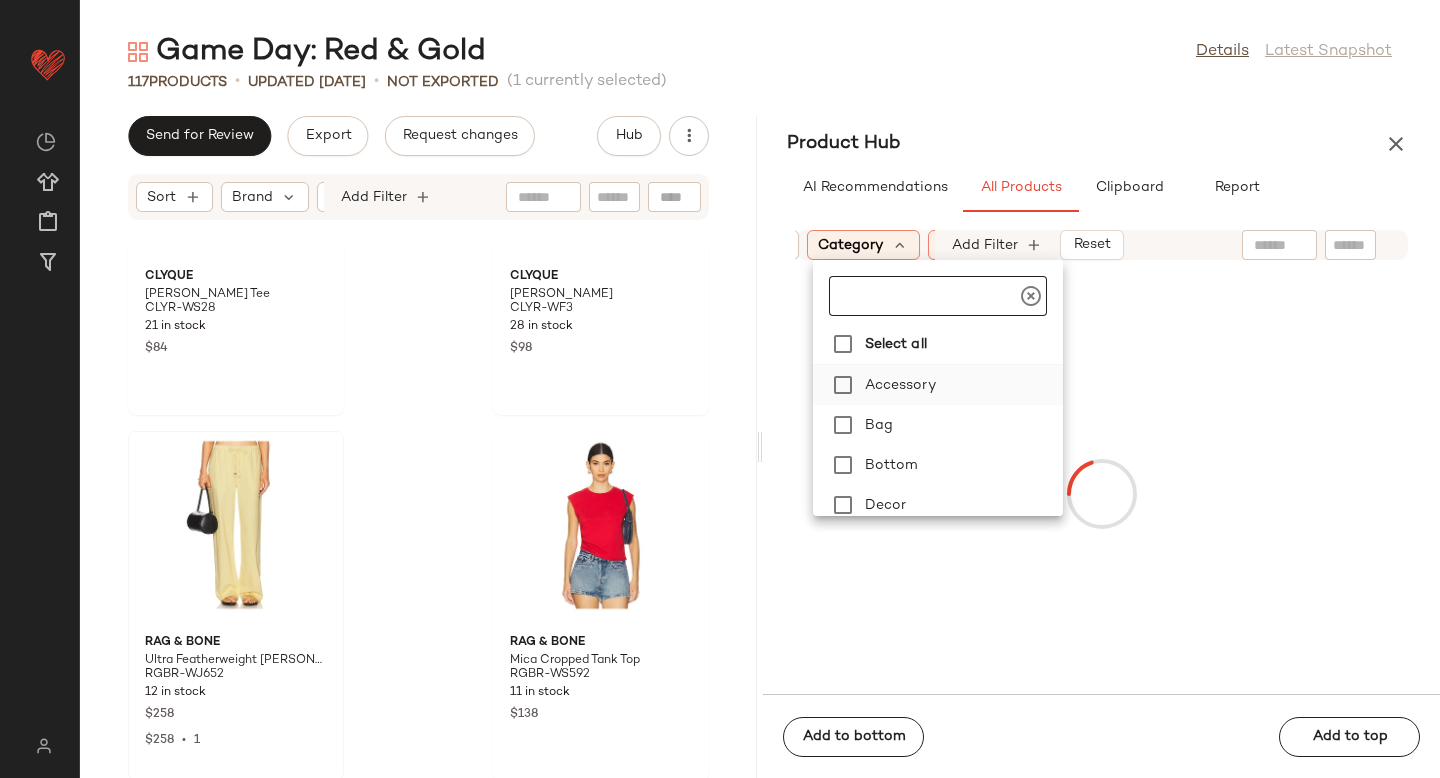 scroll, scrollTop: 449, scrollLeft: 0, axis: vertical 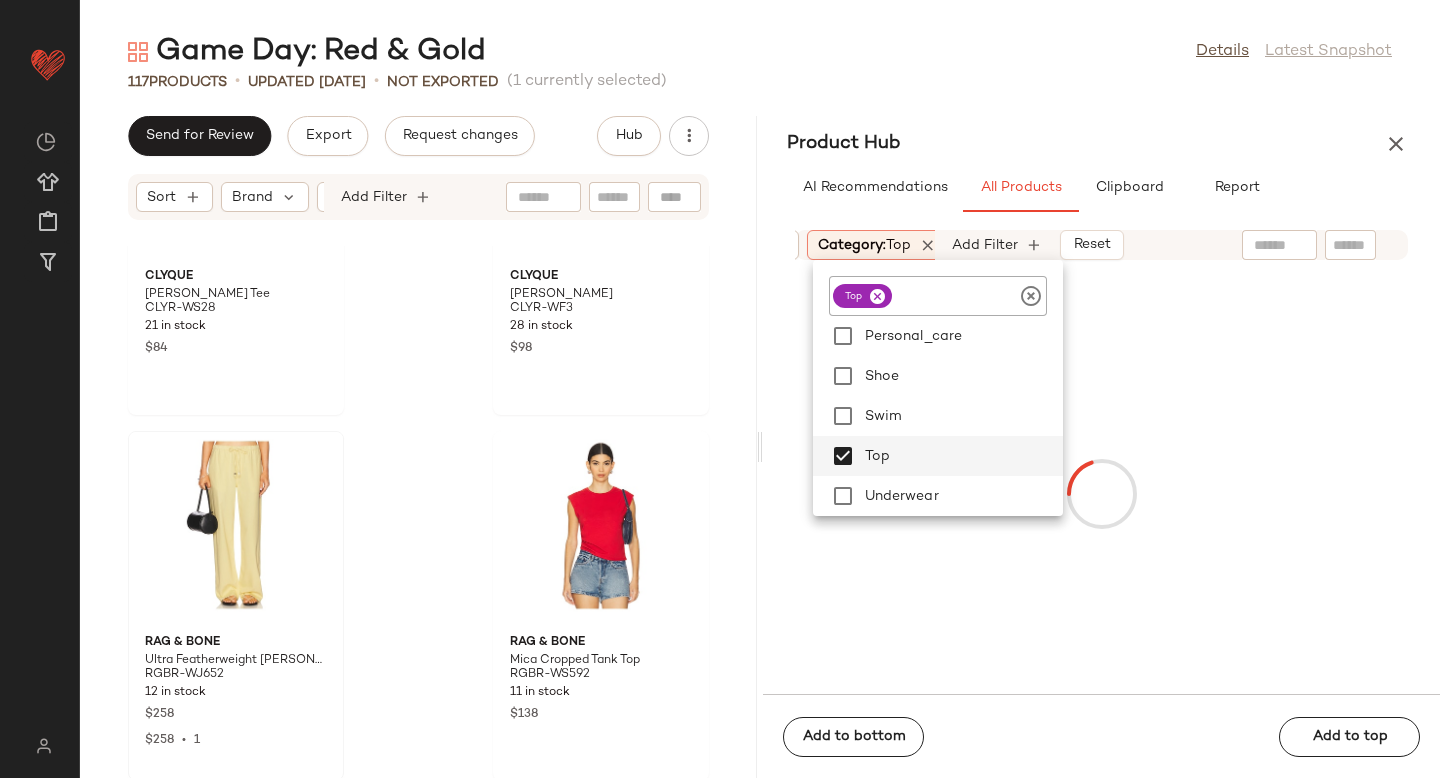 click at bounding box center (1101, 494) 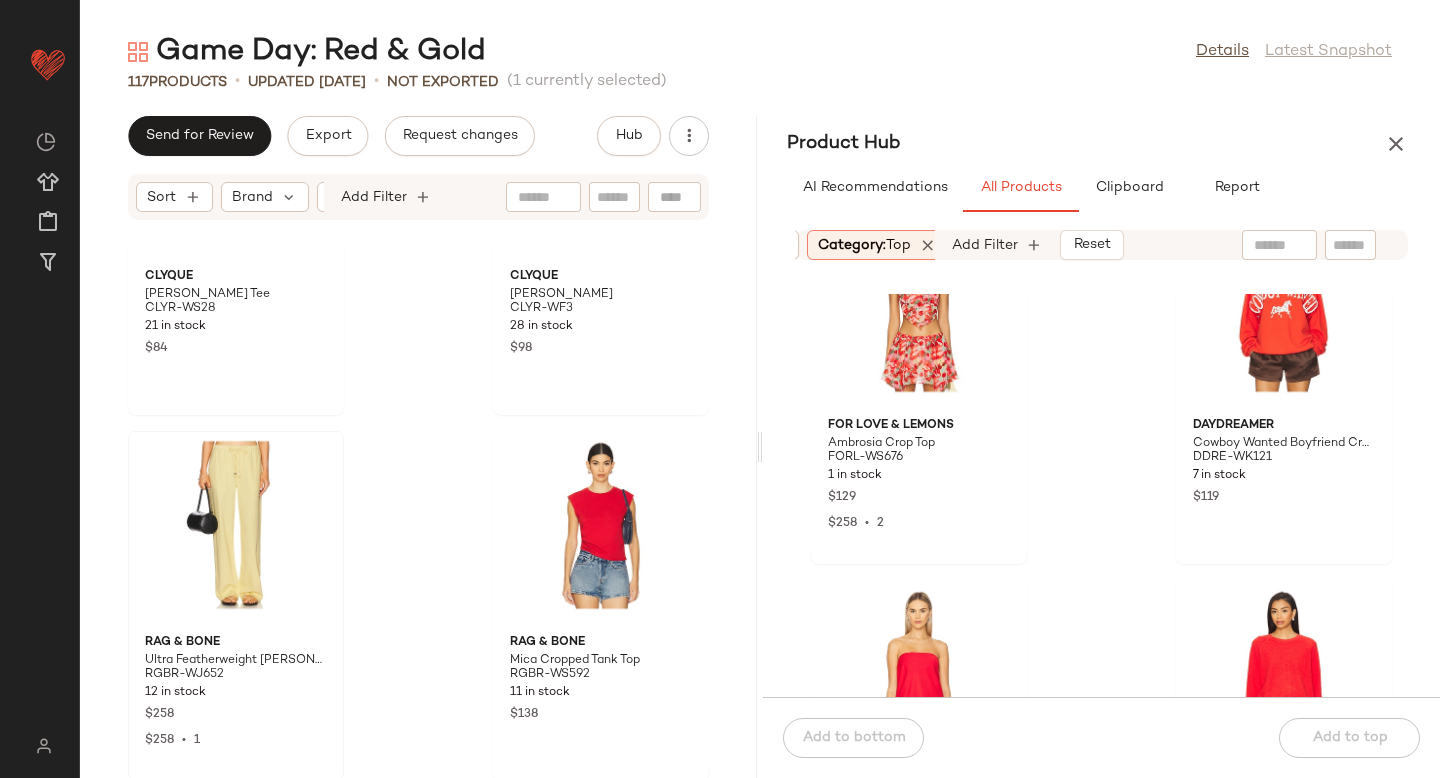 scroll, scrollTop: 6991, scrollLeft: 0, axis: vertical 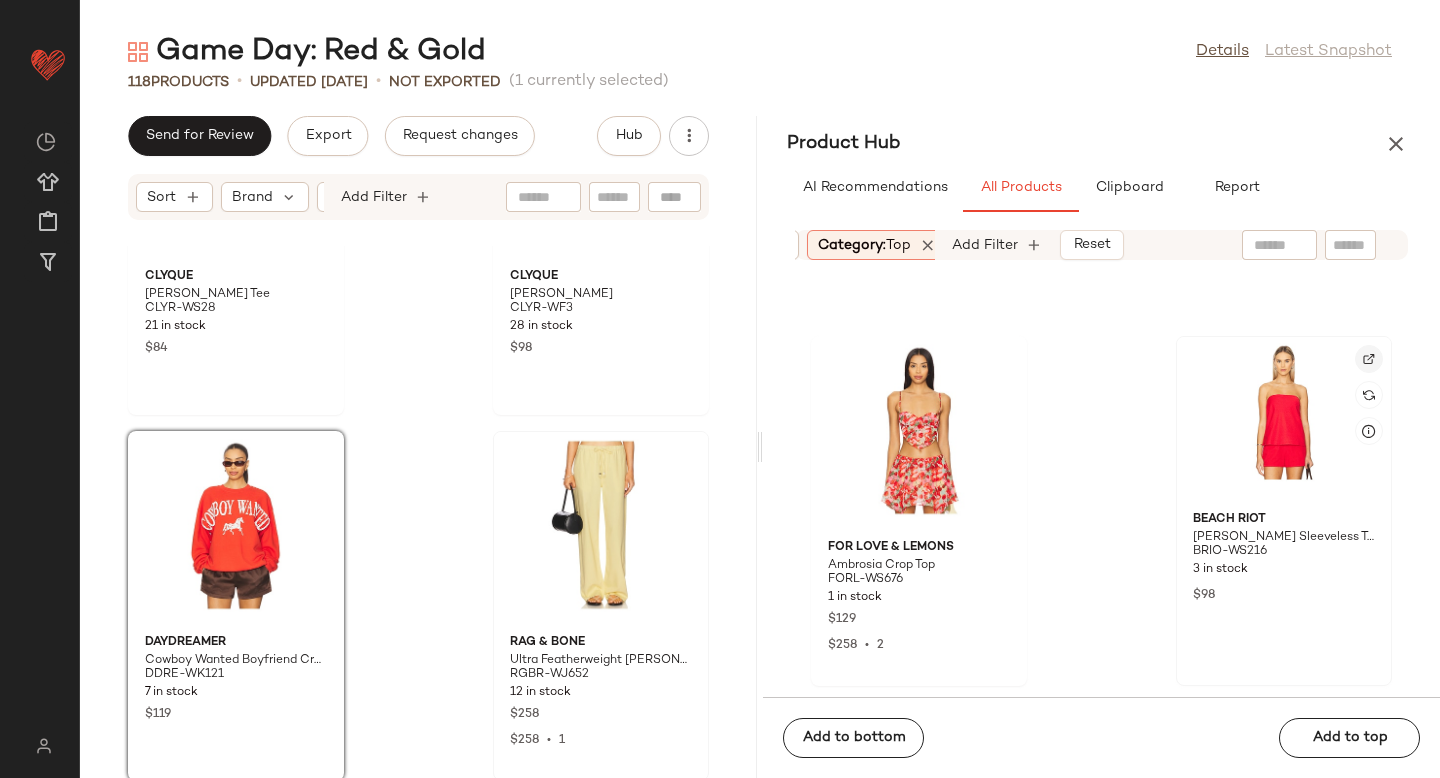 click 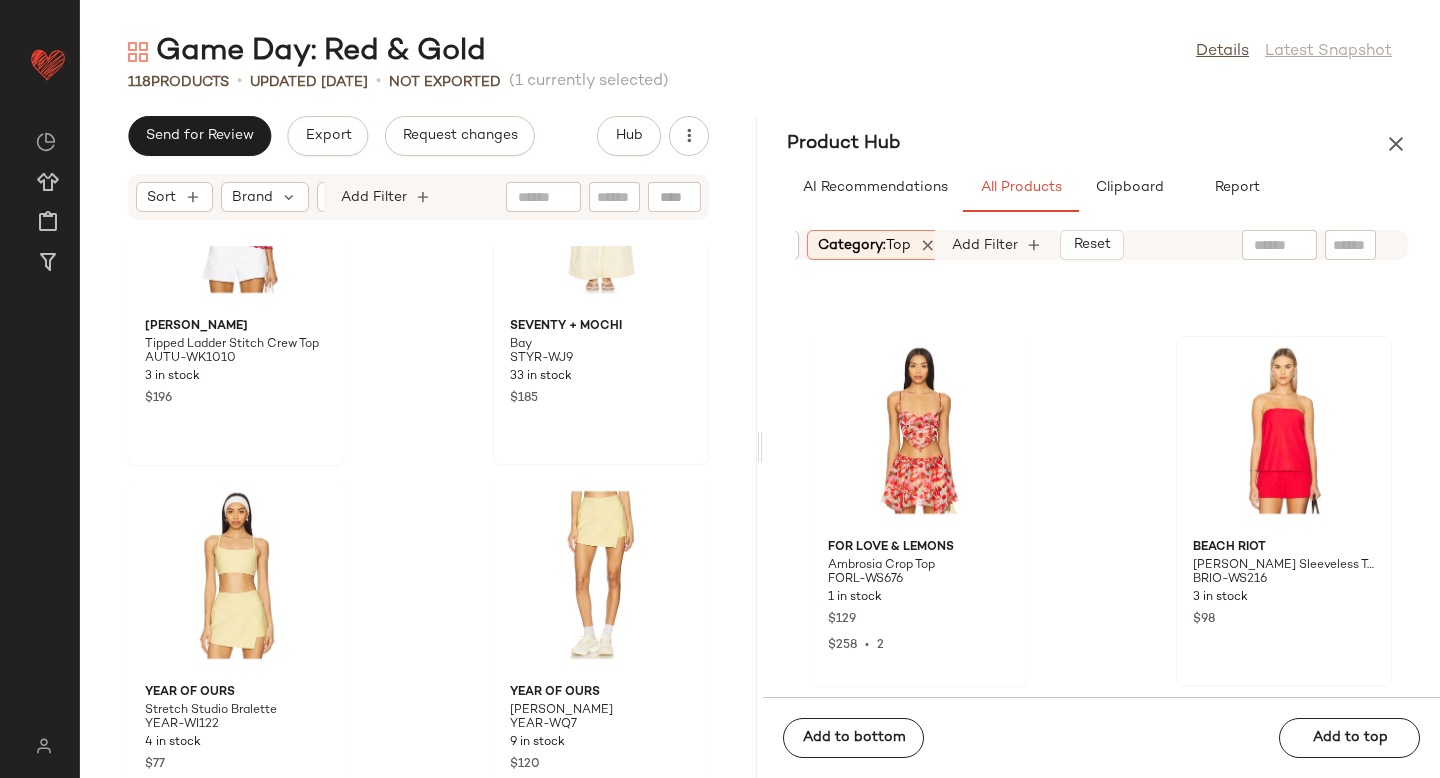scroll, scrollTop: 20664, scrollLeft: 0, axis: vertical 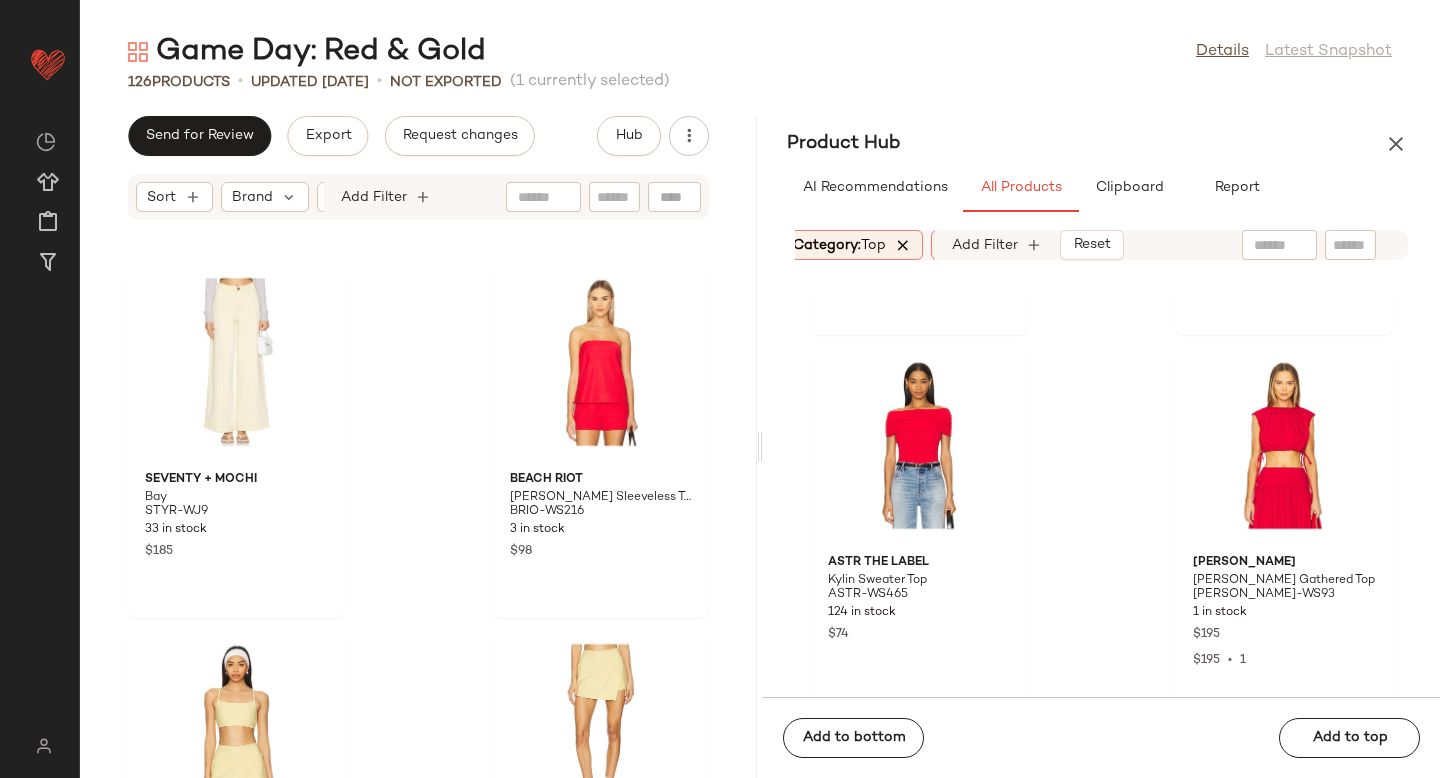 click at bounding box center [903, 245] 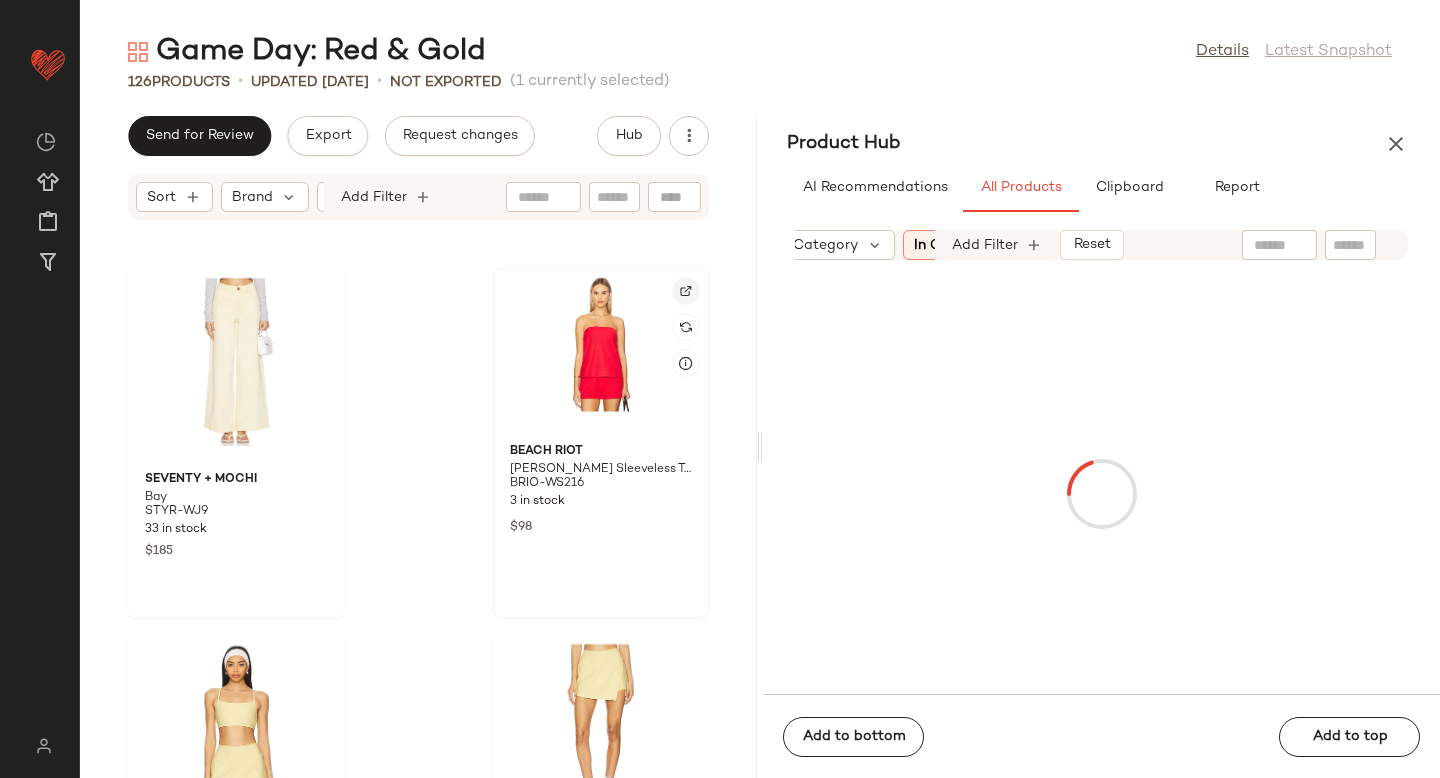 click at bounding box center [686, 291] 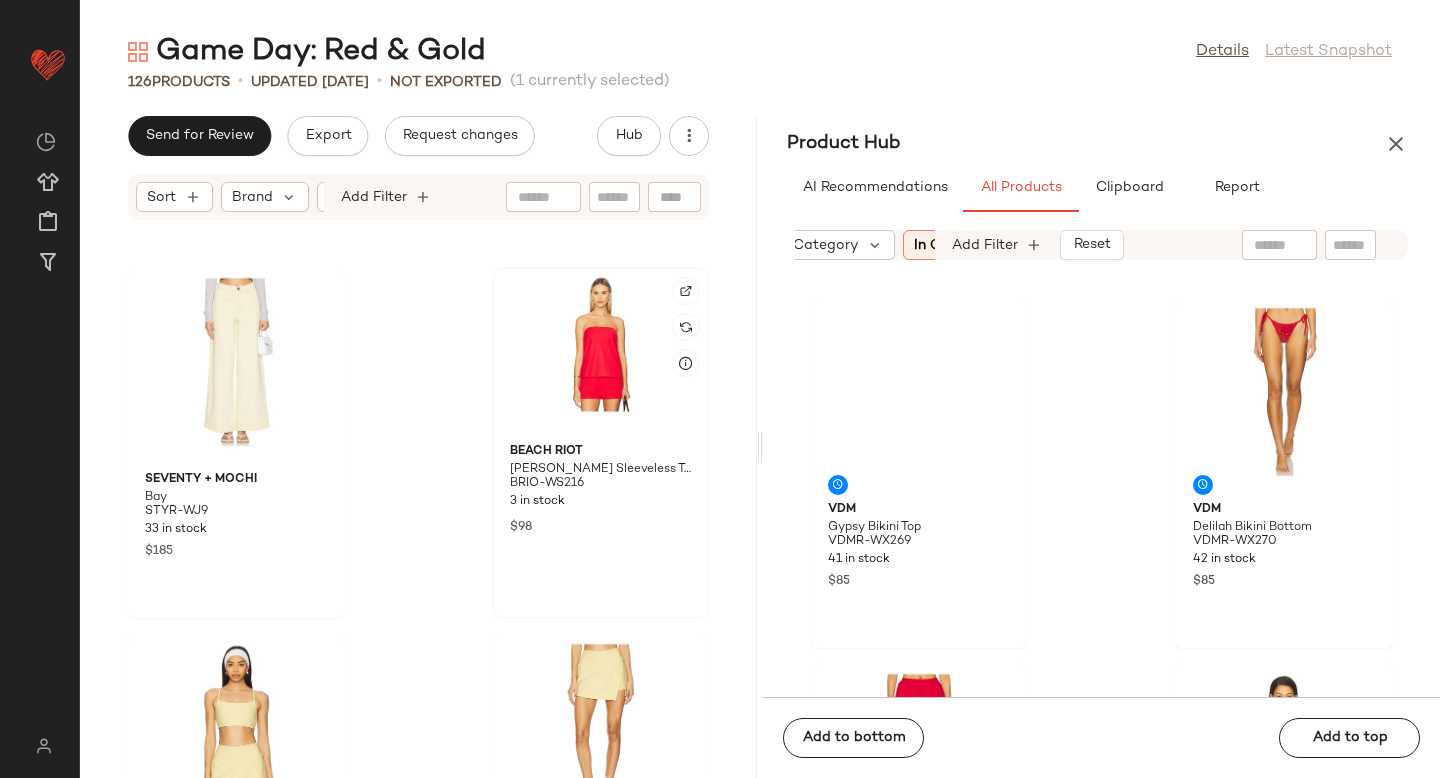click 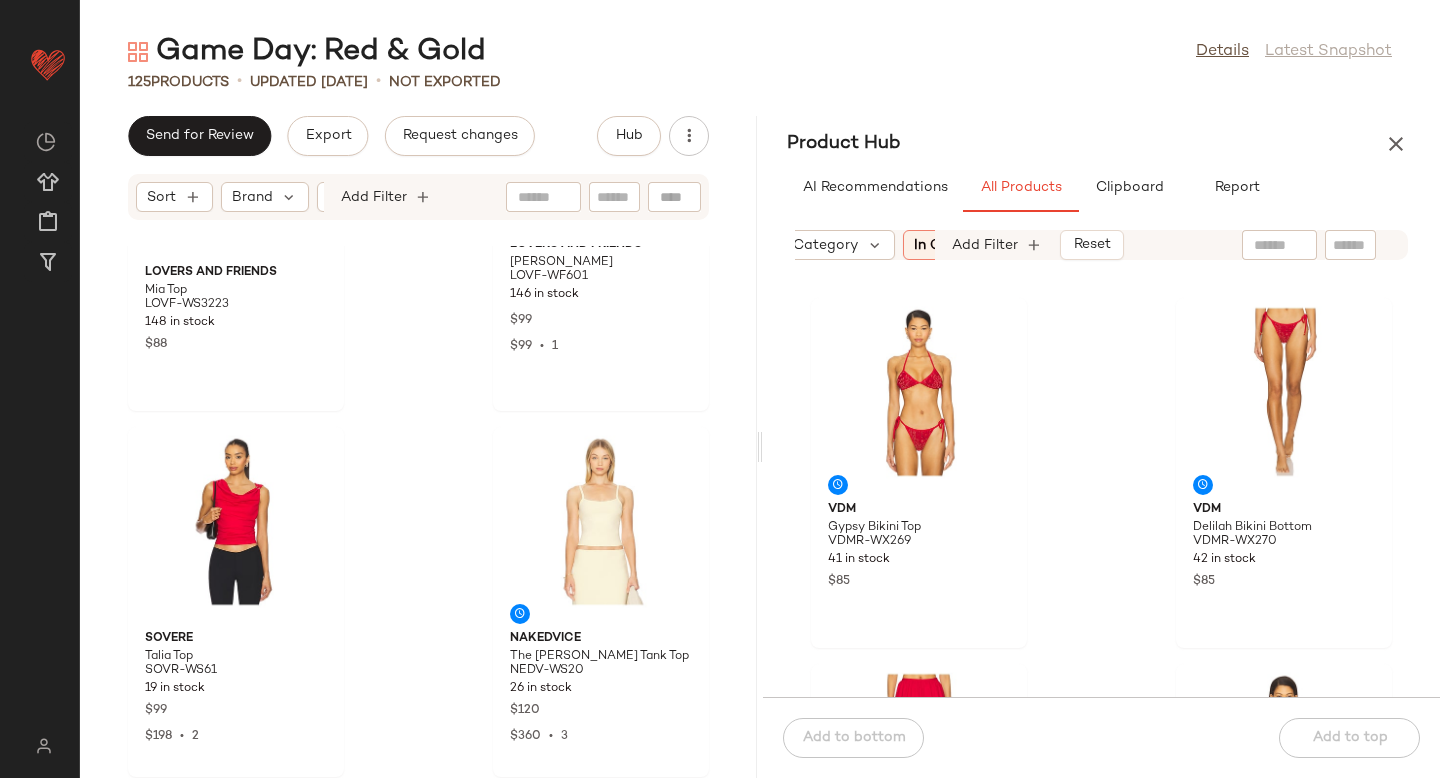 scroll, scrollTop: 15946, scrollLeft: 0, axis: vertical 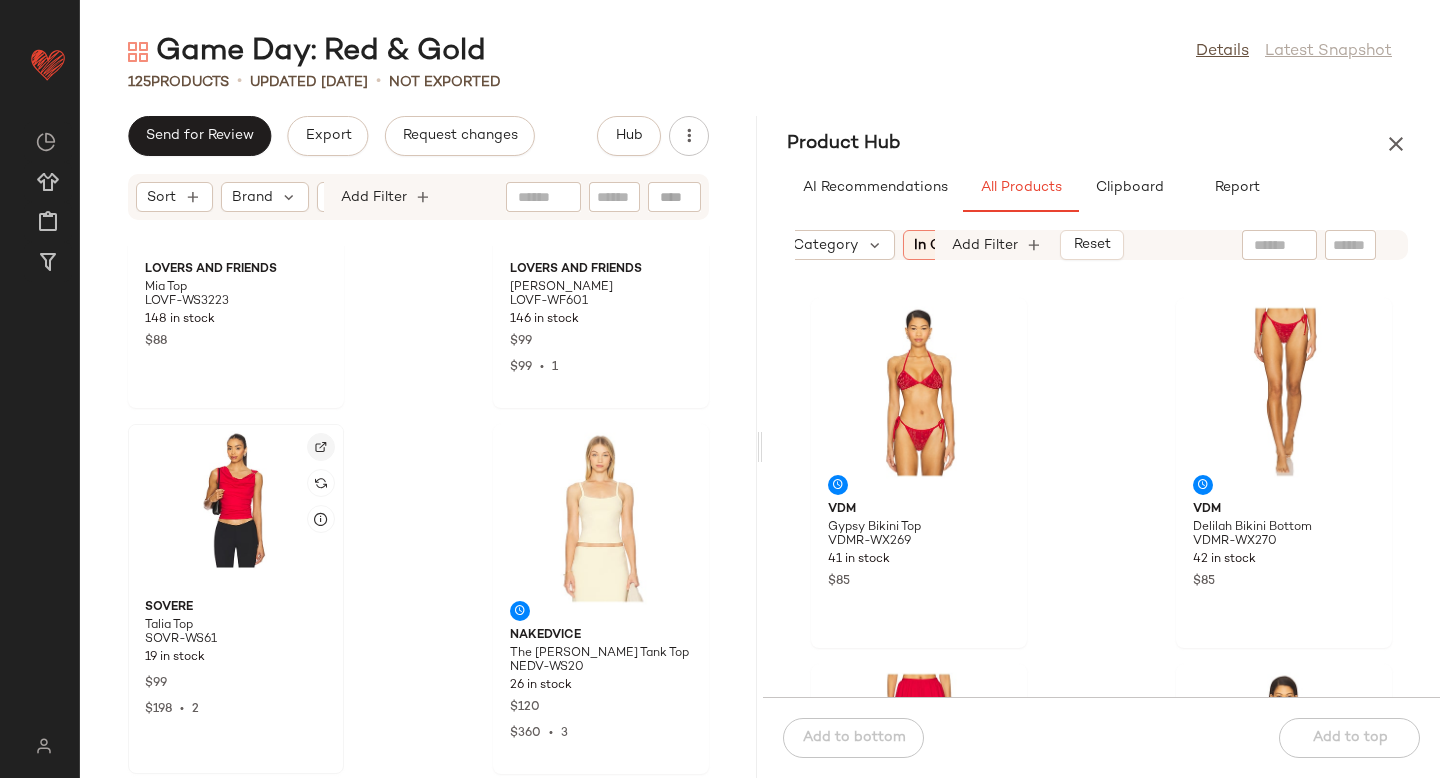 click at bounding box center [321, 447] 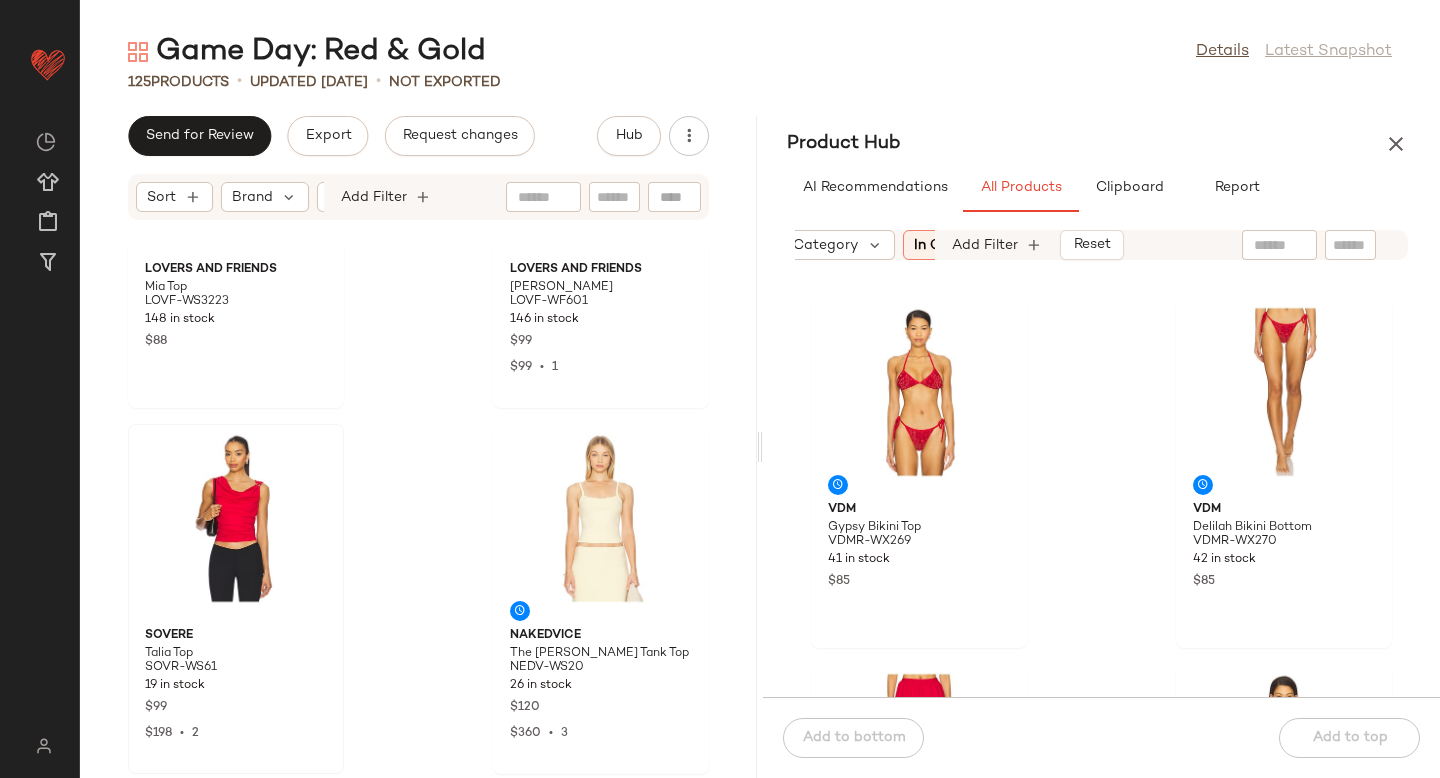 click 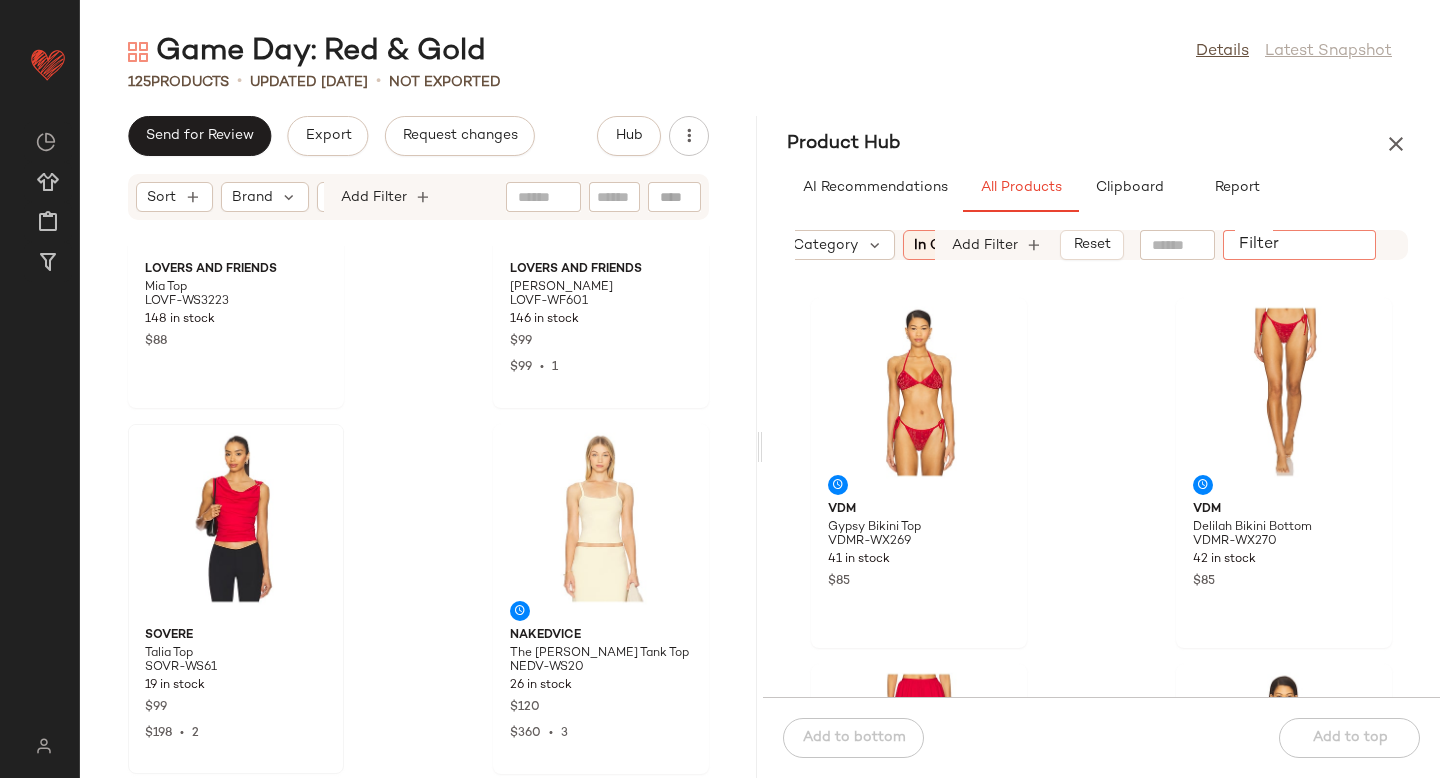 paste on "*********" 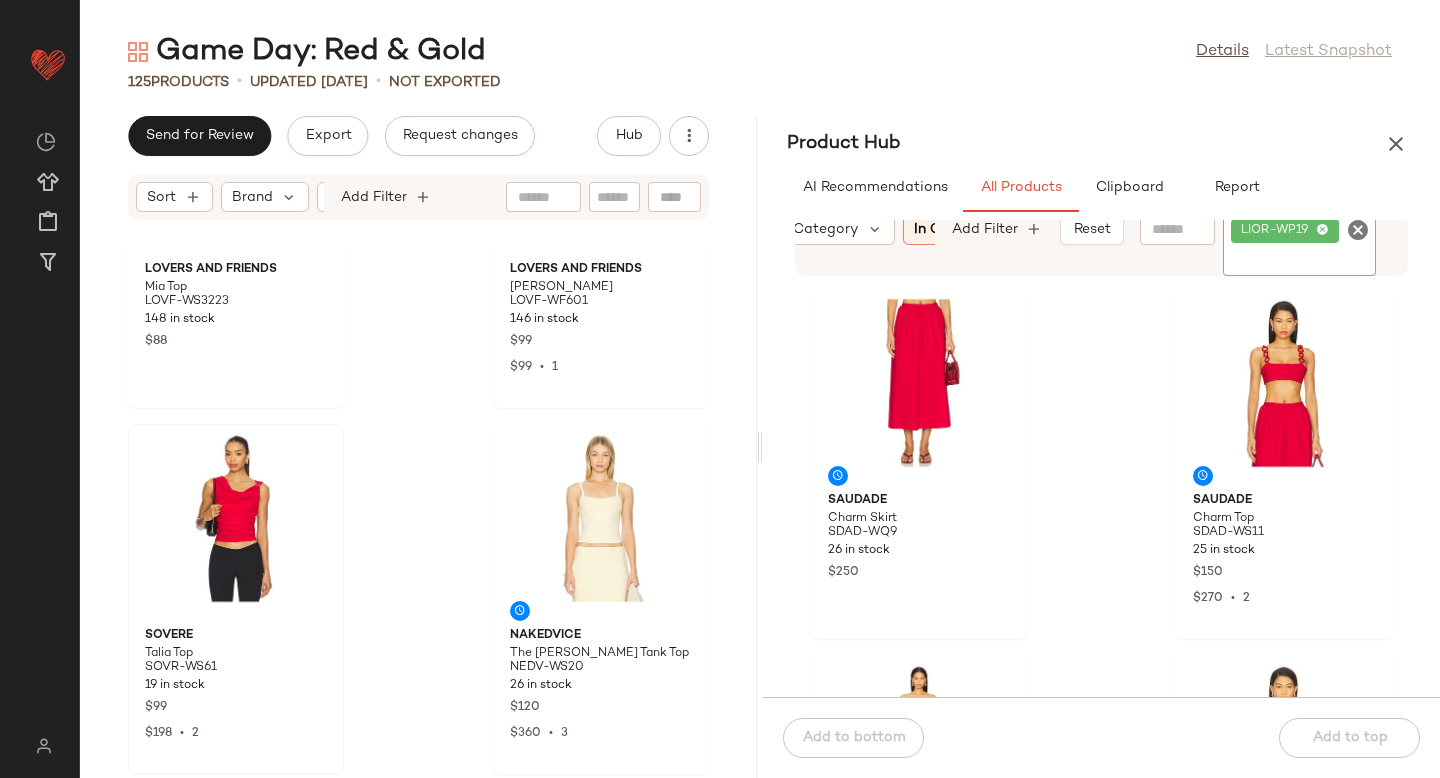 scroll, scrollTop: 0, scrollLeft: 0, axis: both 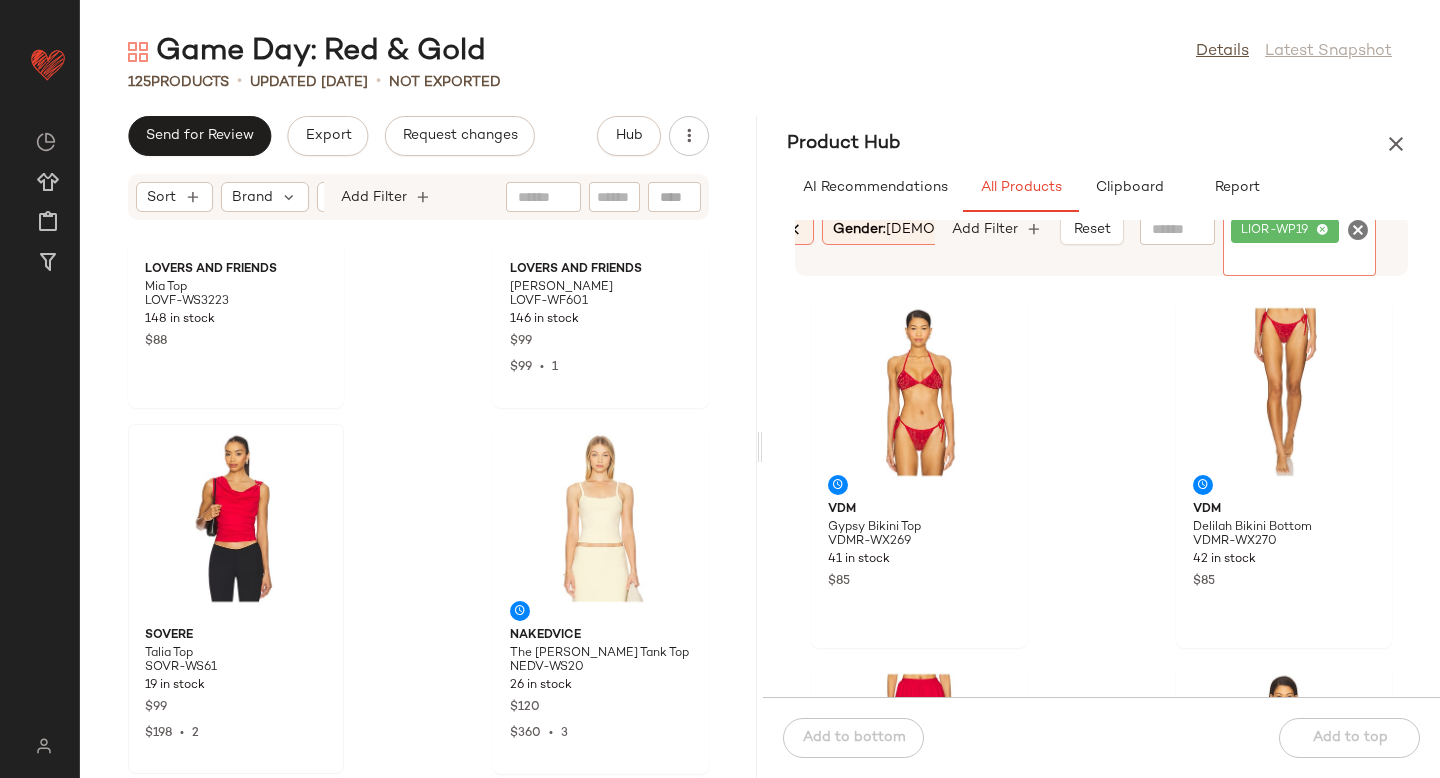 click at bounding box center [794, 230] 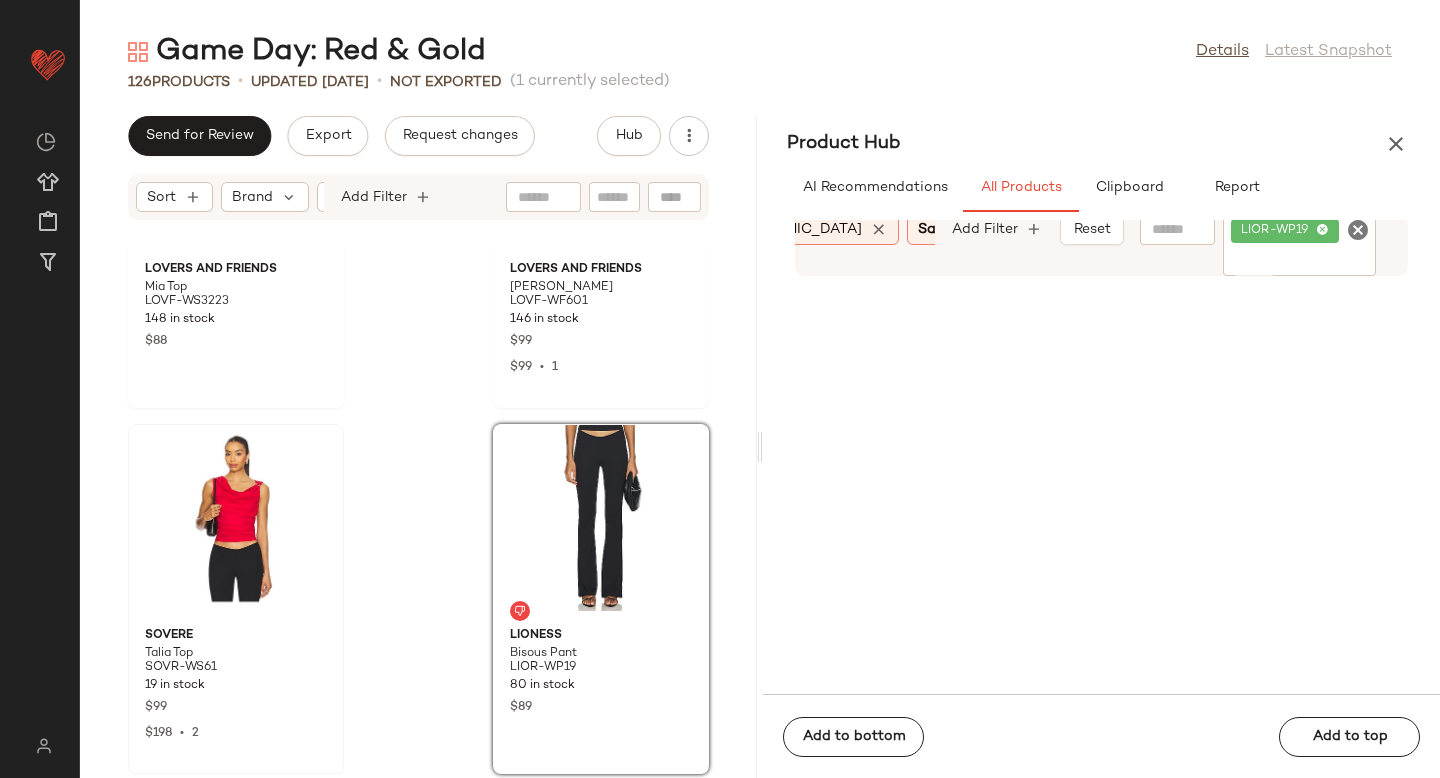 drag, startPoint x: 914, startPoint y: 398, endPoint x: 914, endPoint y: 11, distance: 387 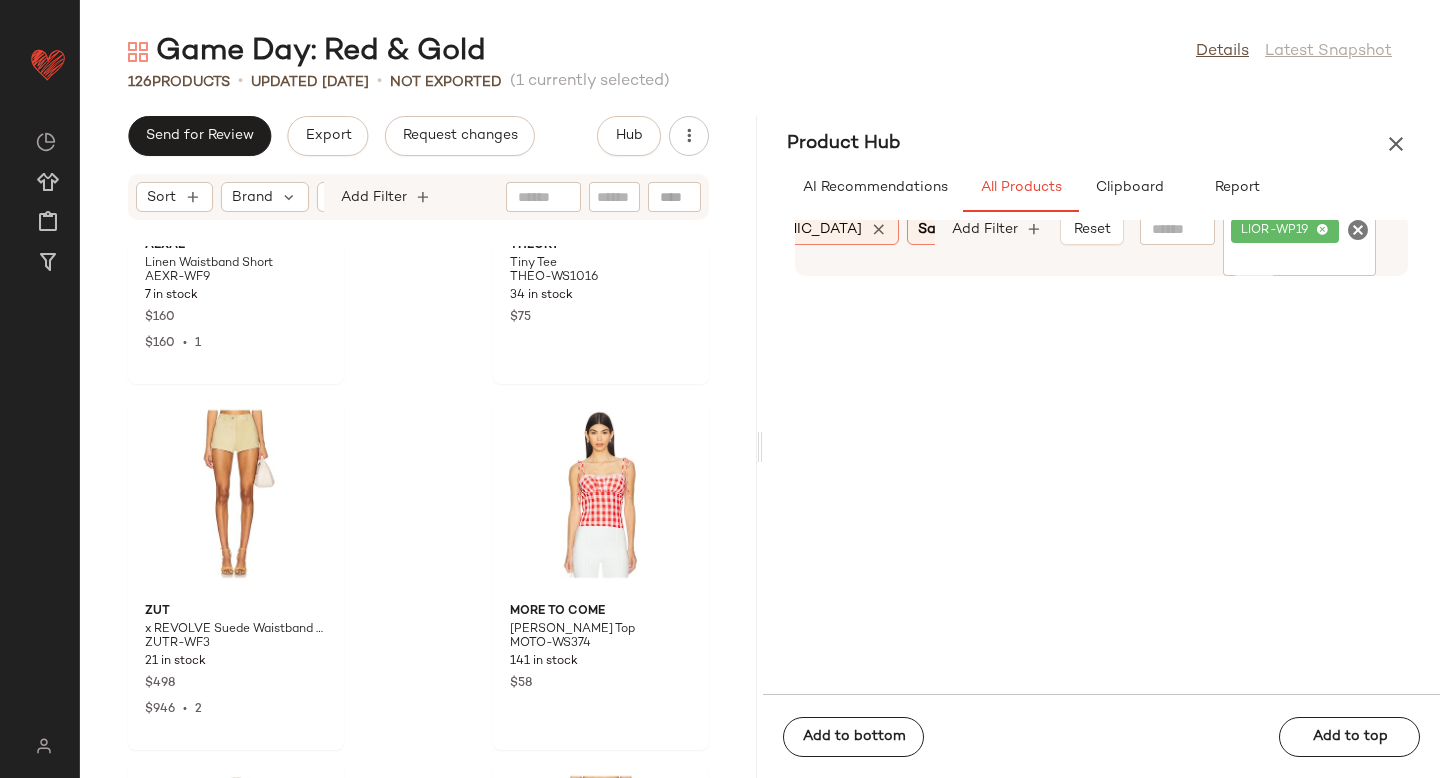scroll, scrollTop: 11995, scrollLeft: 0, axis: vertical 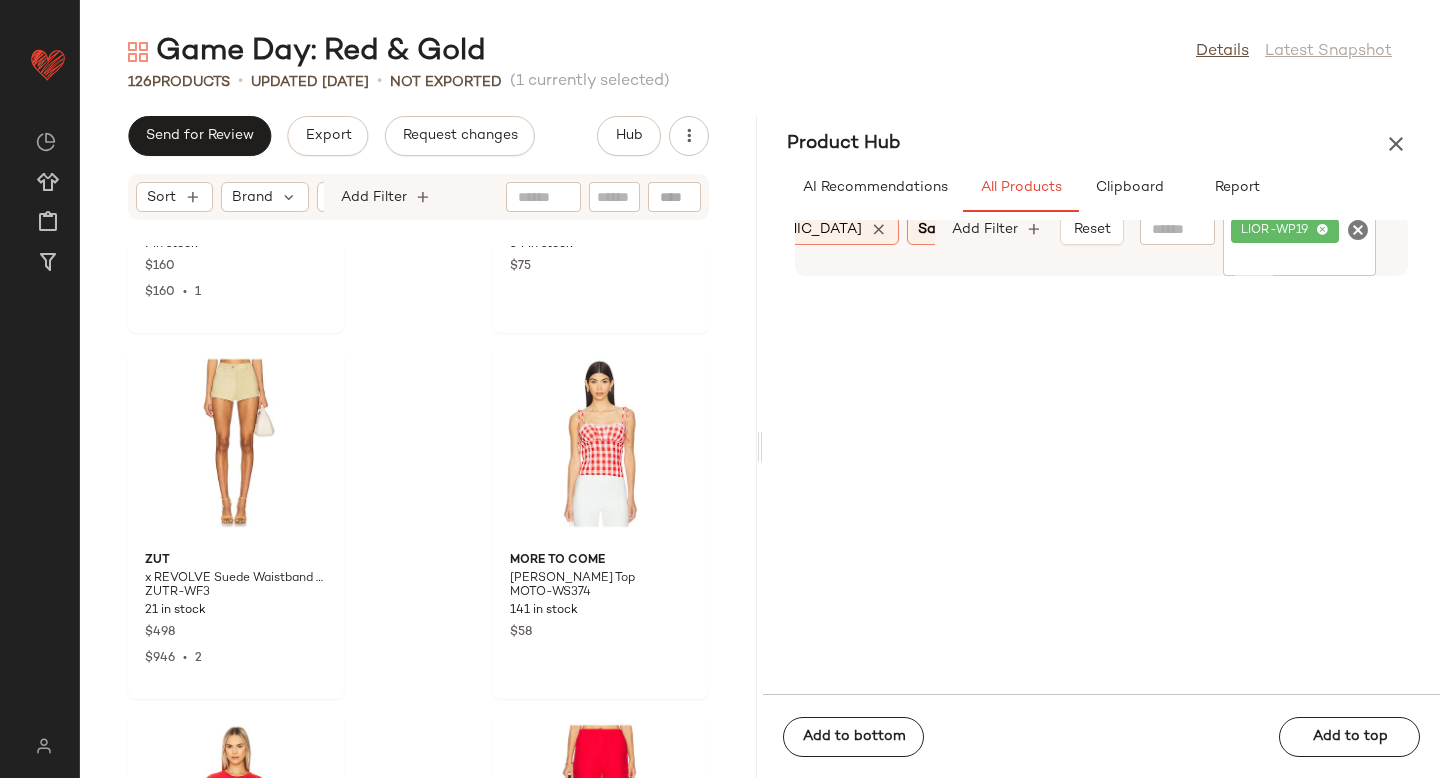 click 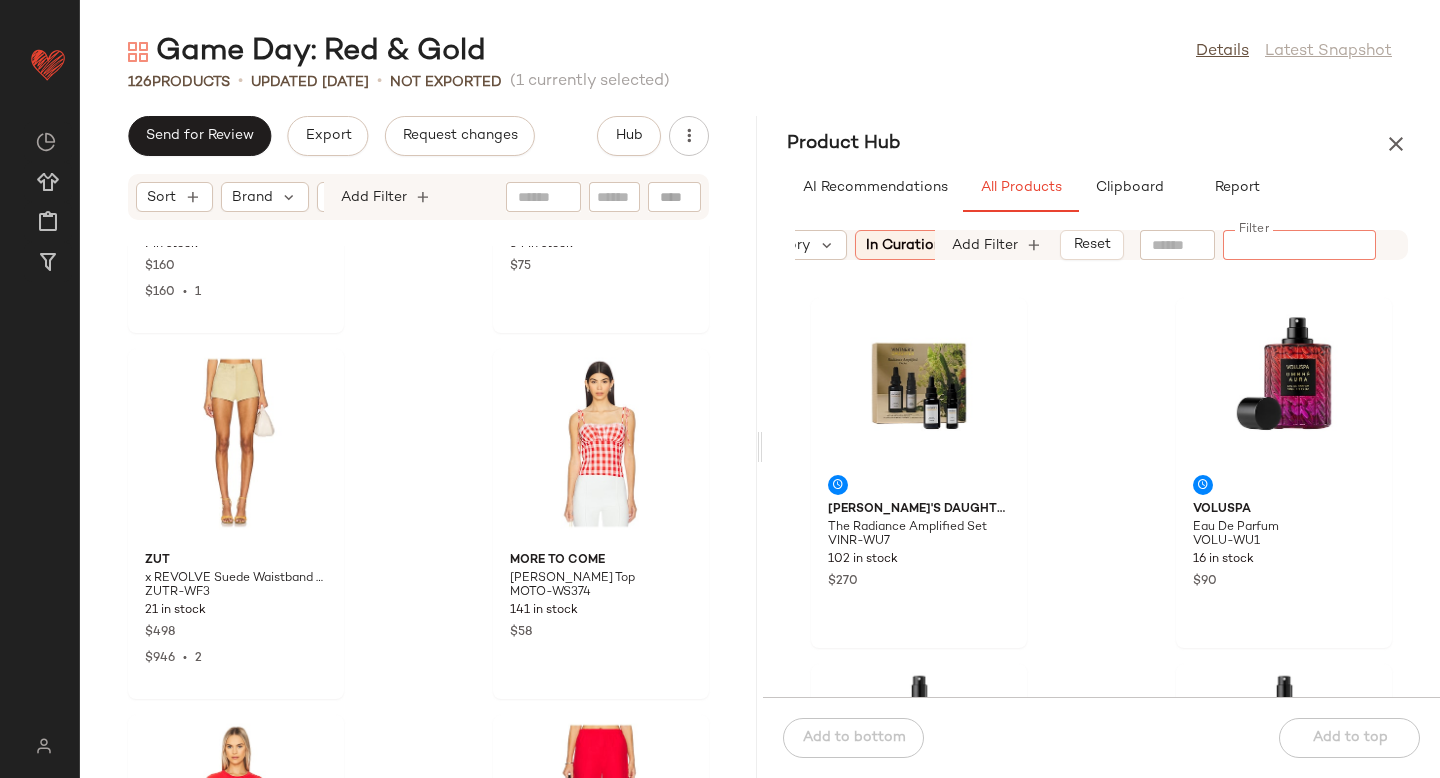 scroll, scrollTop: 0, scrollLeft: 152, axis: horizontal 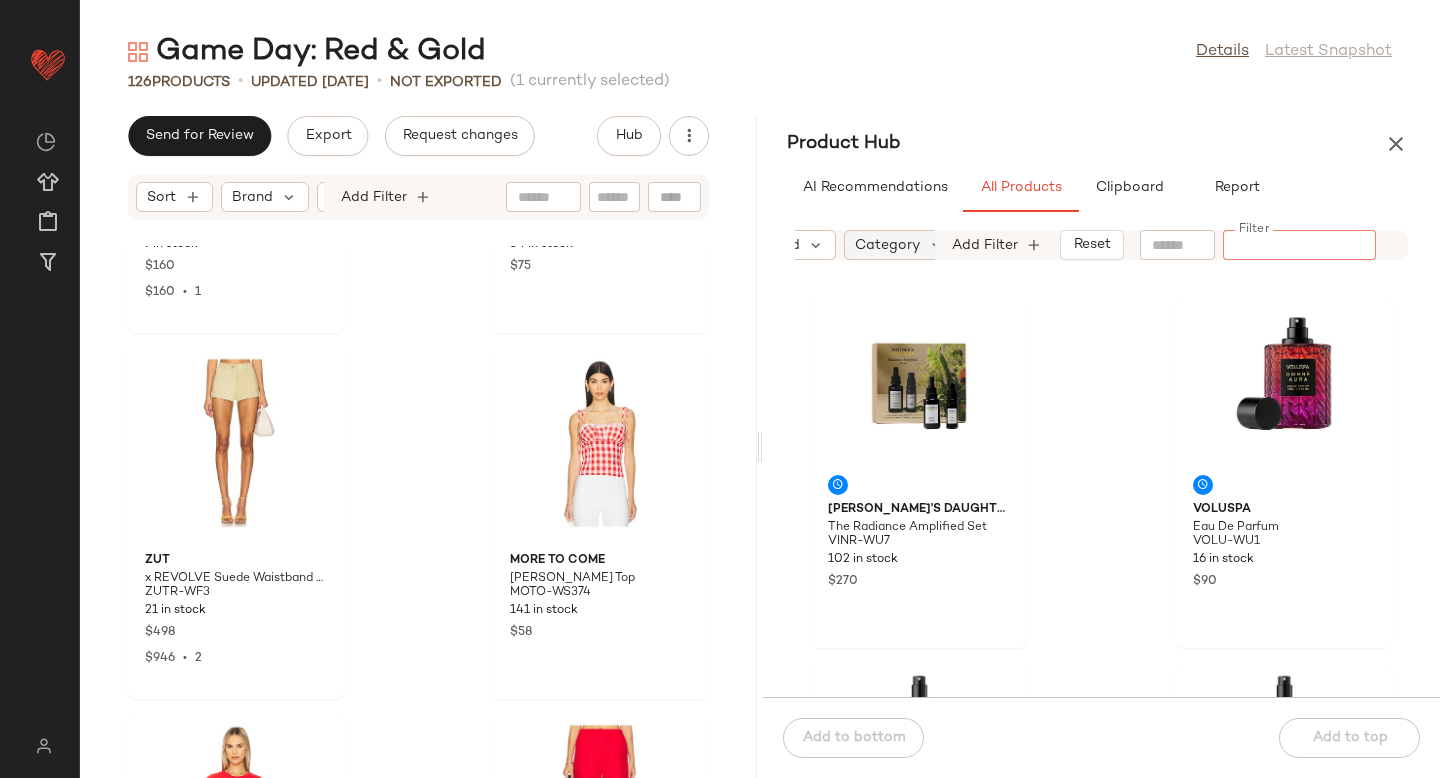 click on "Category" at bounding box center (887, 245) 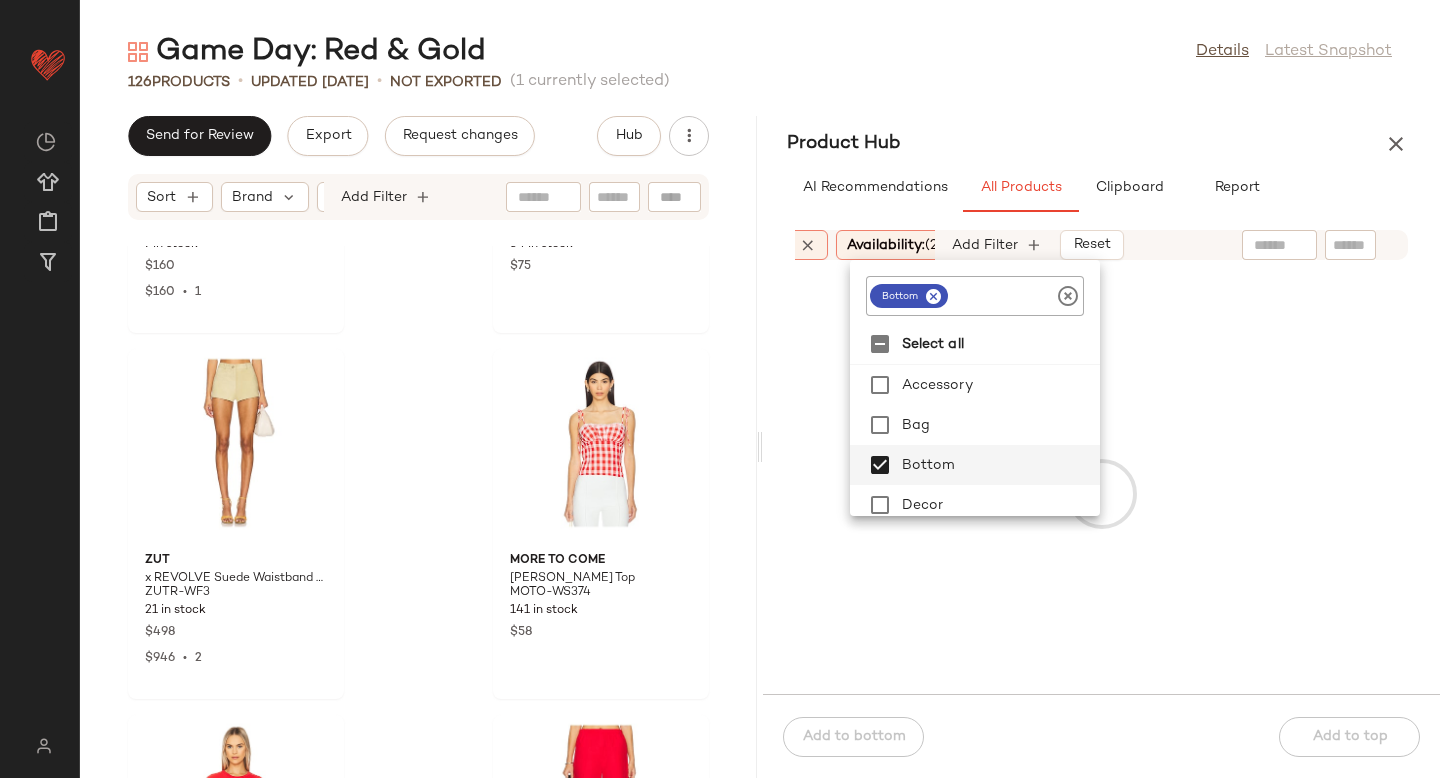 scroll, scrollTop: 0, scrollLeft: 1059, axis: horizontal 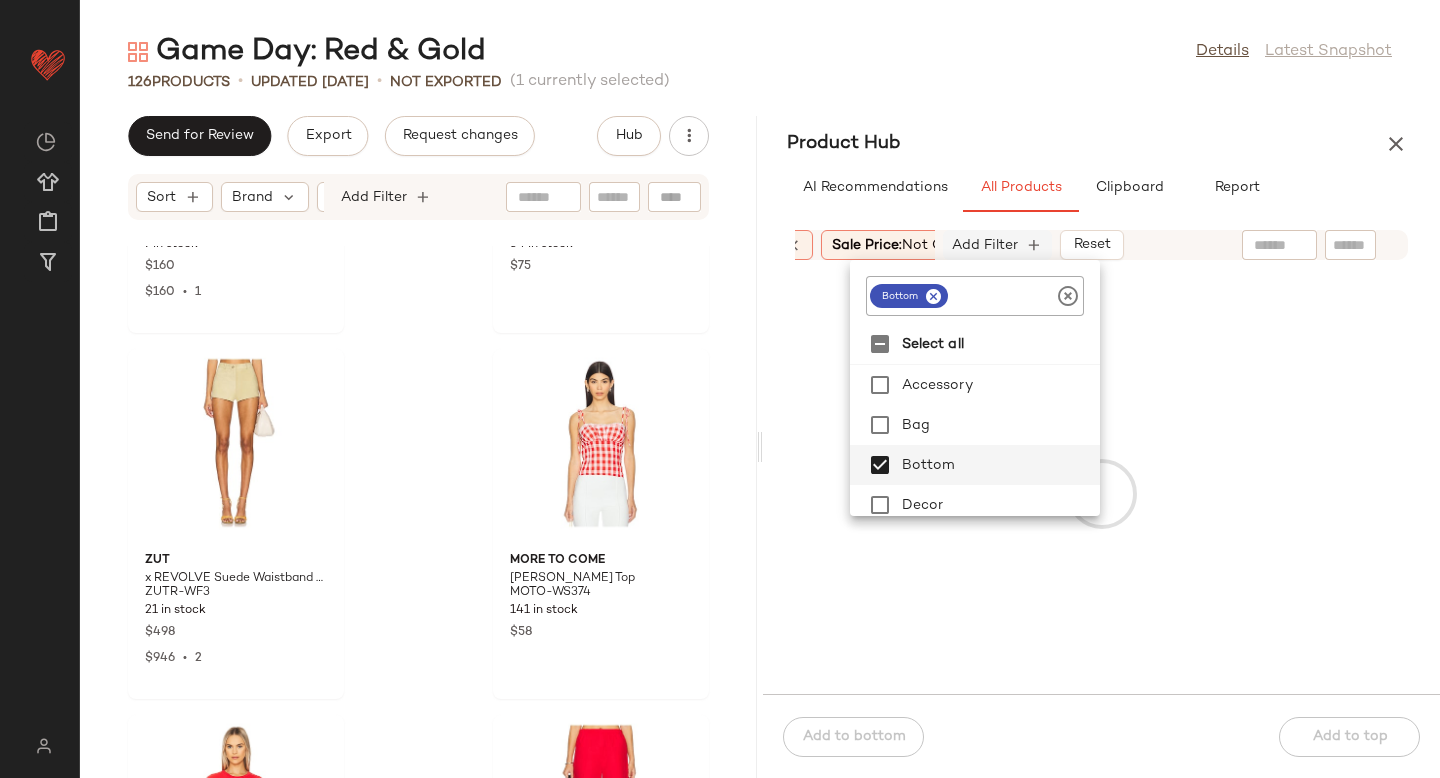 click on "Add Filter" at bounding box center (985, 245) 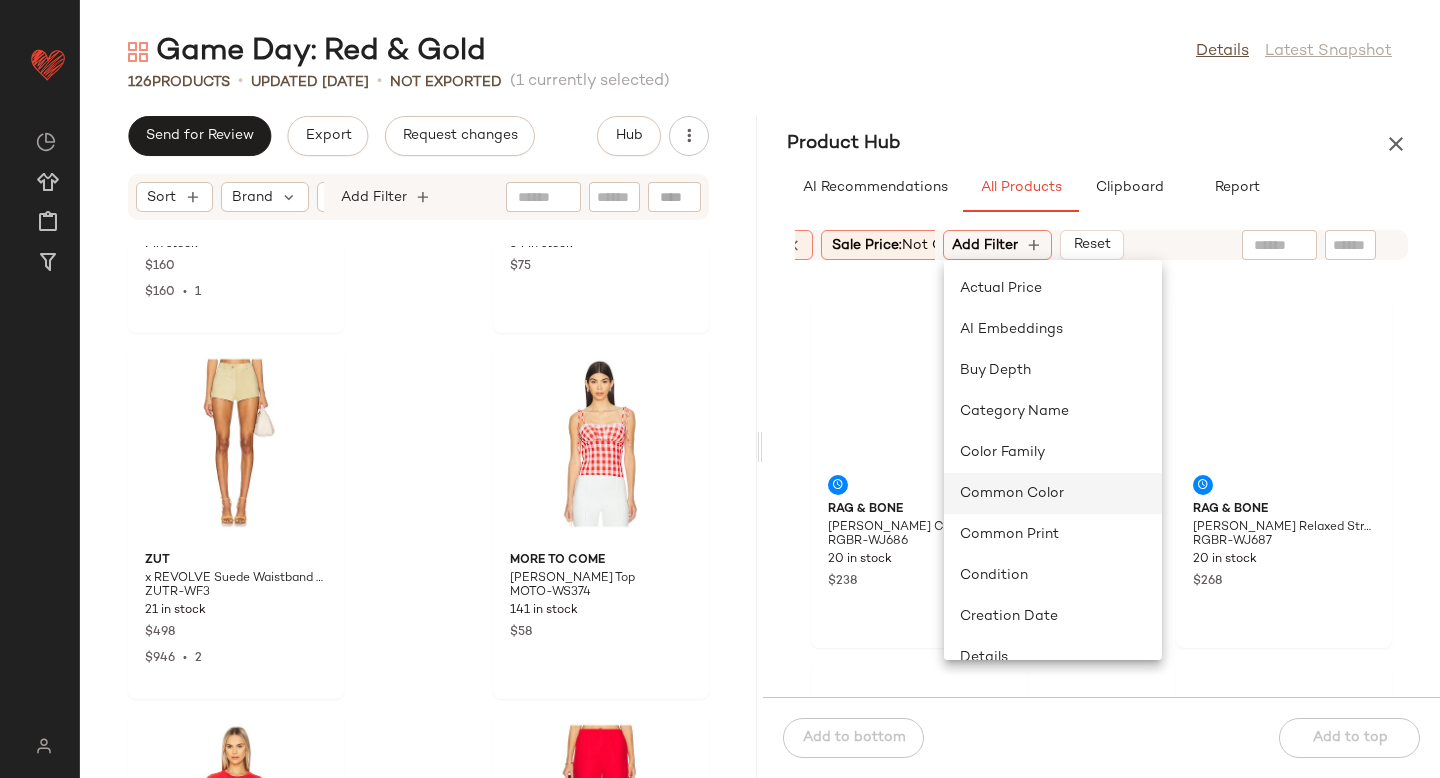 click on "Common Color" 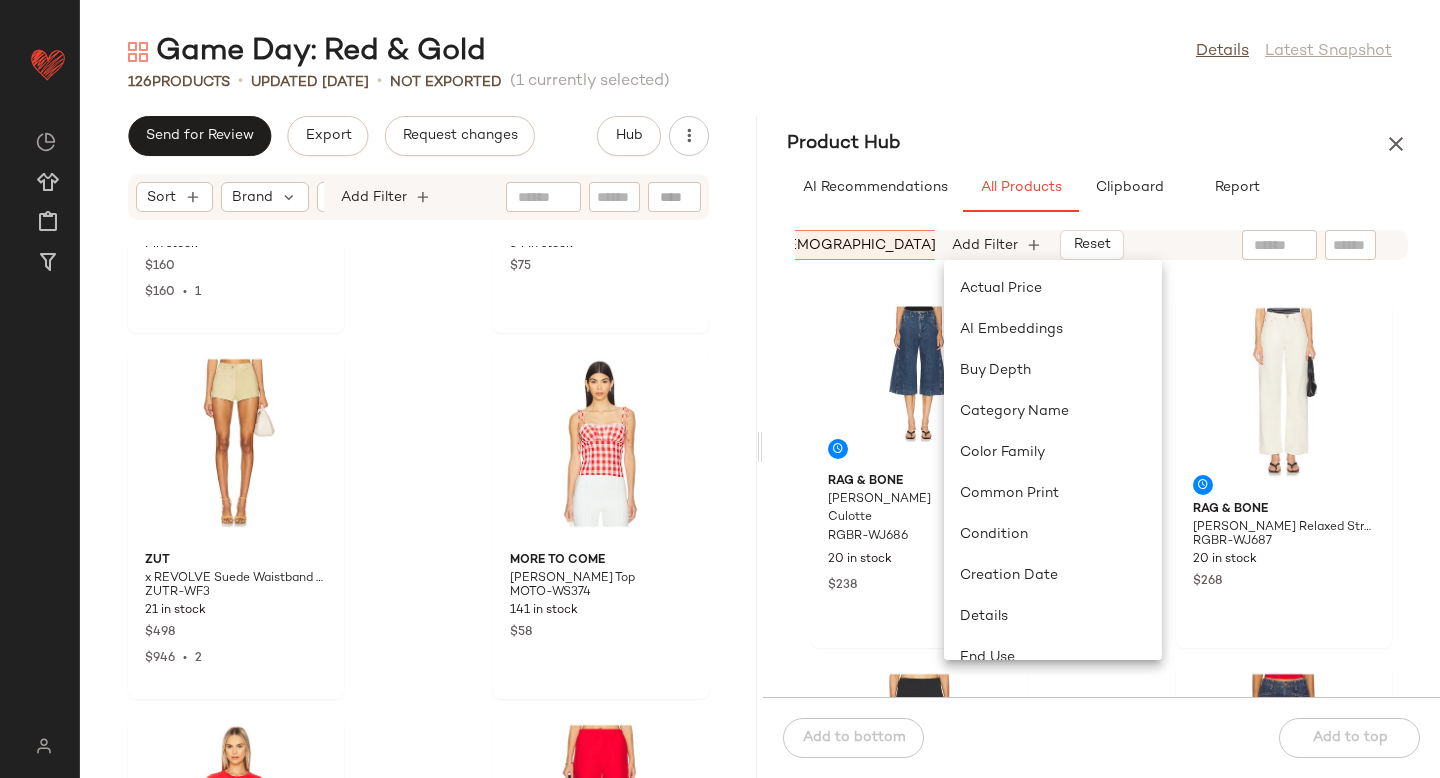 scroll, scrollTop: 0, scrollLeft: 780, axis: horizontal 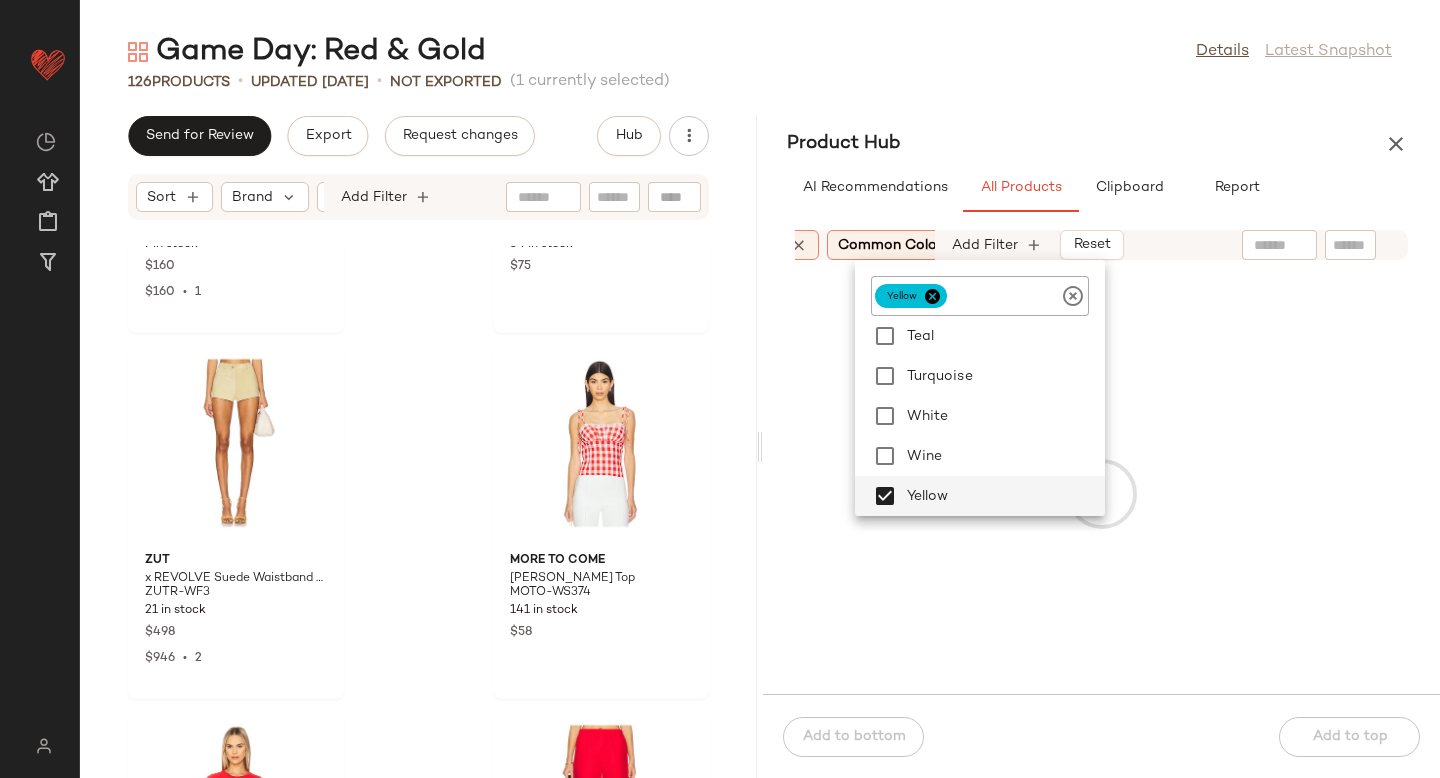 click at bounding box center (1101, 494) 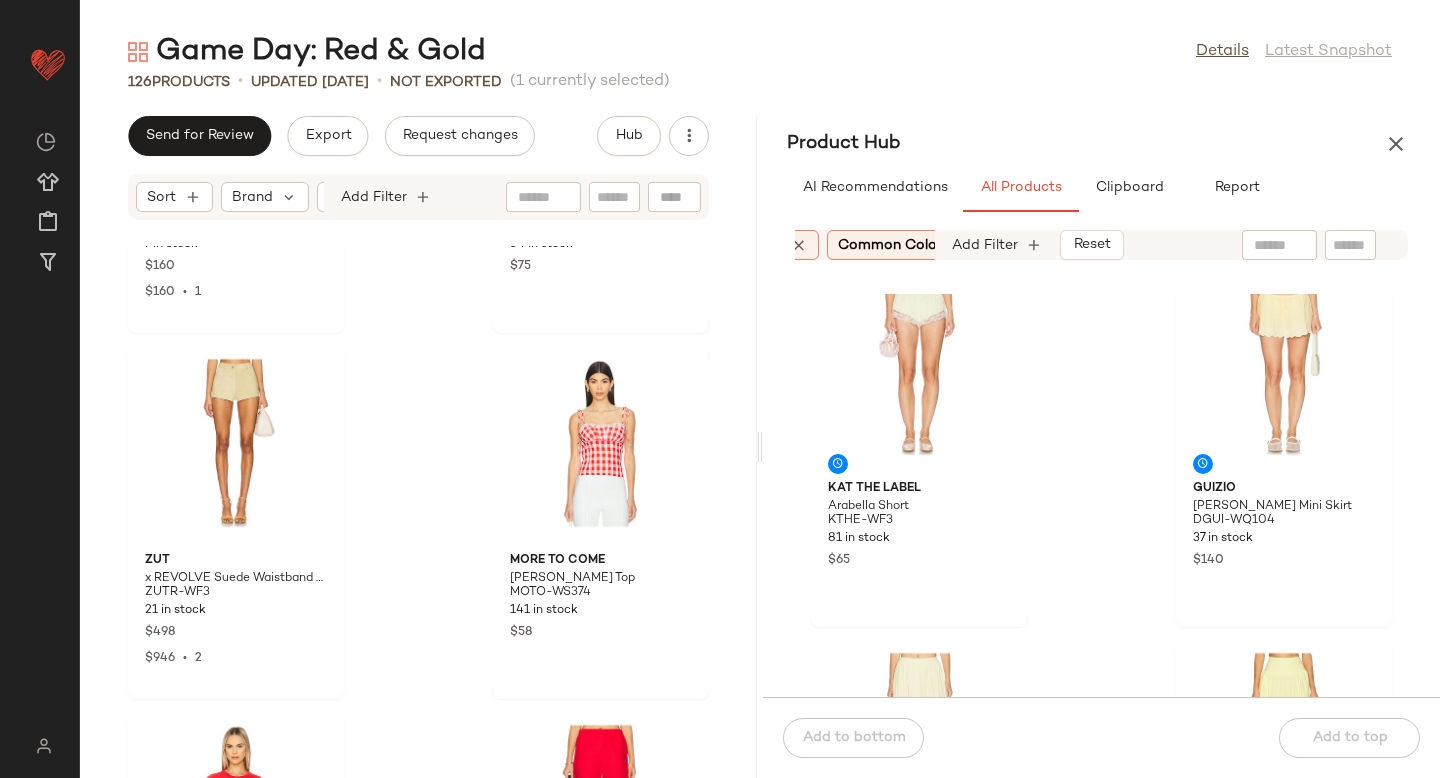 scroll, scrollTop: 723, scrollLeft: 0, axis: vertical 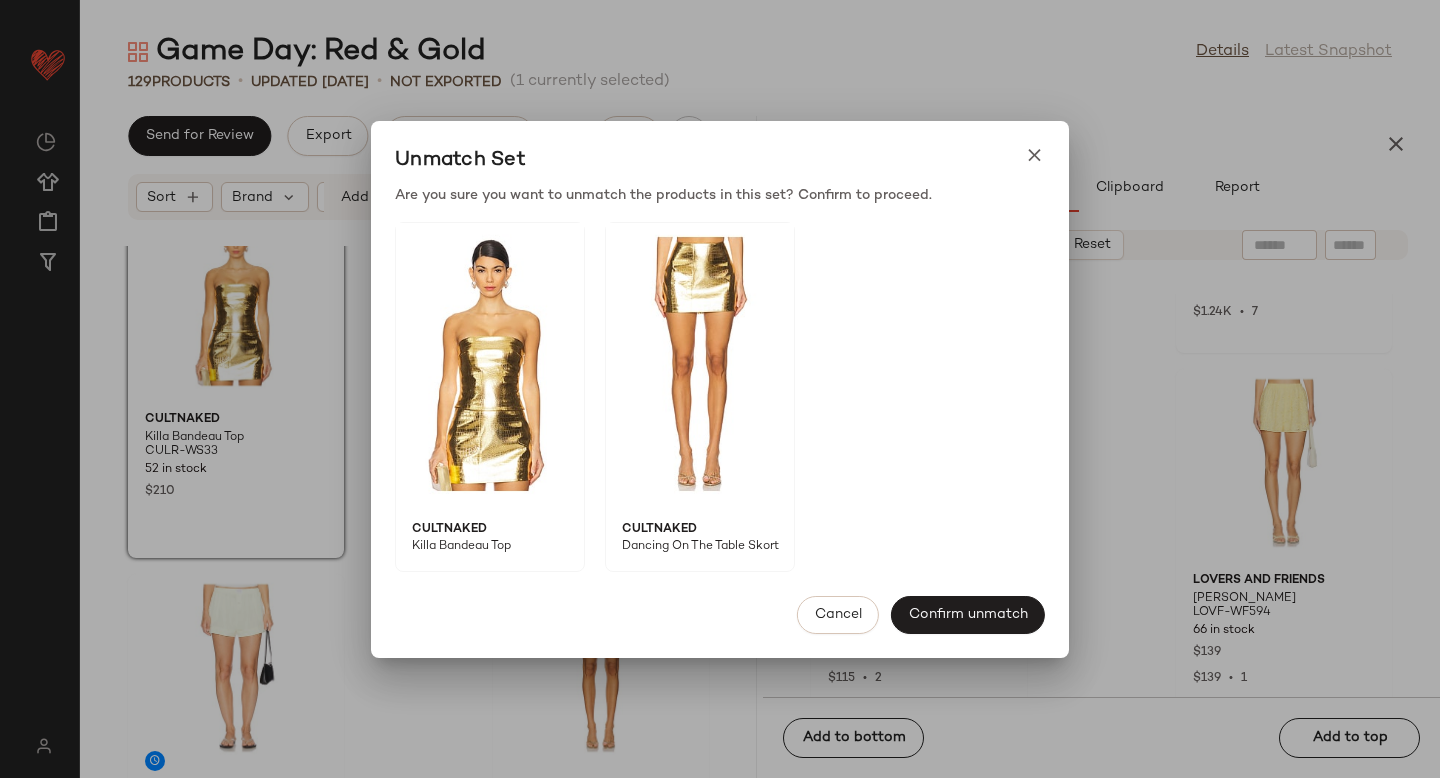 drag, startPoint x: 499, startPoint y: 604, endPoint x: 413, endPoint y: 401, distance: 220.46542 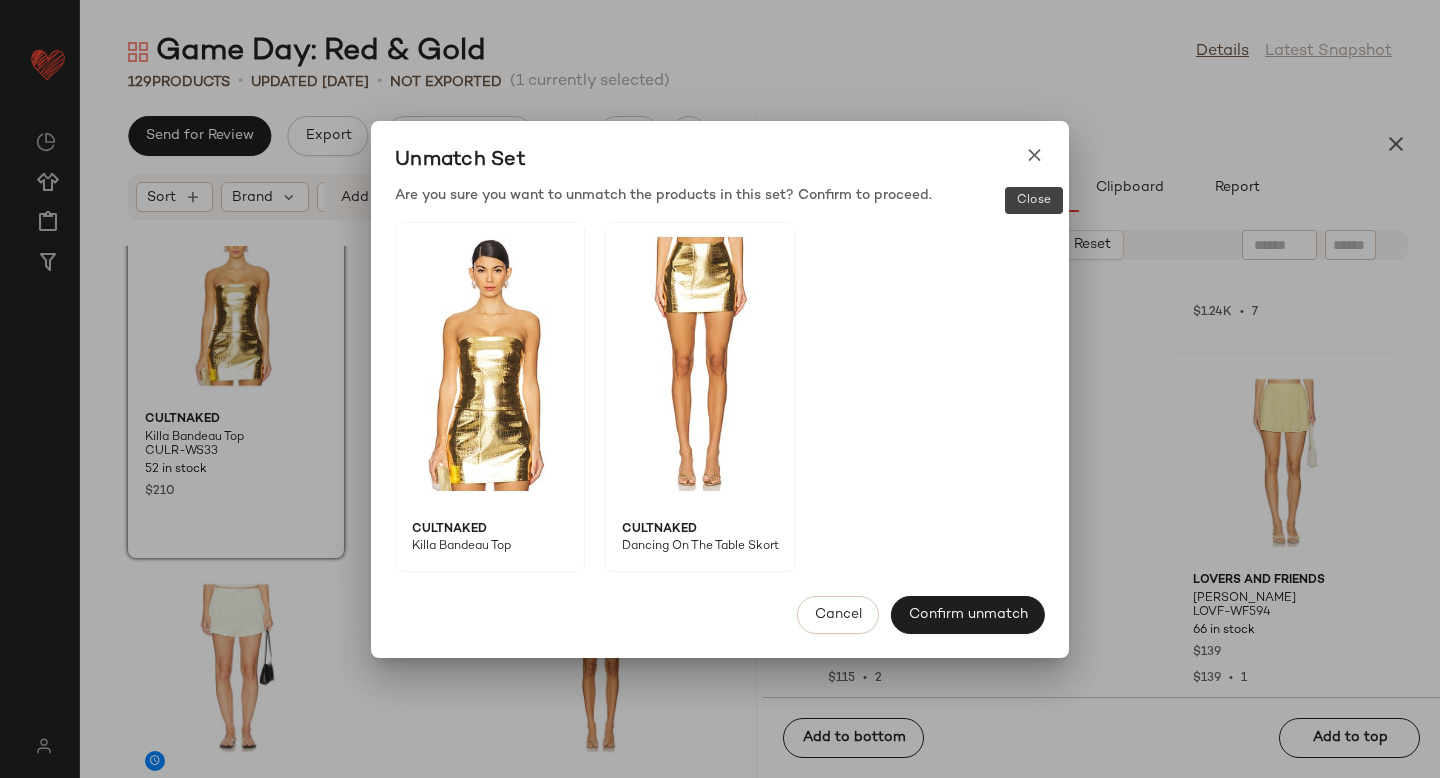 click 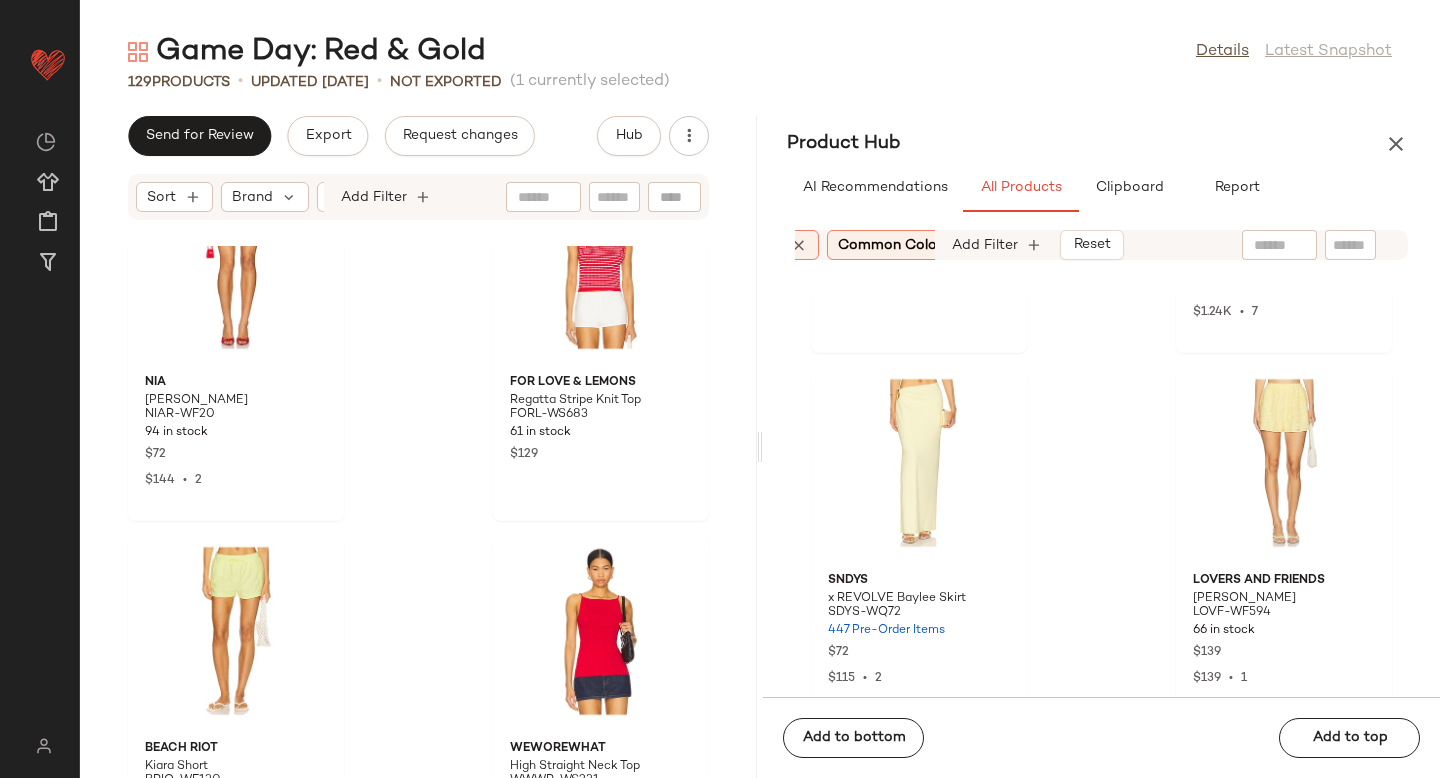 scroll, scrollTop: 3578, scrollLeft: 0, axis: vertical 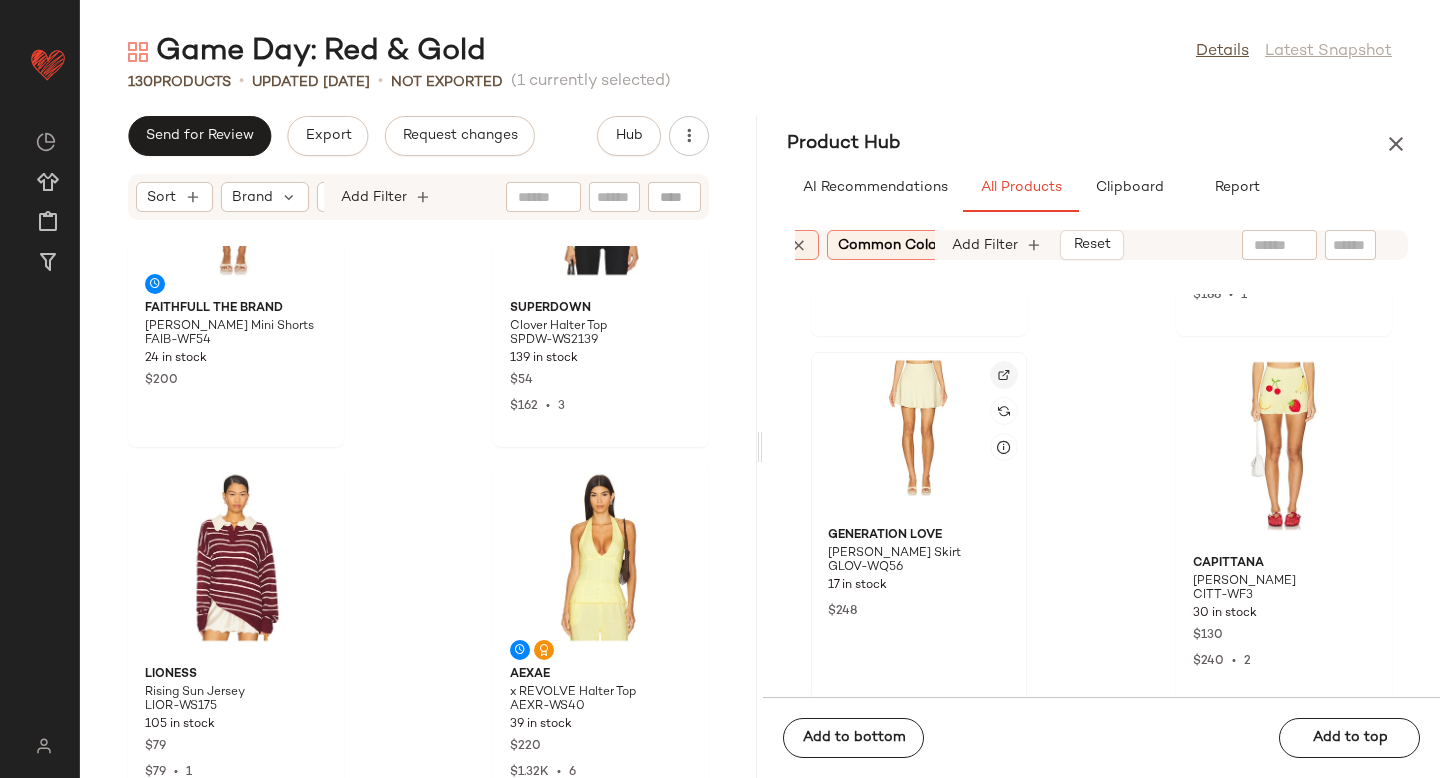 click 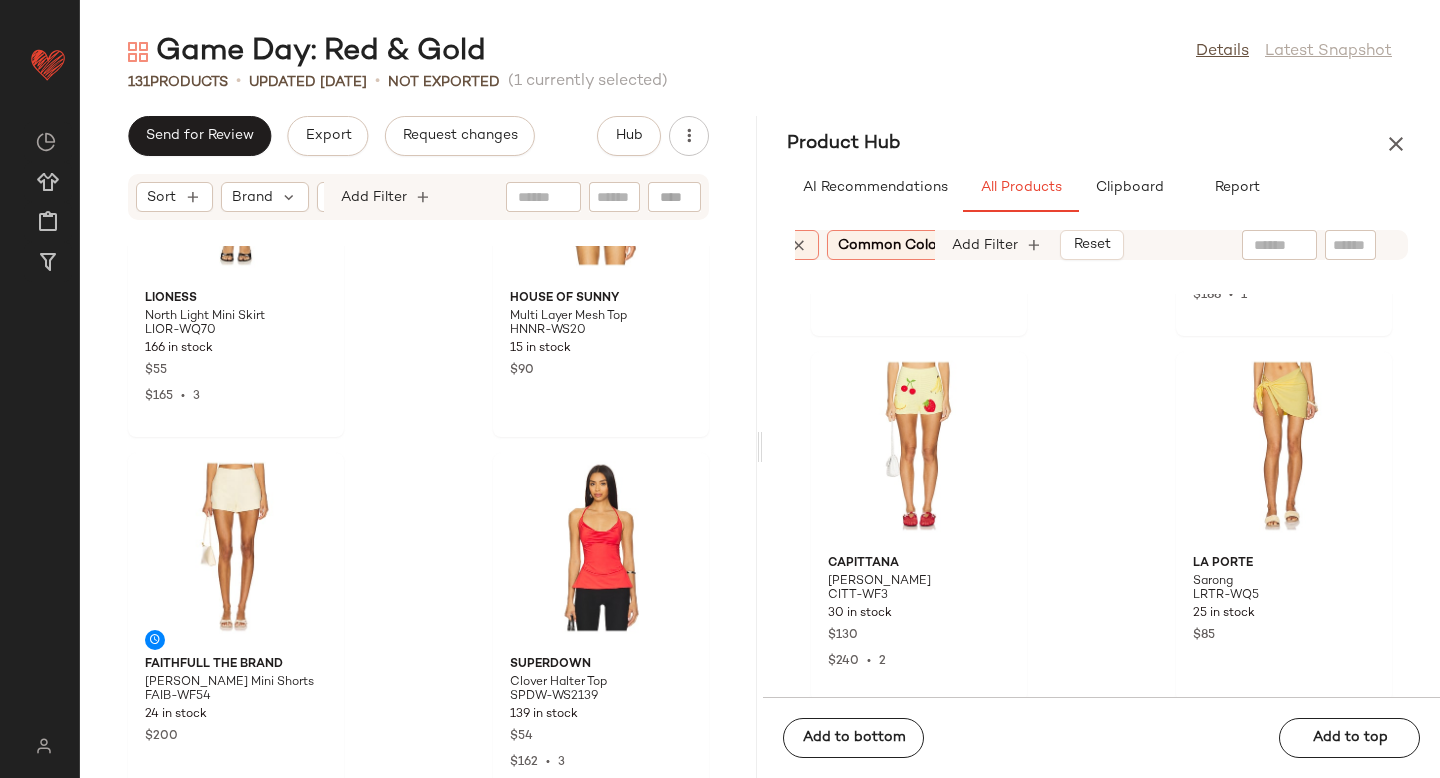 scroll, scrollTop: 2005, scrollLeft: 0, axis: vertical 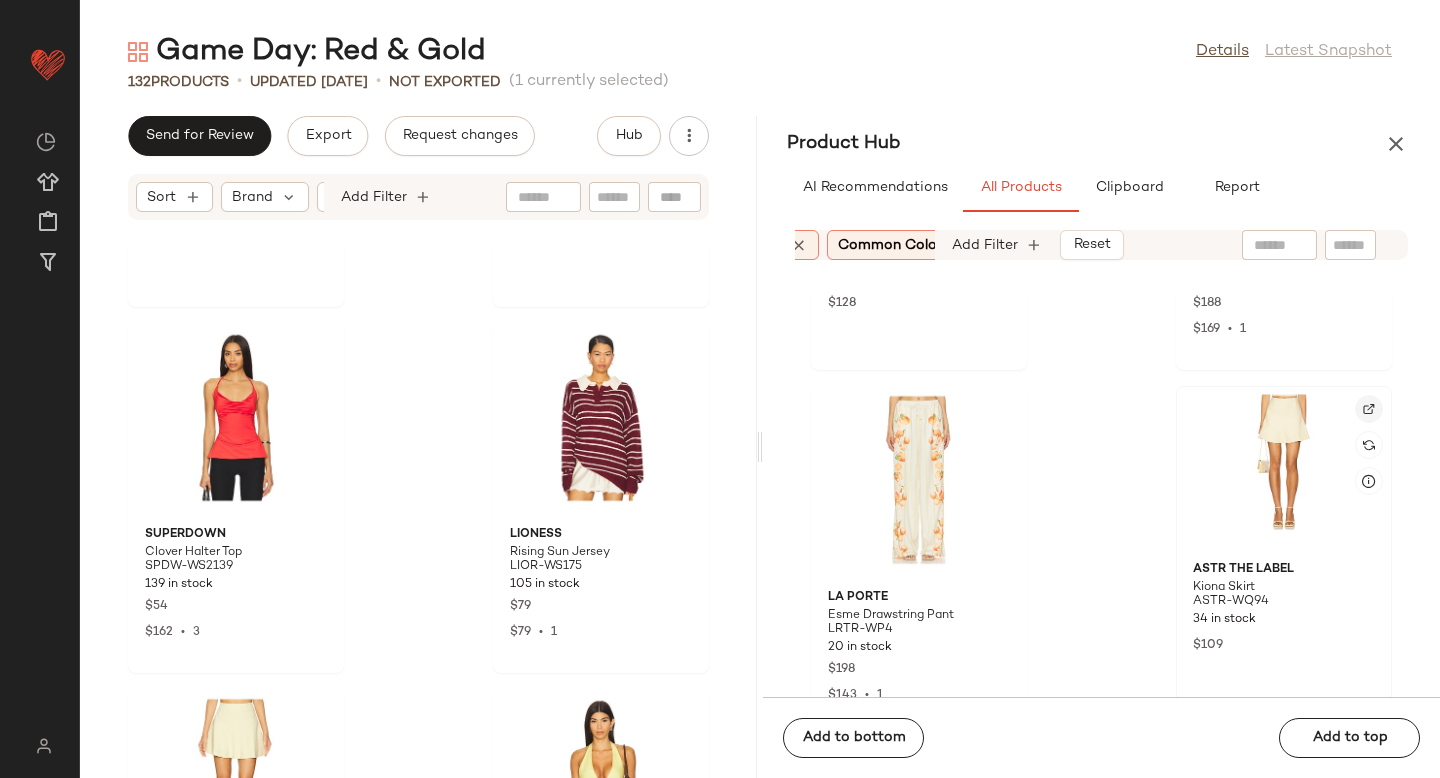 click at bounding box center (1369, 409) 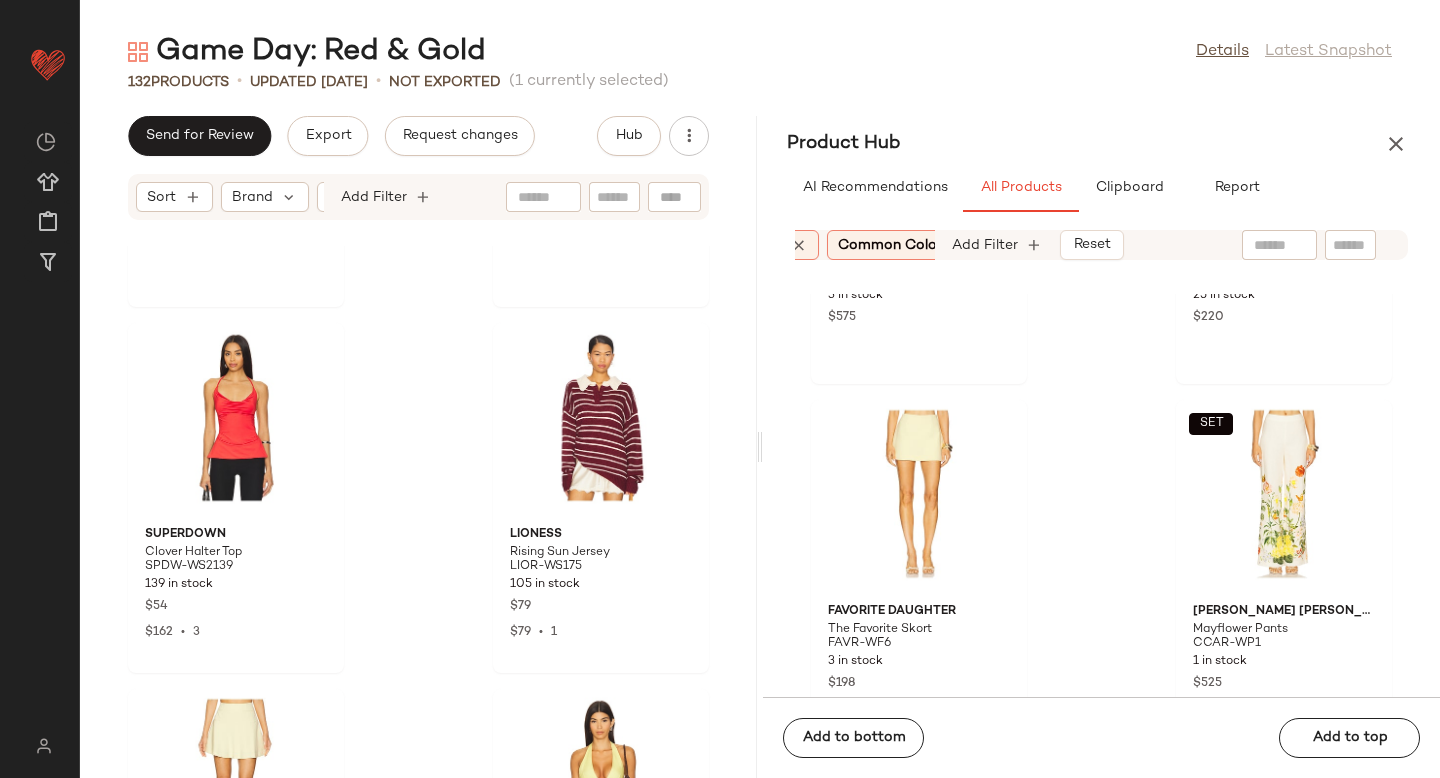 scroll, scrollTop: 13854, scrollLeft: 0, axis: vertical 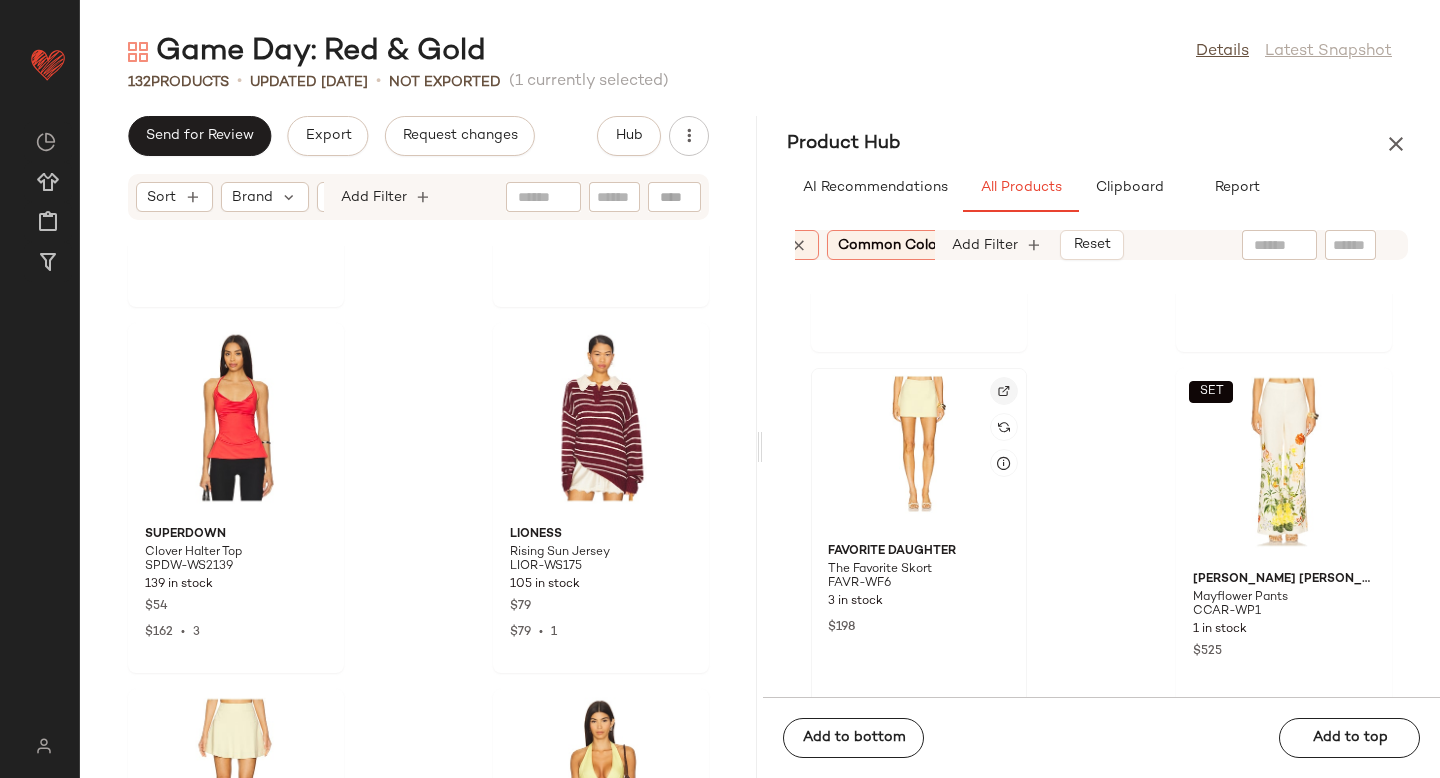 click 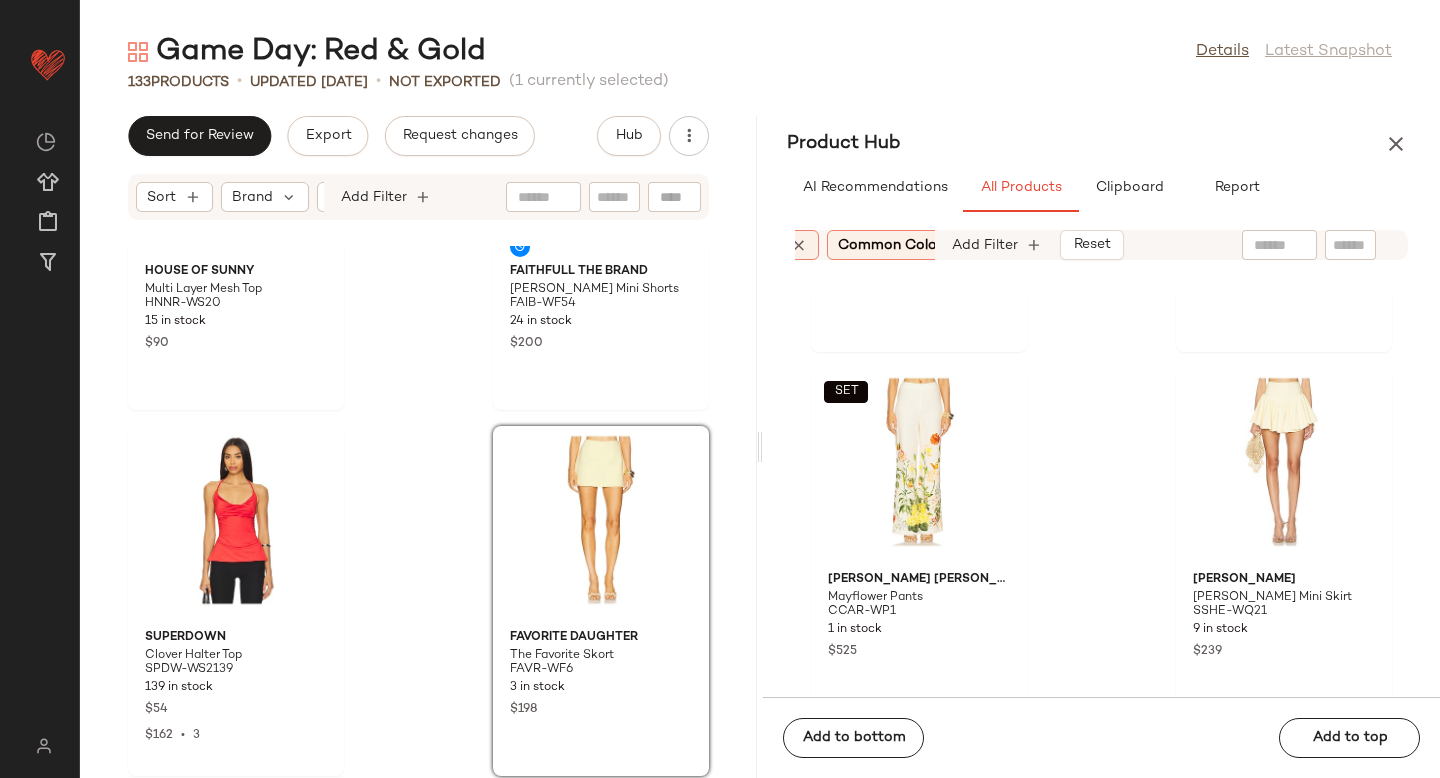 scroll, scrollTop: 2464, scrollLeft: 0, axis: vertical 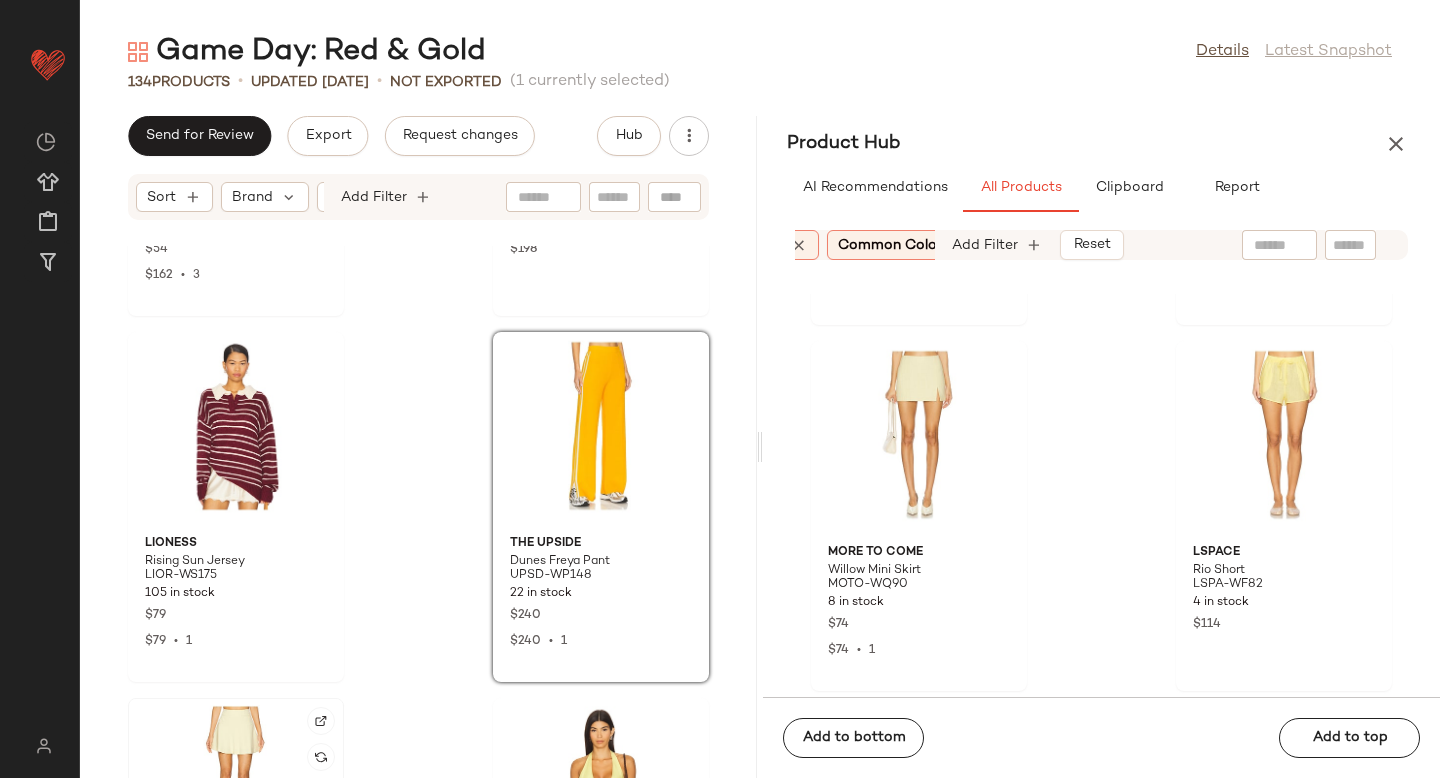 click 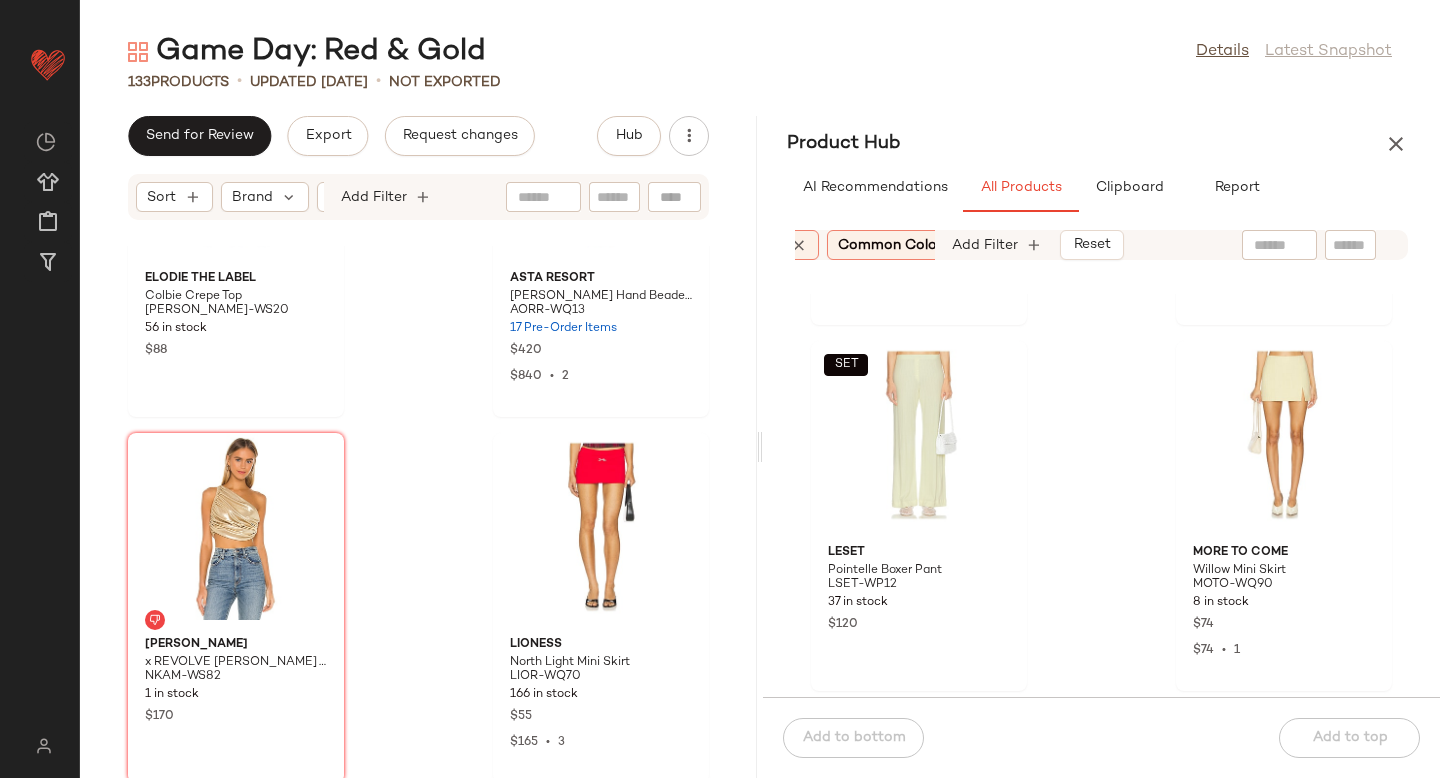scroll, scrollTop: 1667, scrollLeft: 0, axis: vertical 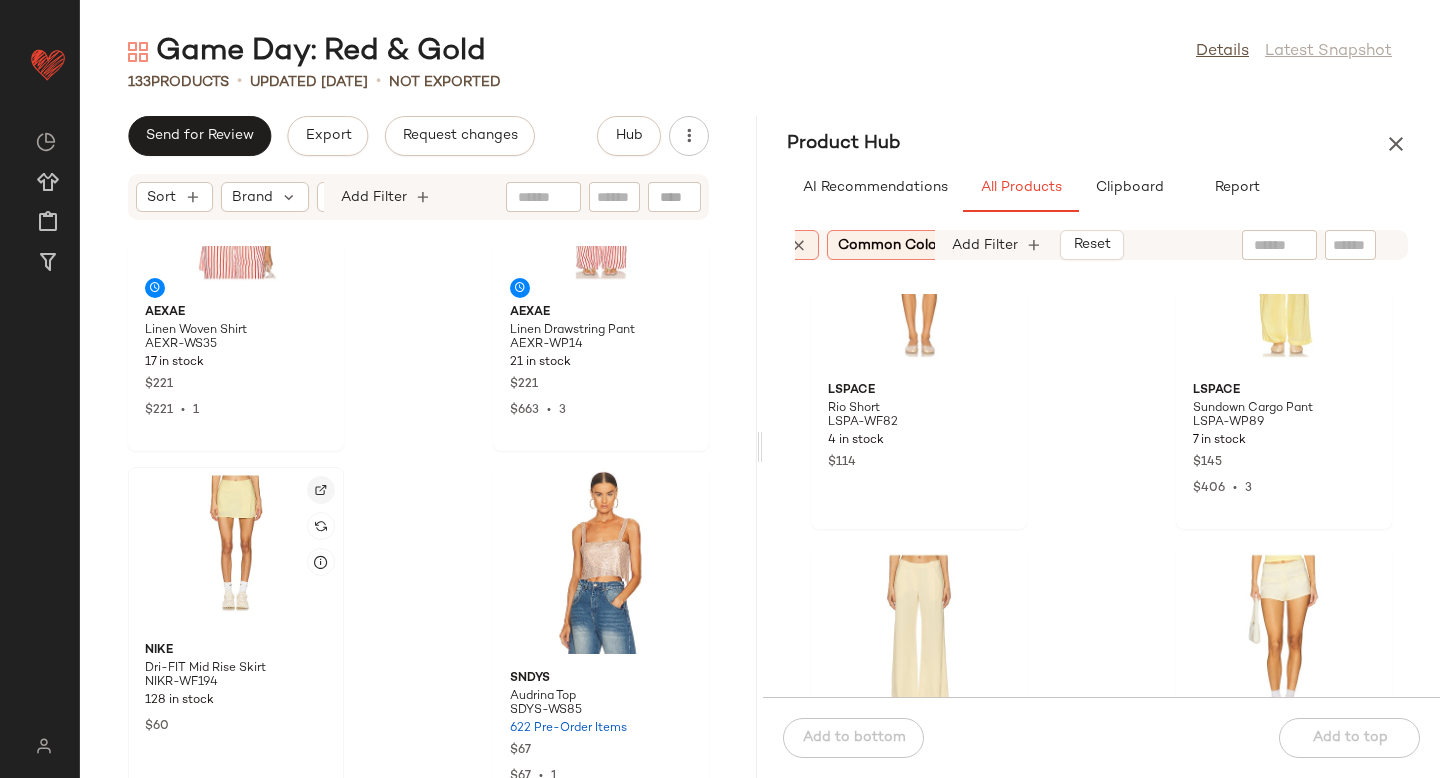 click 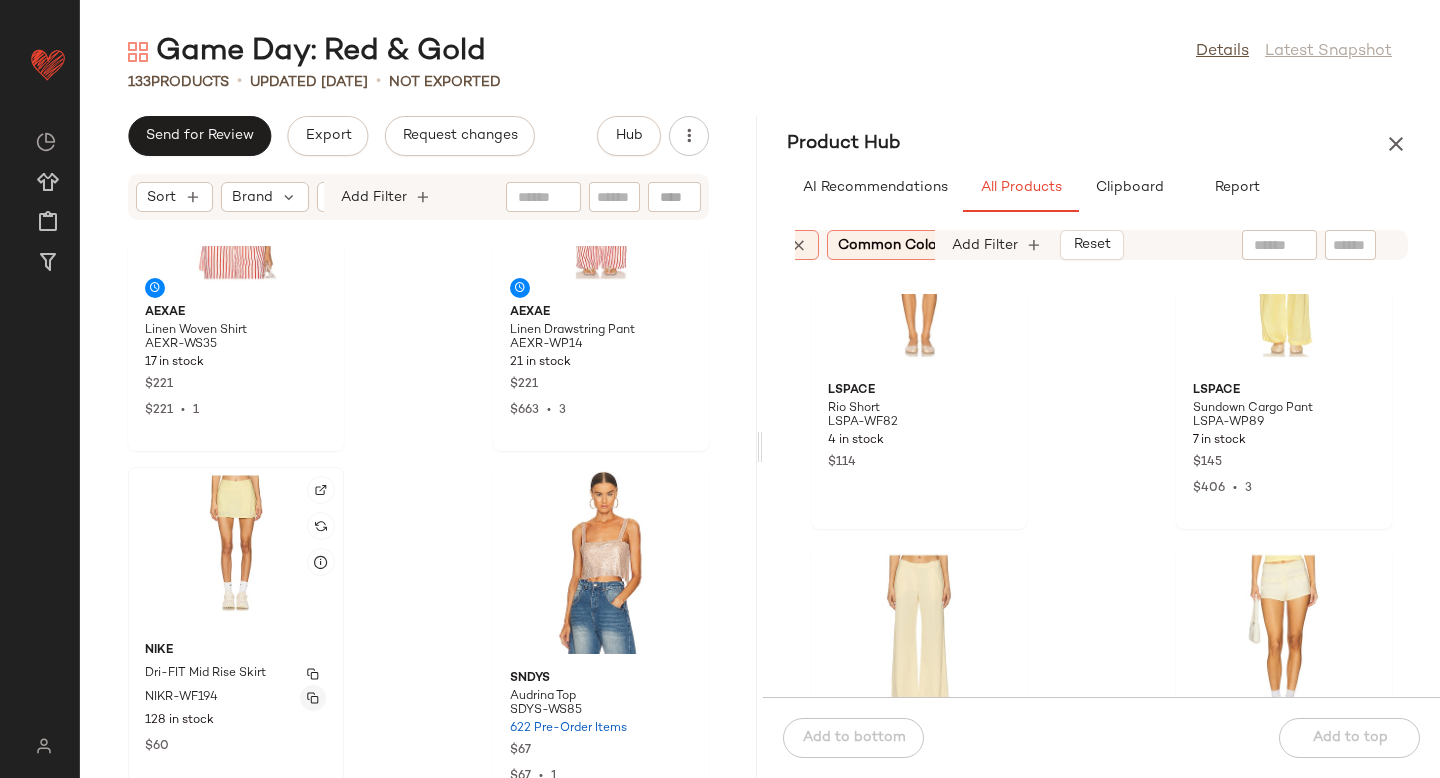 click at bounding box center [313, 698] 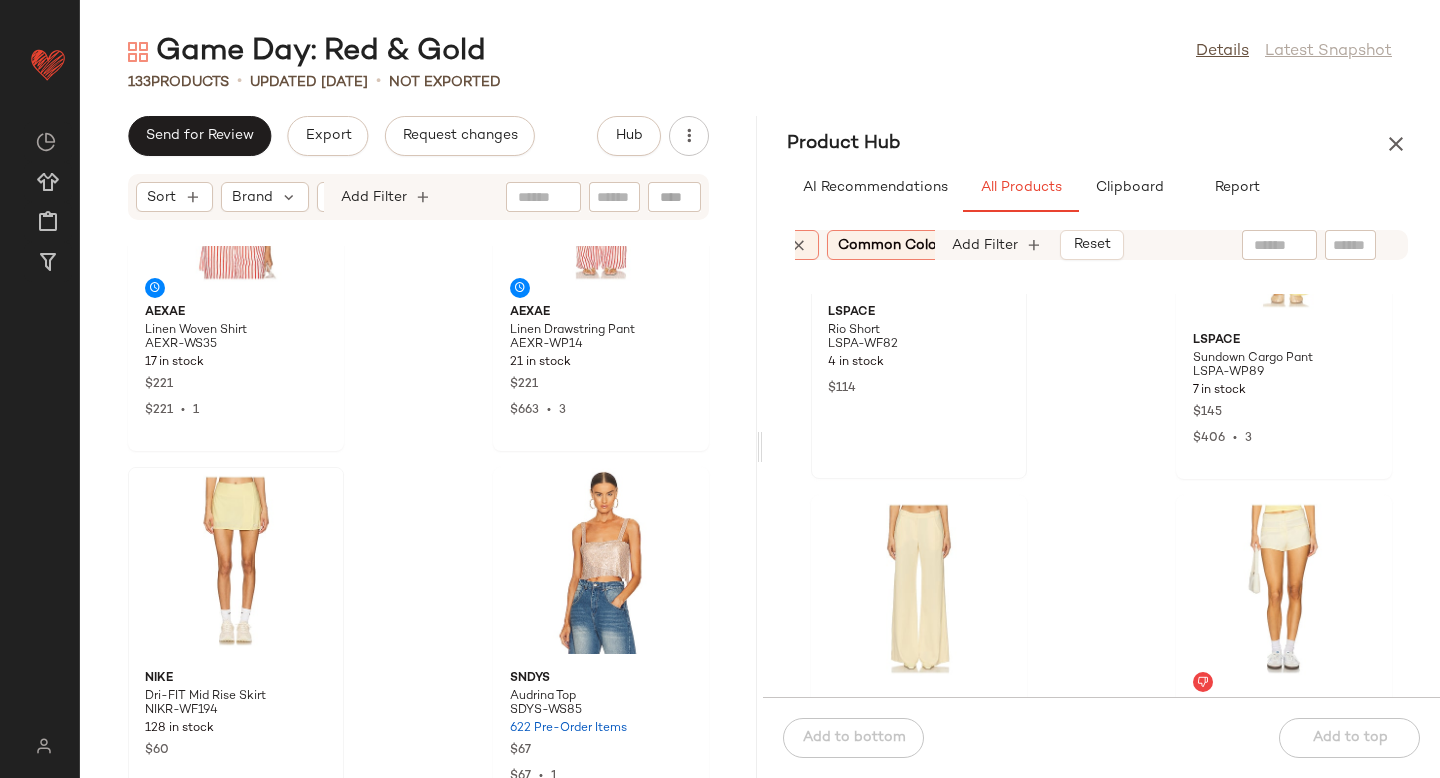 scroll, scrollTop: 15949, scrollLeft: 0, axis: vertical 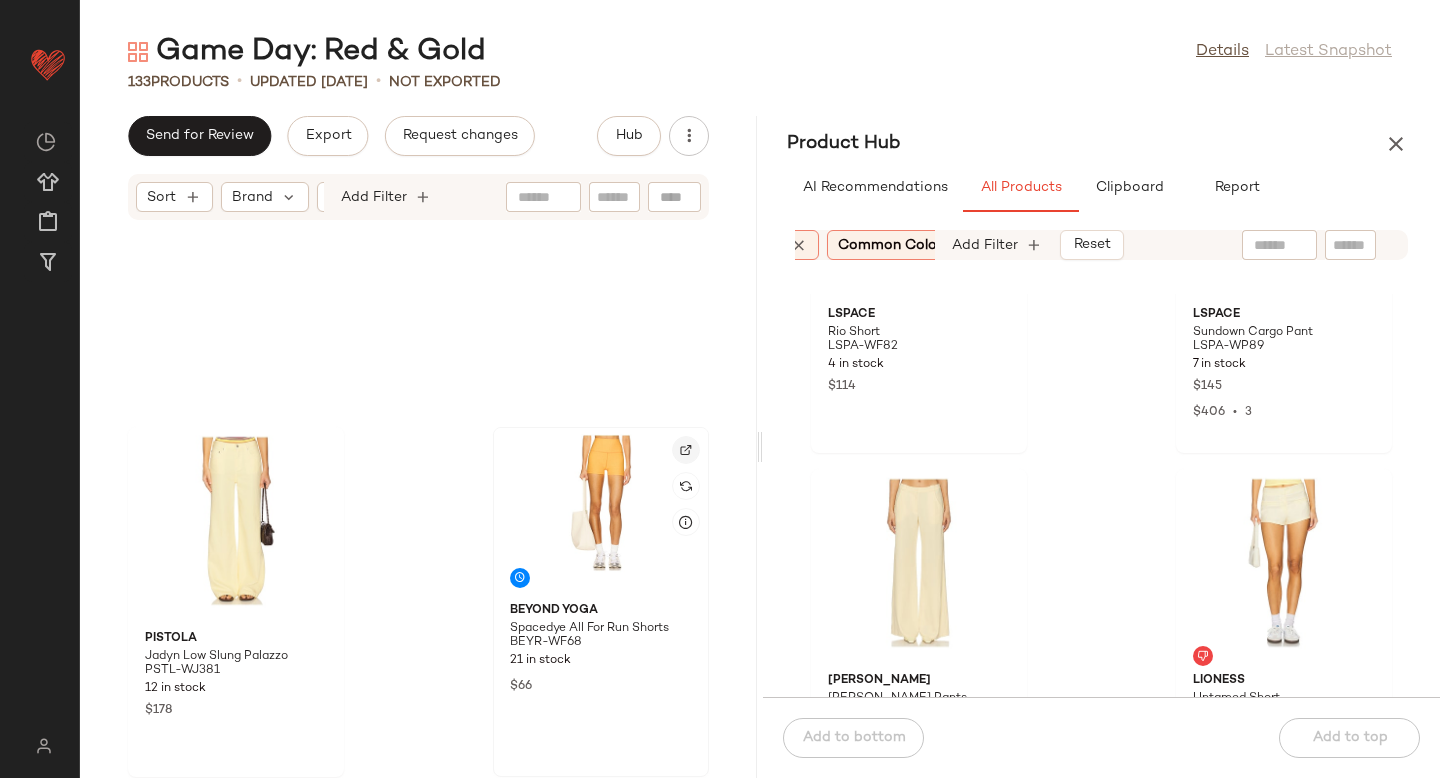 click at bounding box center (686, 450) 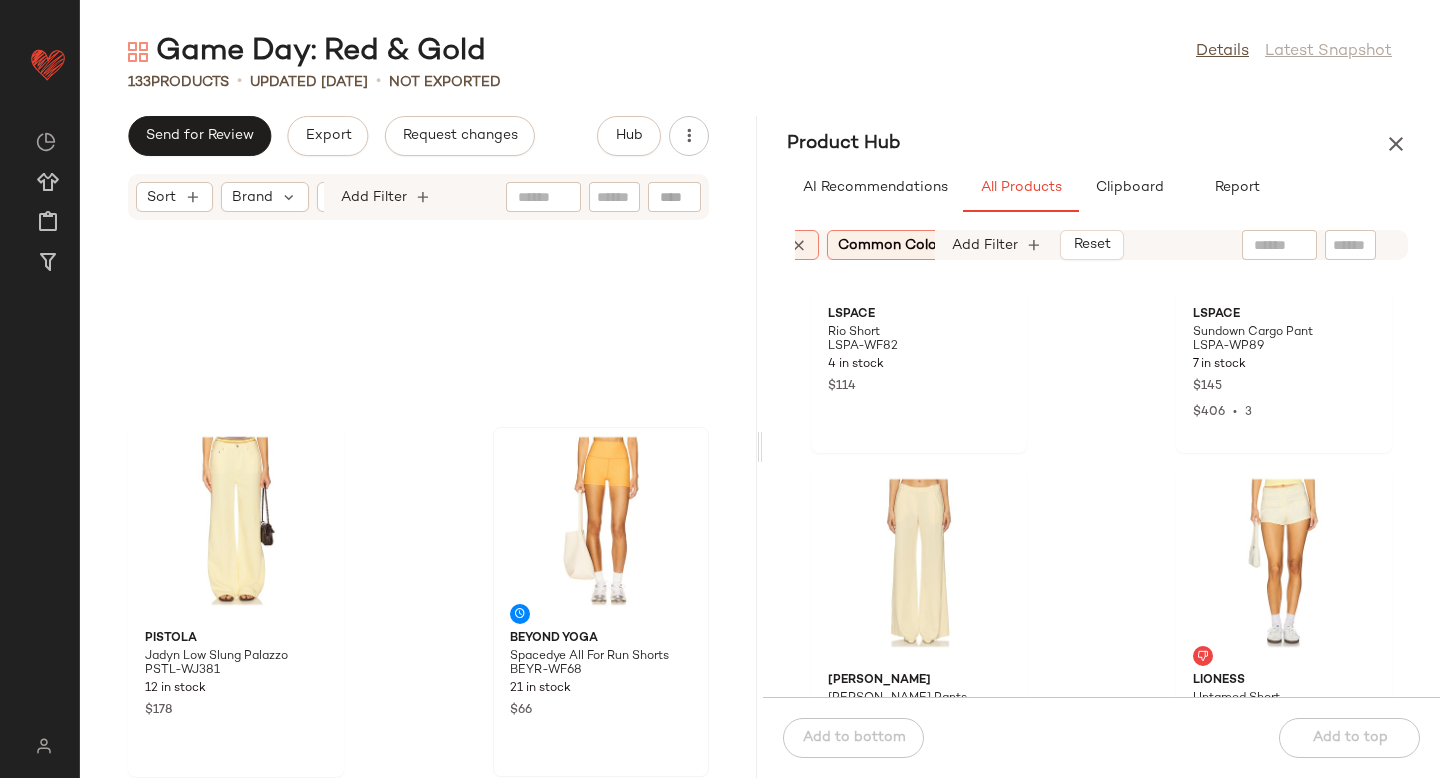 click 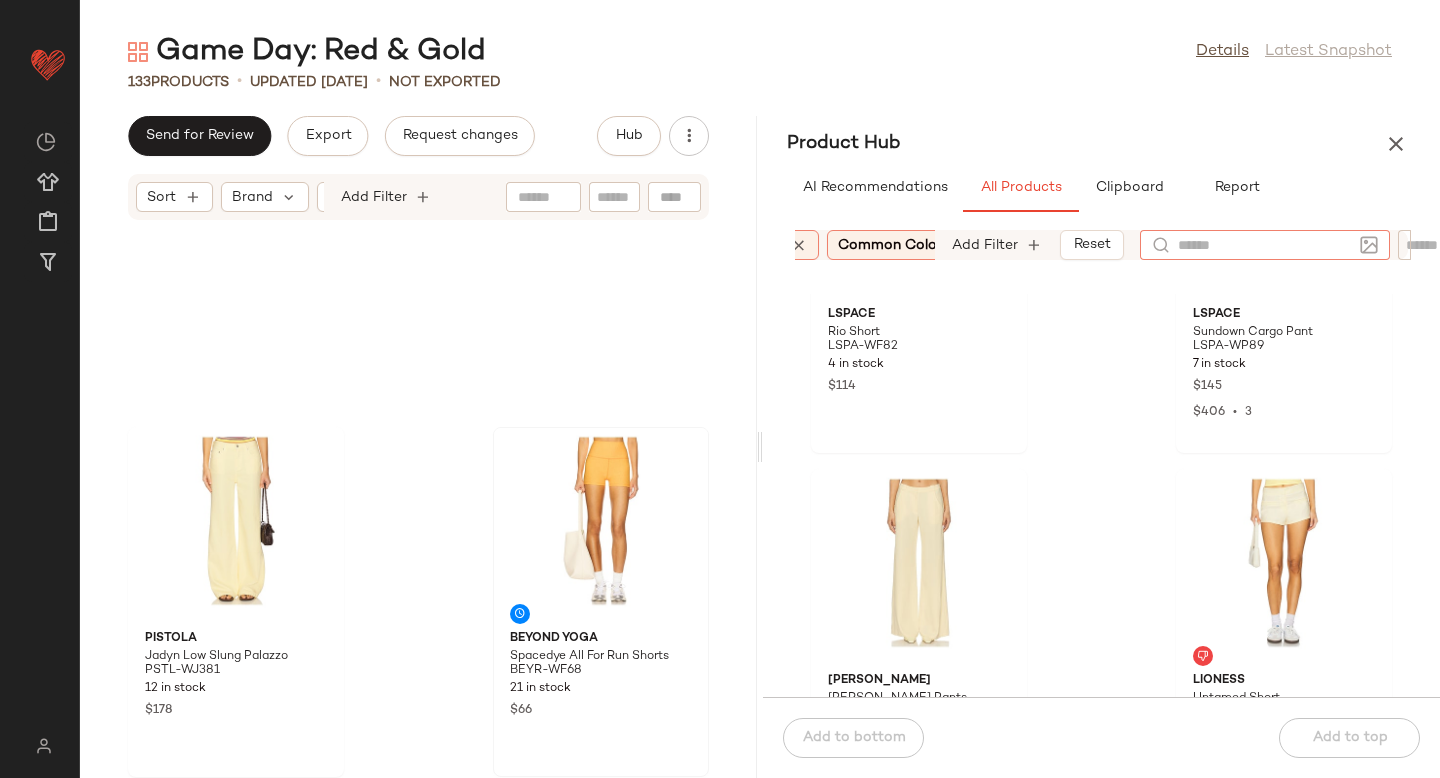 click 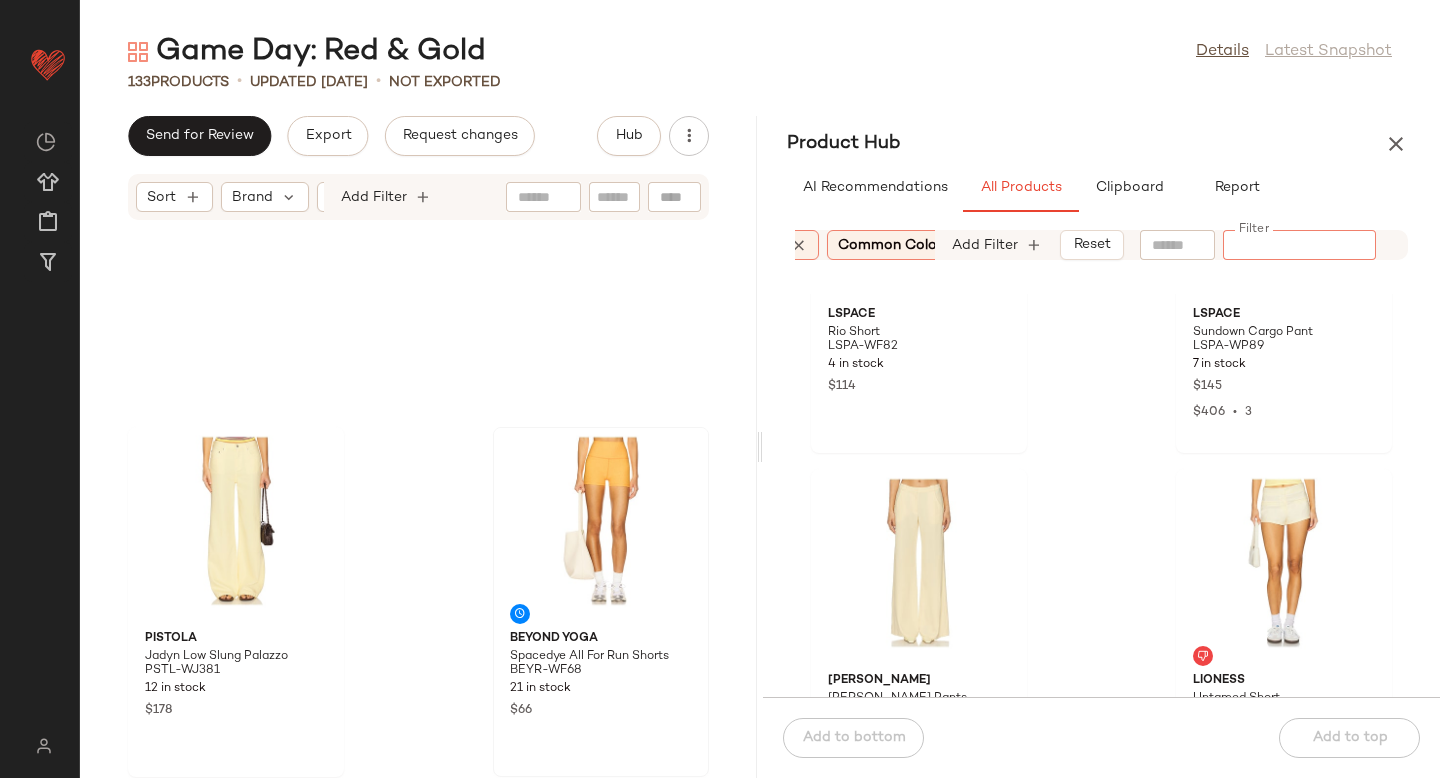 paste on "**********" 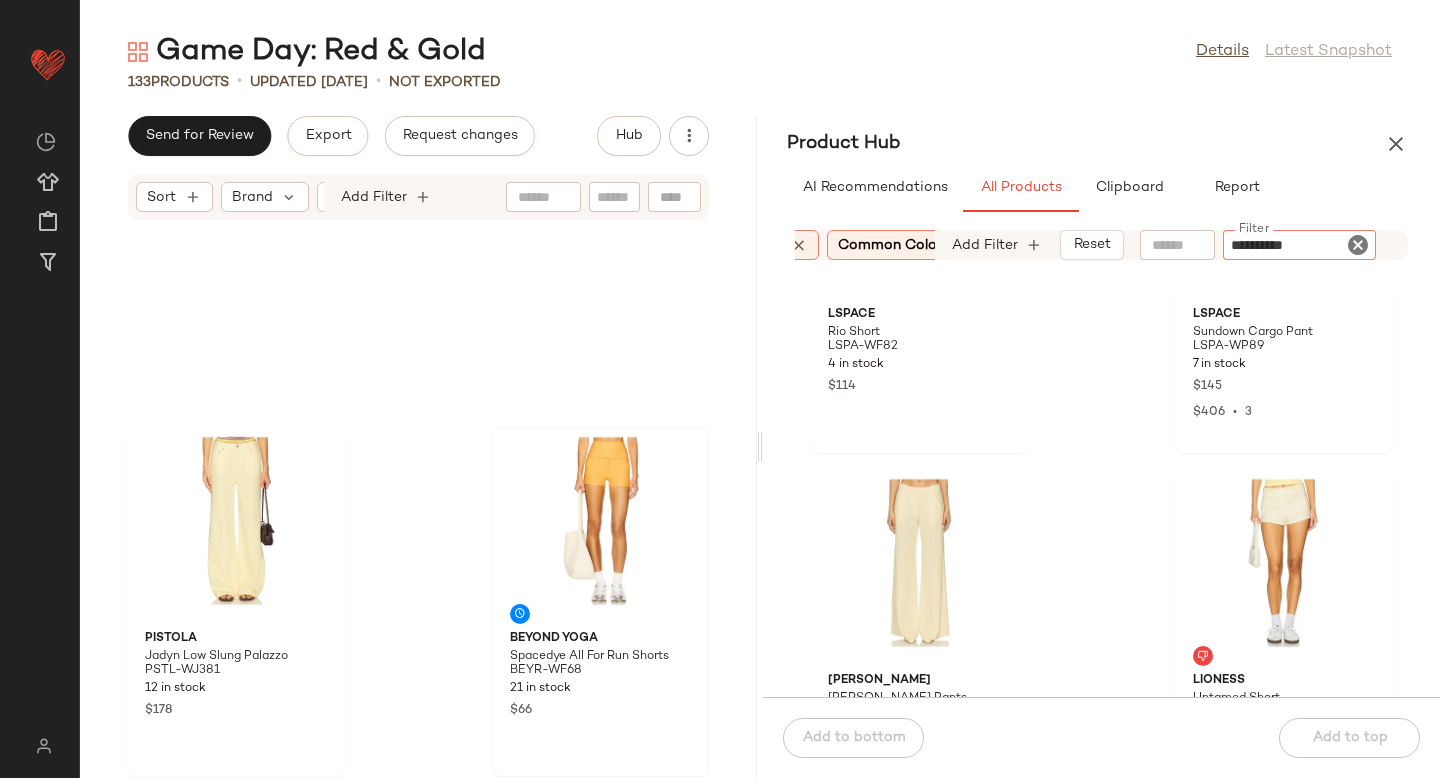 type 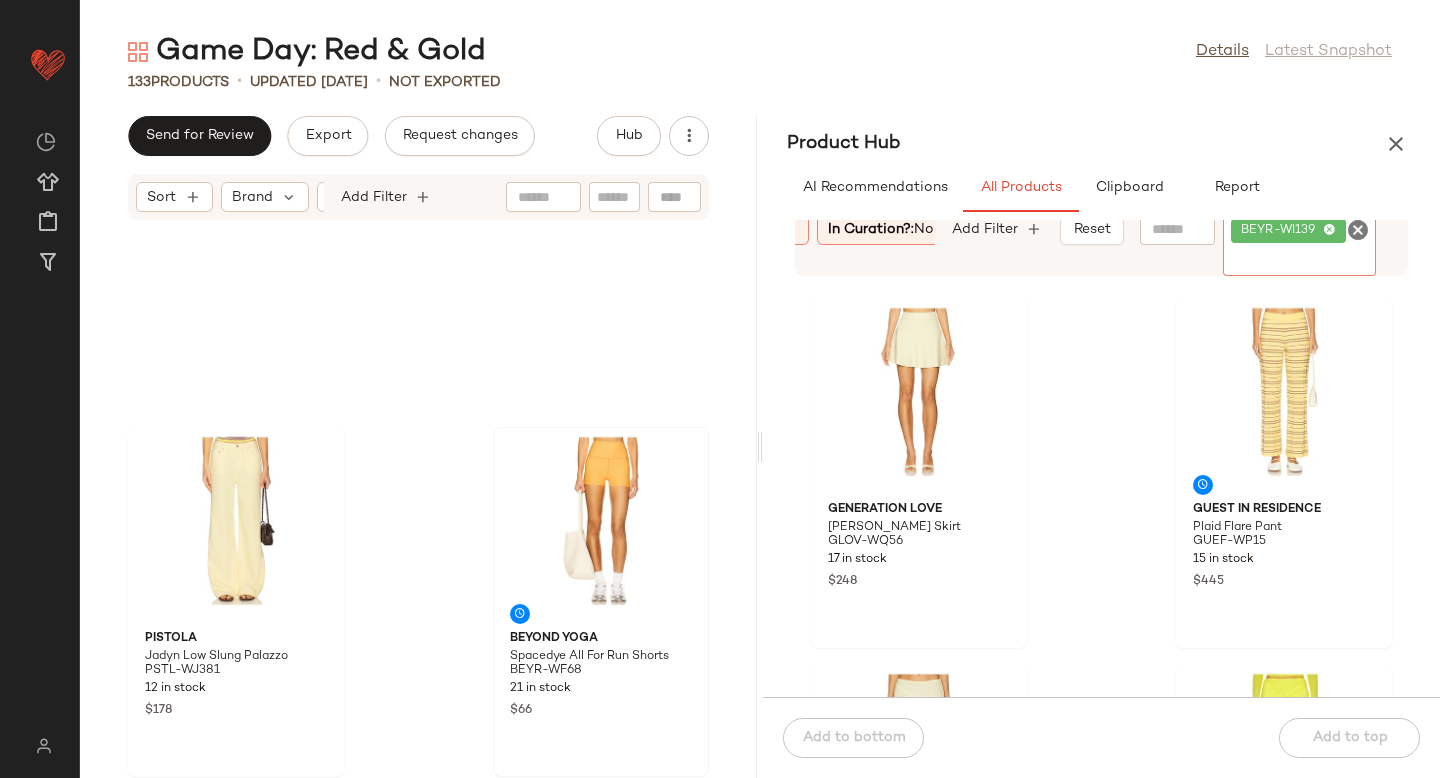 scroll, scrollTop: 0, scrollLeft: 322, axis: horizontal 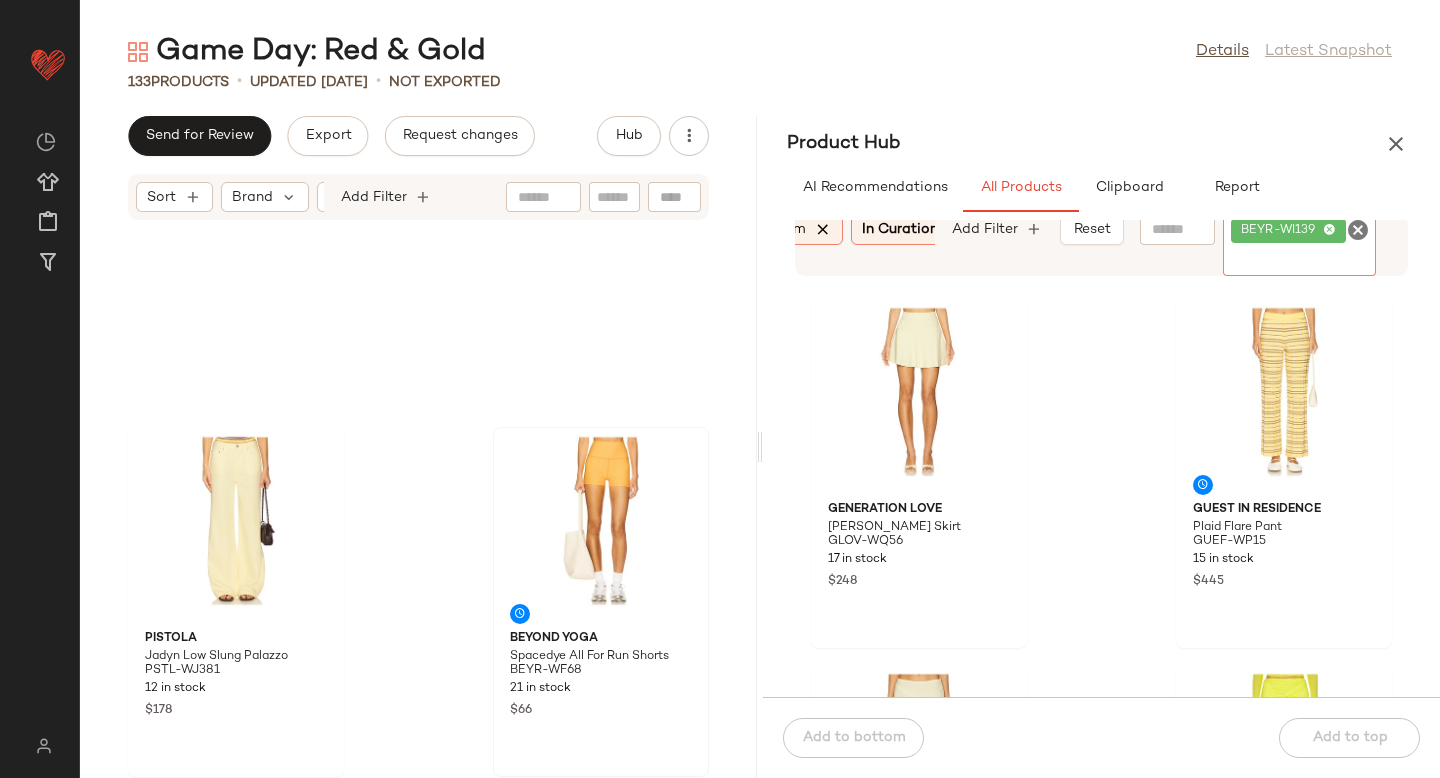 click at bounding box center [823, 230] 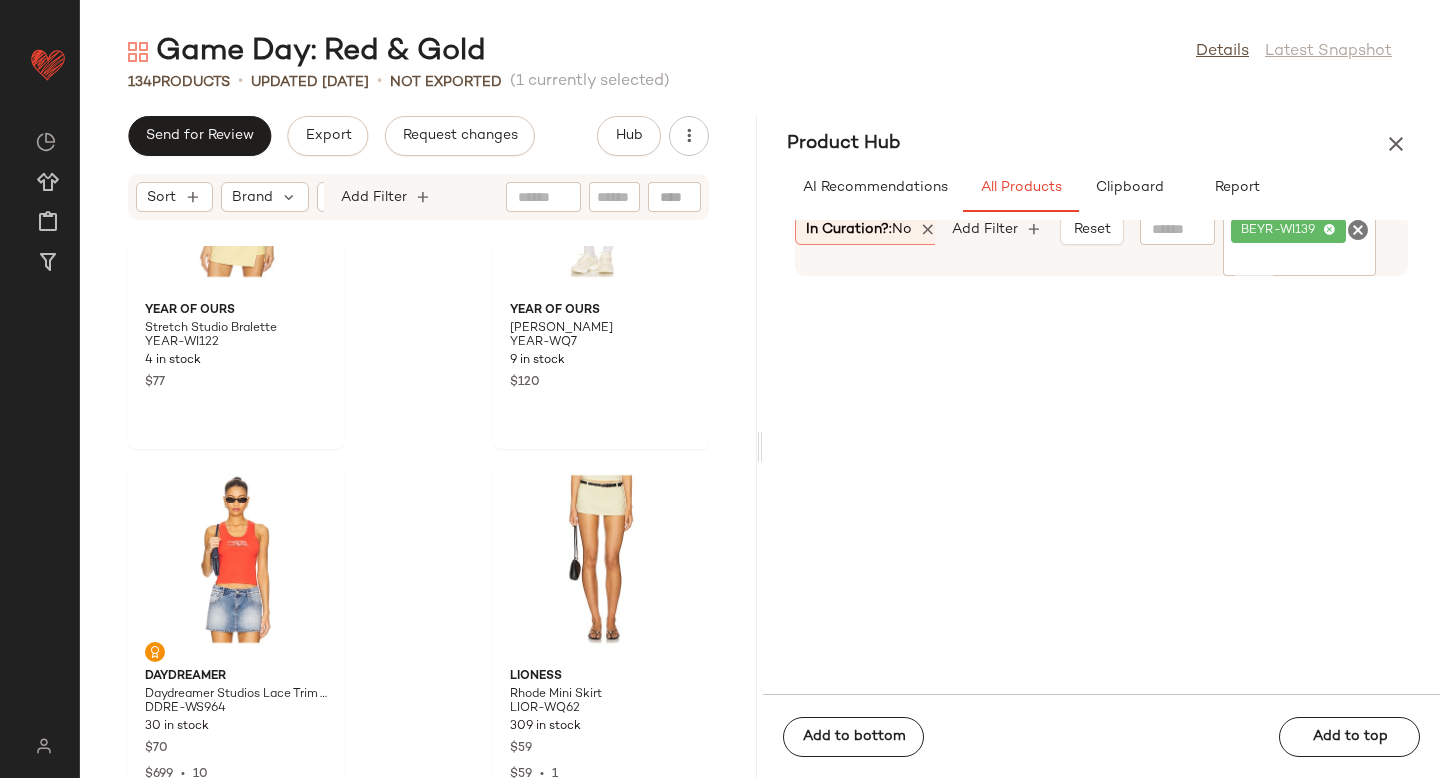 scroll, scrollTop: 23994, scrollLeft: 0, axis: vertical 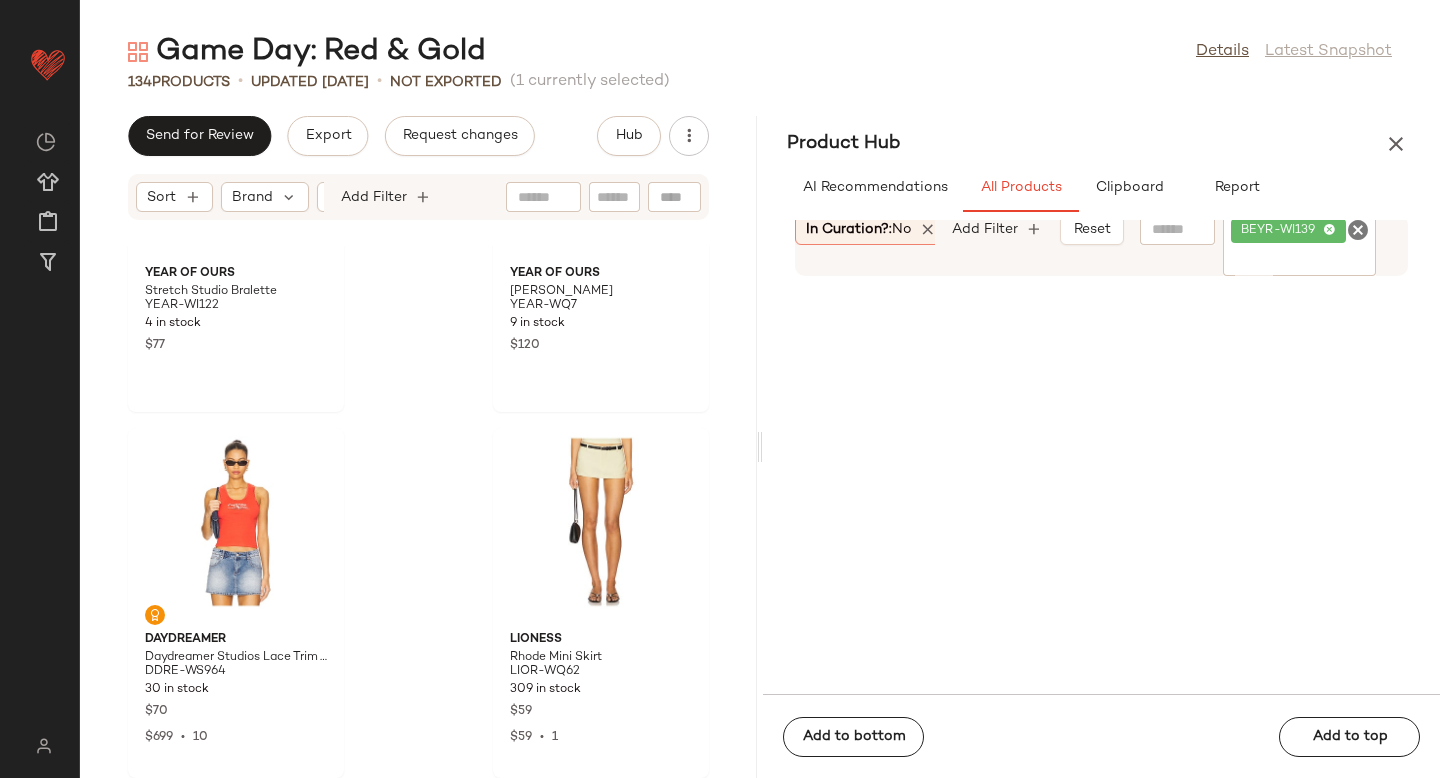 click 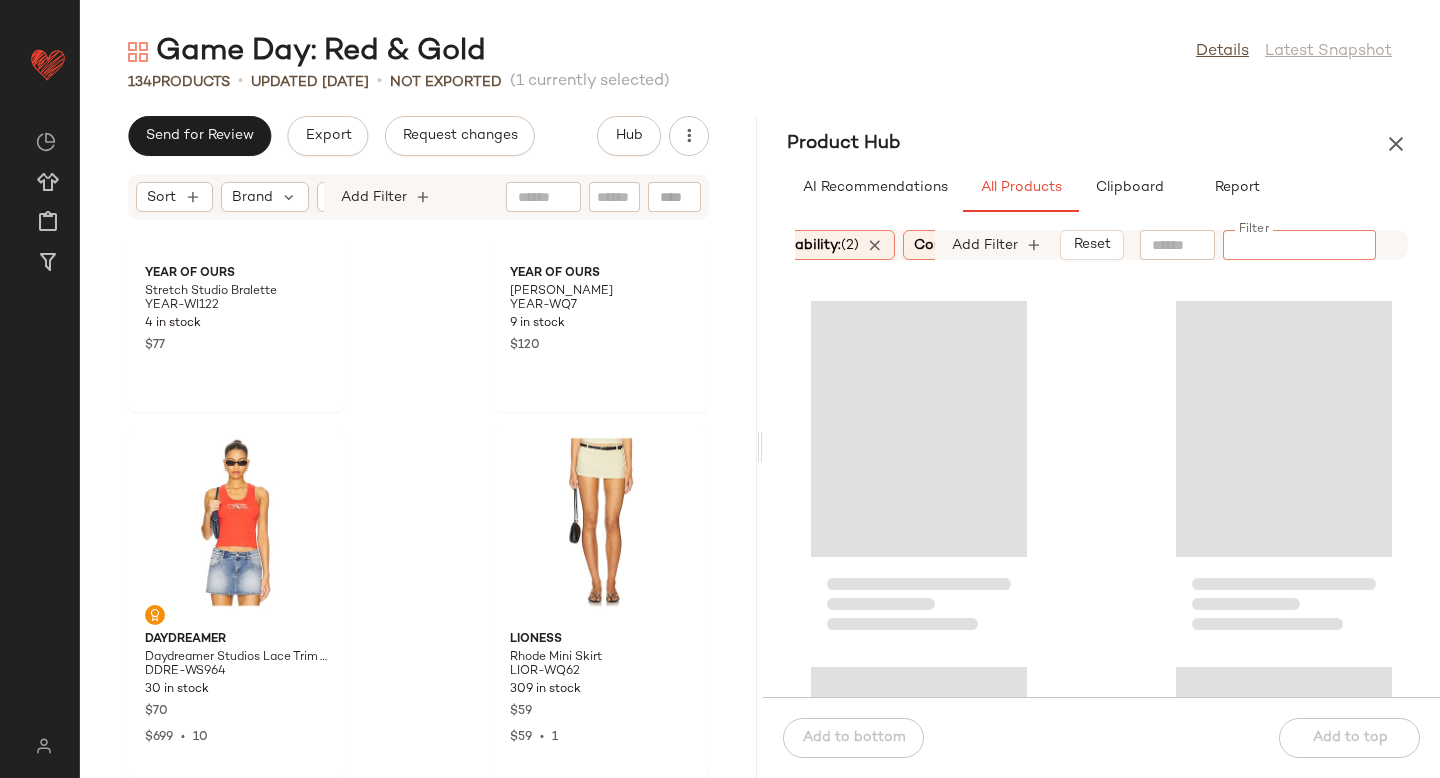 scroll, scrollTop: 0, scrollLeft: 699, axis: horizontal 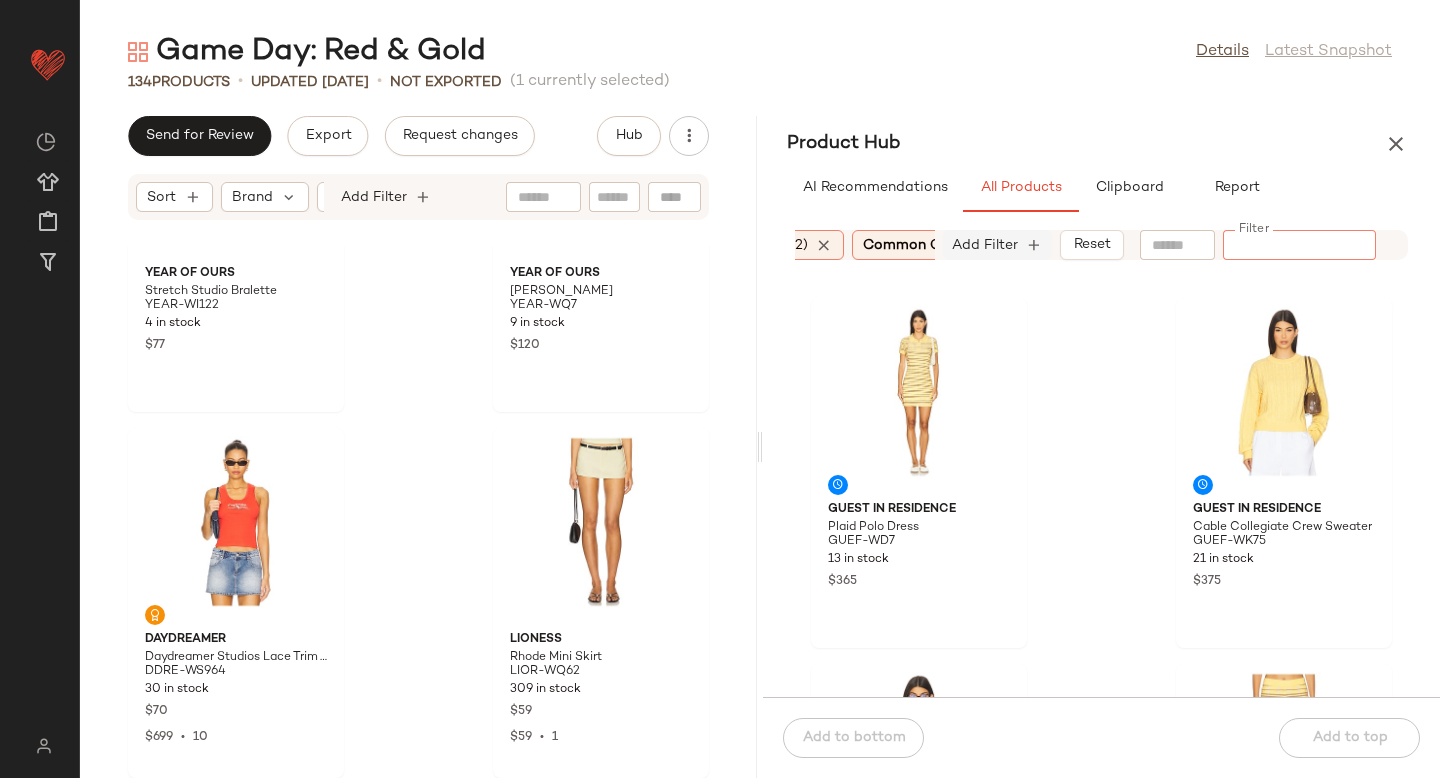 click on "Add Filter" 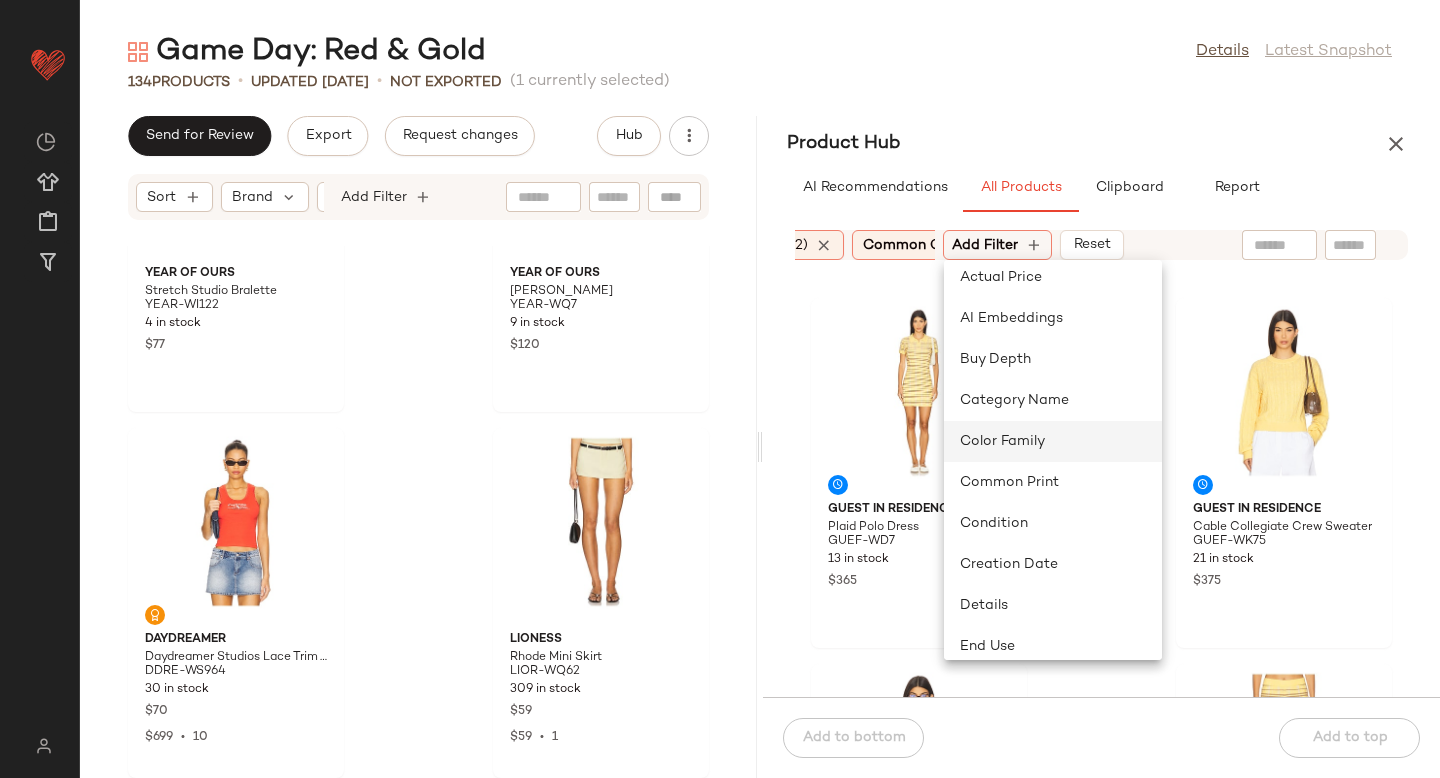 scroll, scrollTop: 9, scrollLeft: 0, axis: vertical 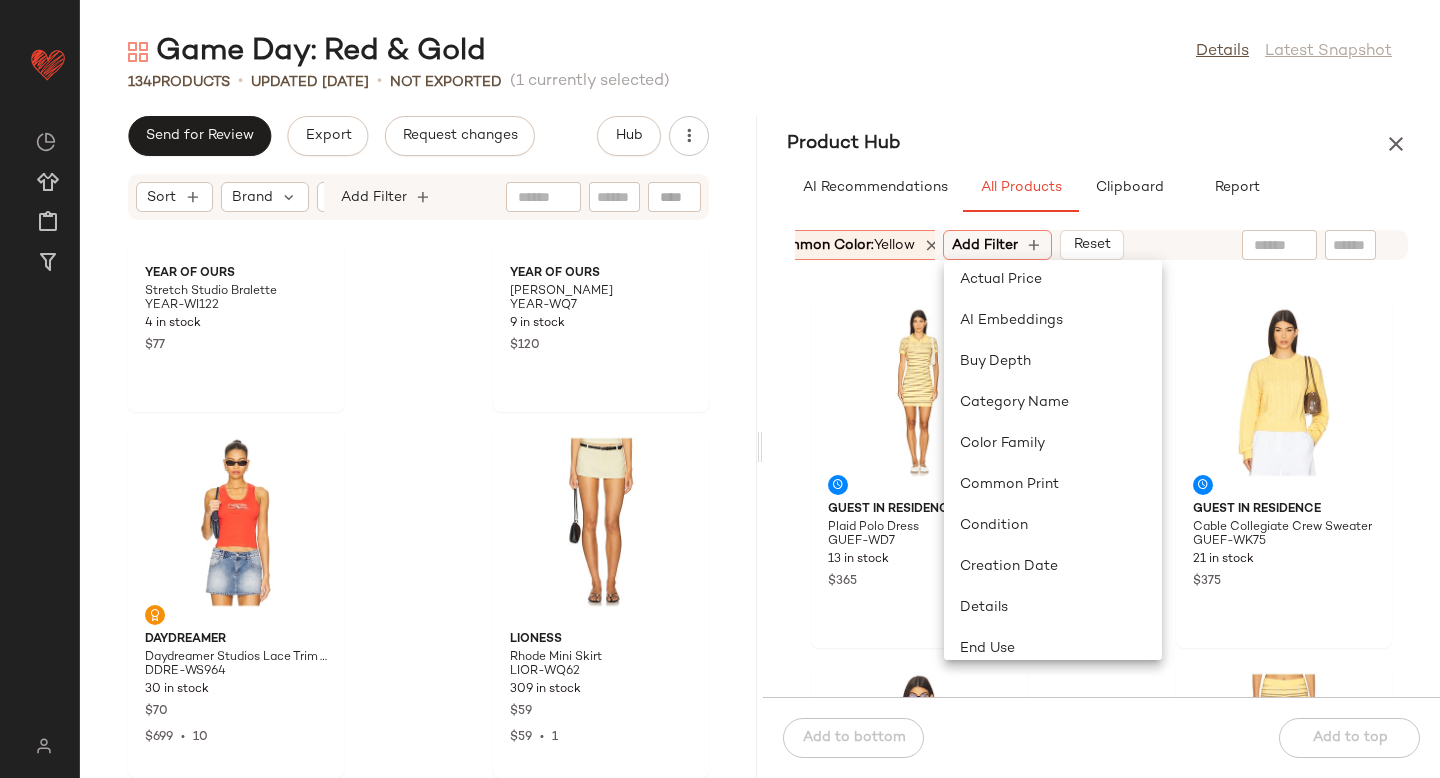 click on "Common Color:   Yellow" at bounding box center (841, 245) 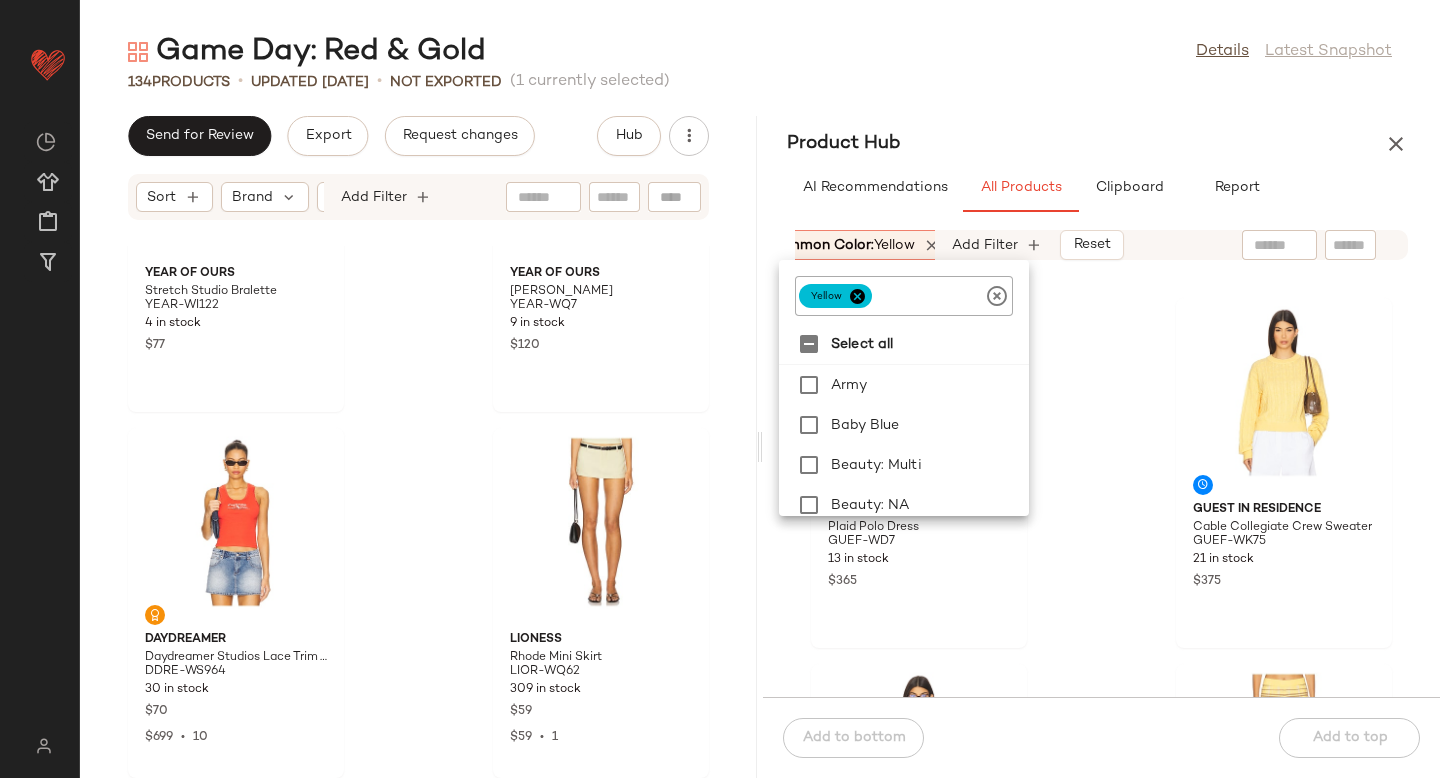 click 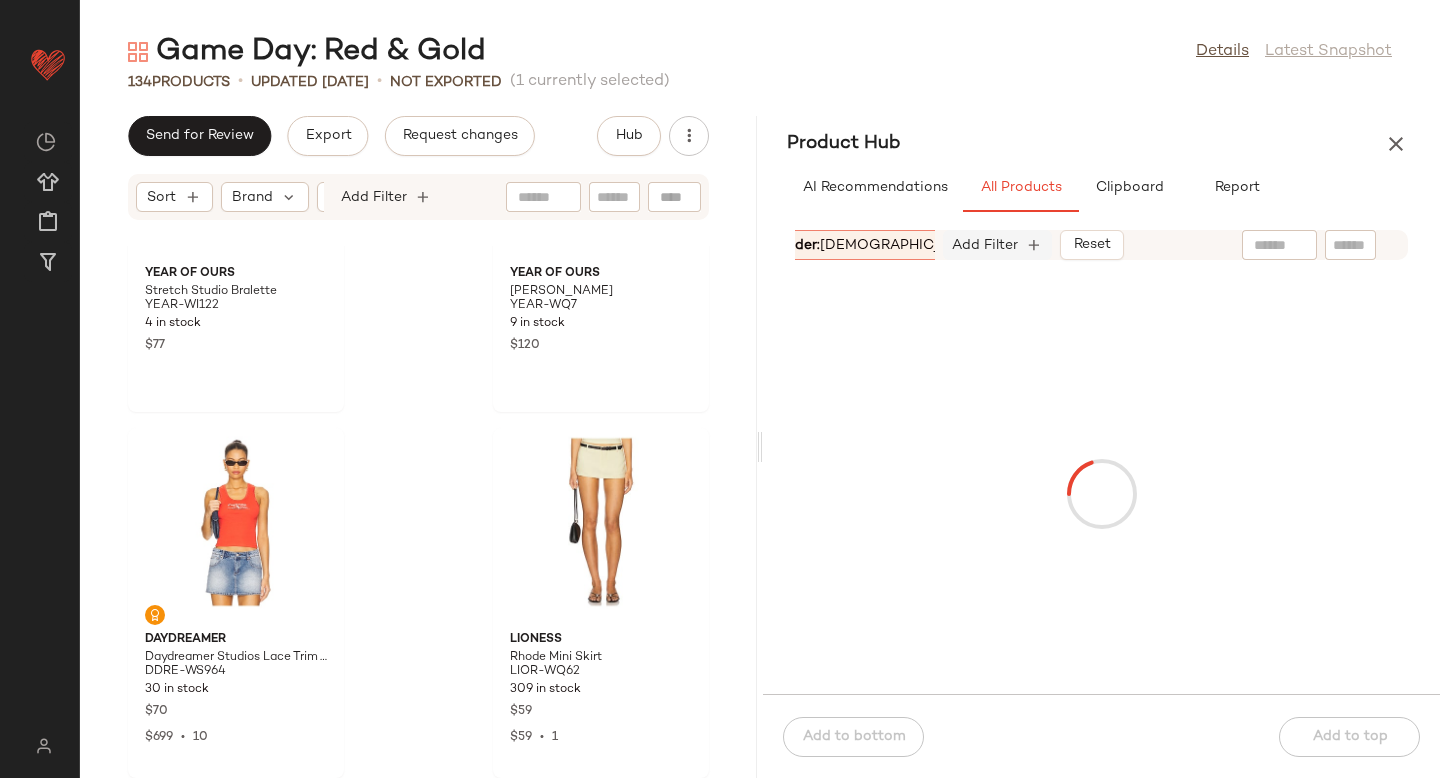 click on "Add Filter" at bounding box center [985, 245] 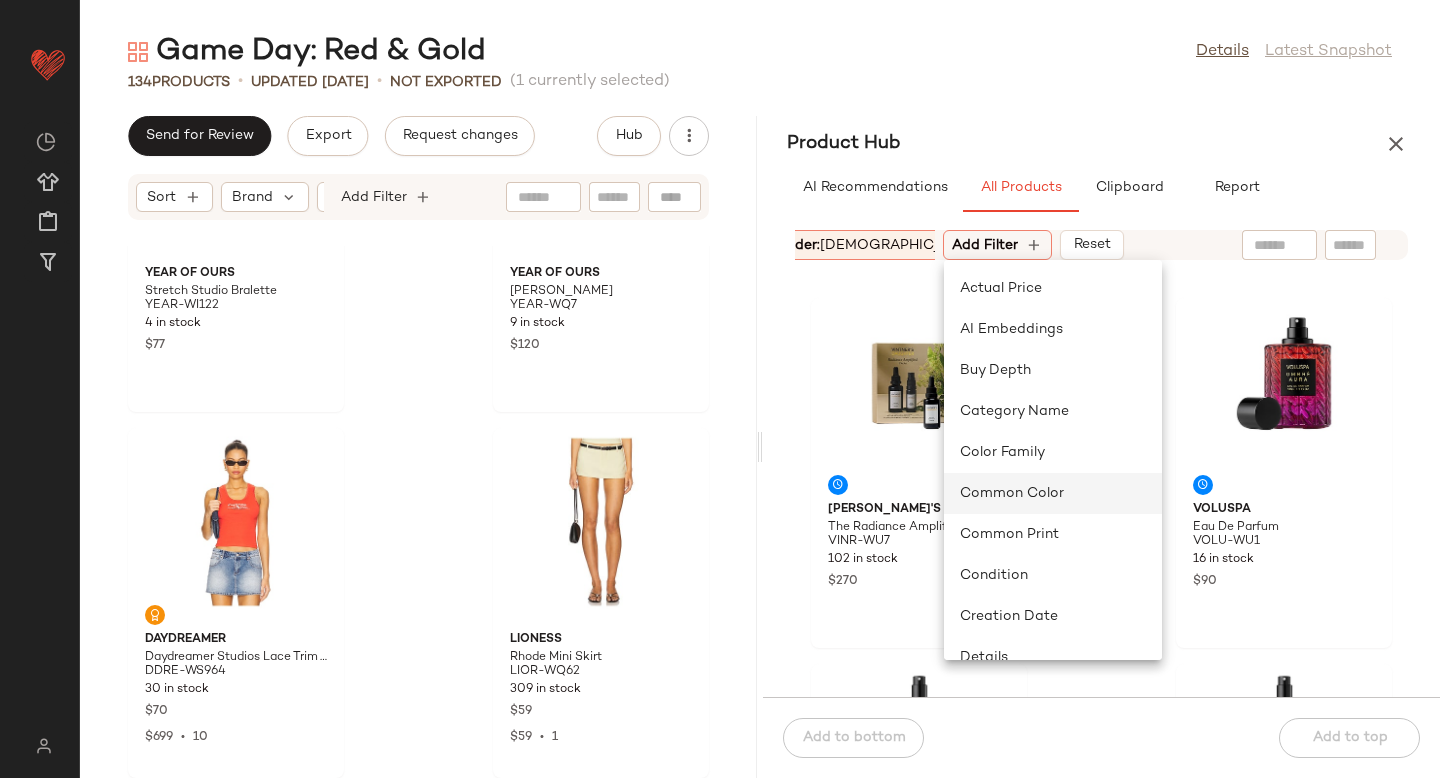click on "Common Color" 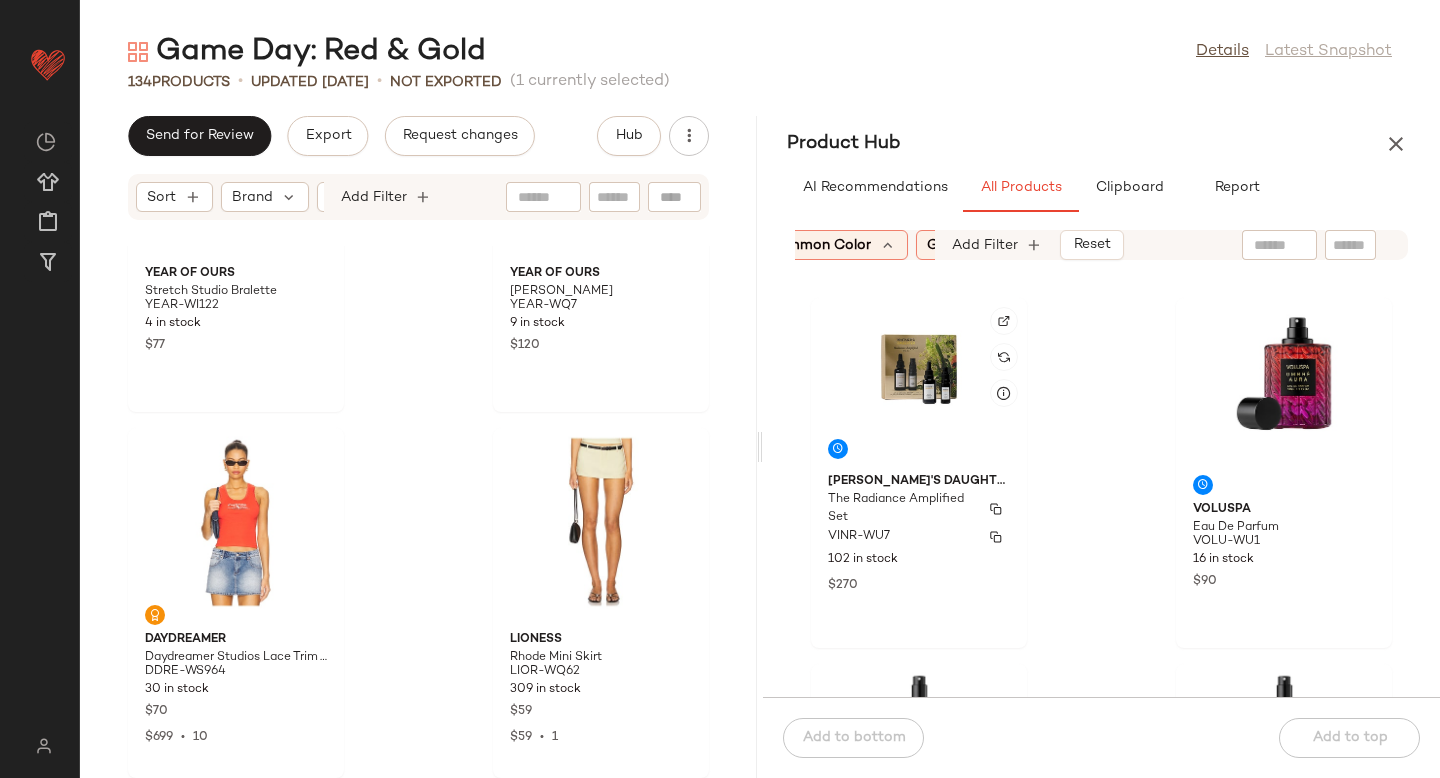 scroll, scrollTop: 0, scrollLeft: 719, axis: horizontal 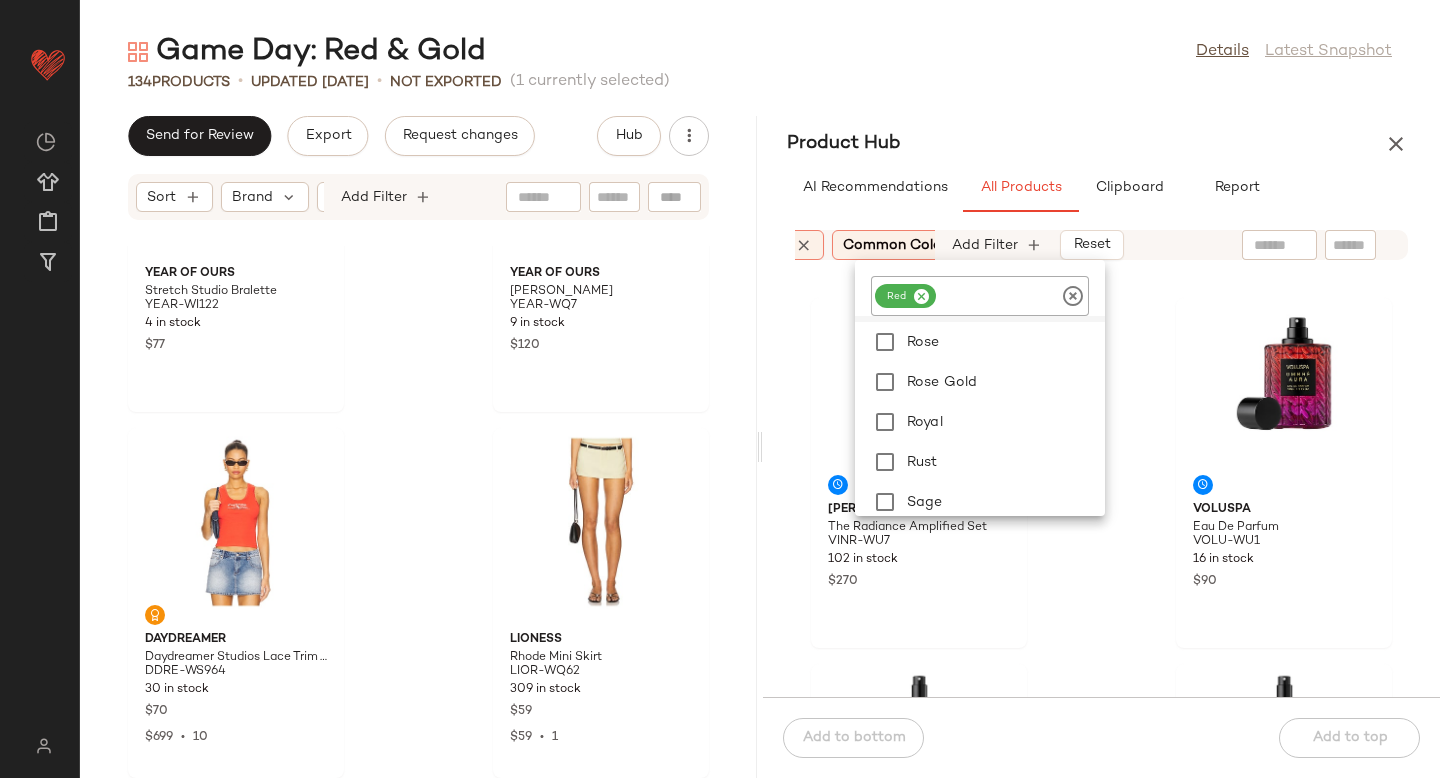 click on "Vintner's Daughter The Radiance Amplified Set VINR-WU7 102 in stock $270 Voluspa Eau De Parfum VOLU-WU1 16 in stock $90 Voluspa Eau De Parfum Travel Spray VOLU-WU10 48 in stock $28 Voluspa Eau De Parfum Travel Spray VOLU-WU11 48 in stock $28 Voluspa Eau De Parfum Travel Spray VOLU-WU12 24 in stock $28 Voluspa Eau De Parfum VOLU-WU13 16 in stock $90 Voluspa Eau De Parfum Travel Spray VOLU-WU14 24 in stock $28 Voluspa Discovery Set VOLU-WU15 120 in stock $30" 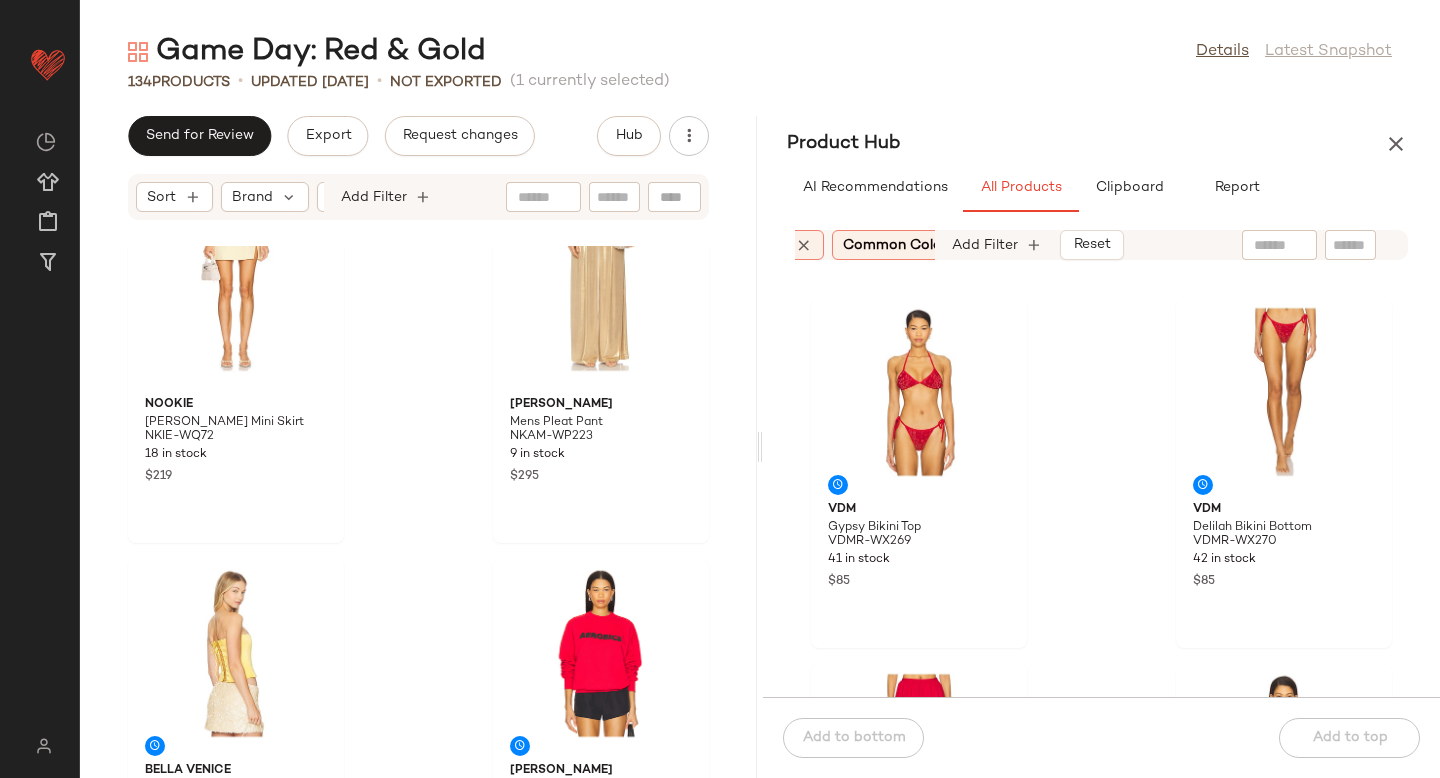 scroll, scrollTop: 9289, scrollLeft: 0, axis: vertical 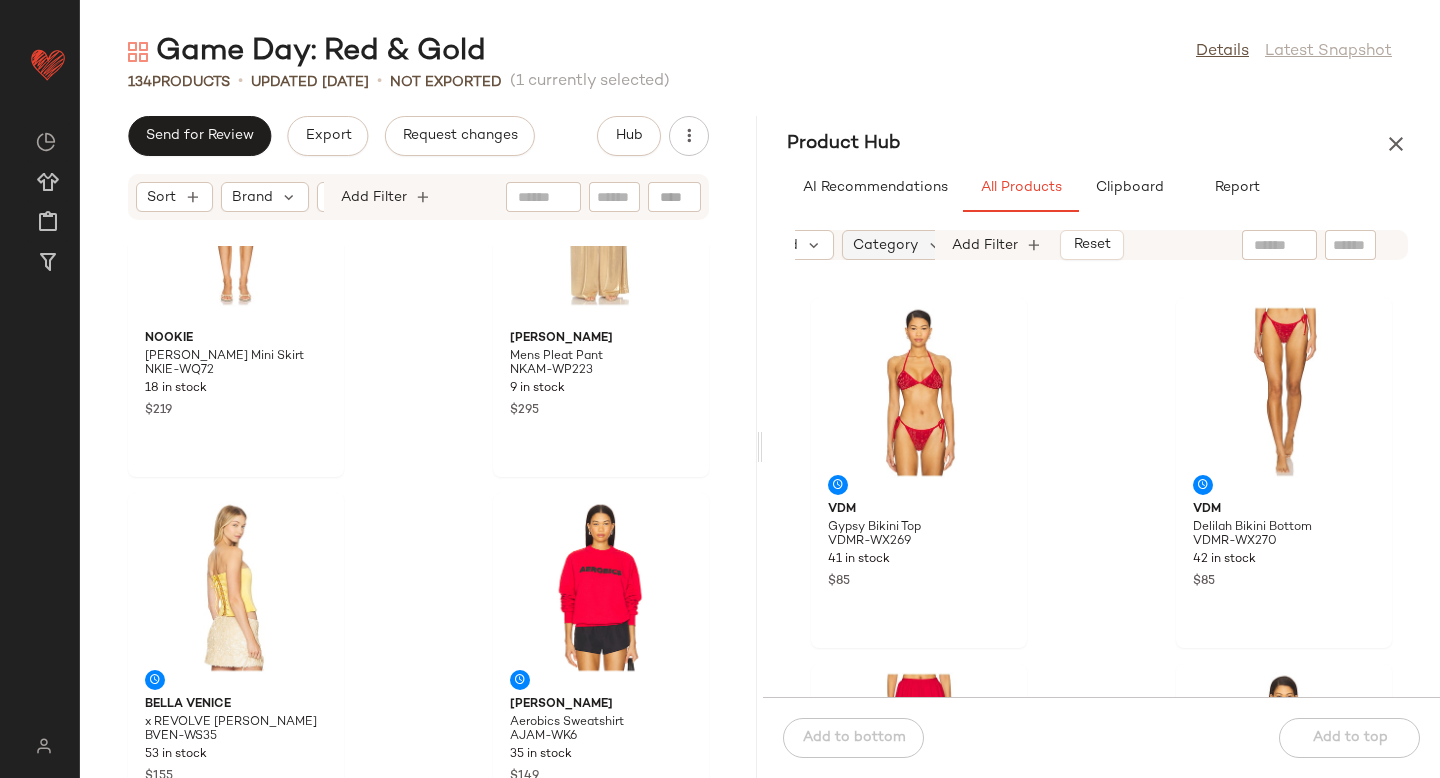 click on "Category" at bounding box center [885, 245] 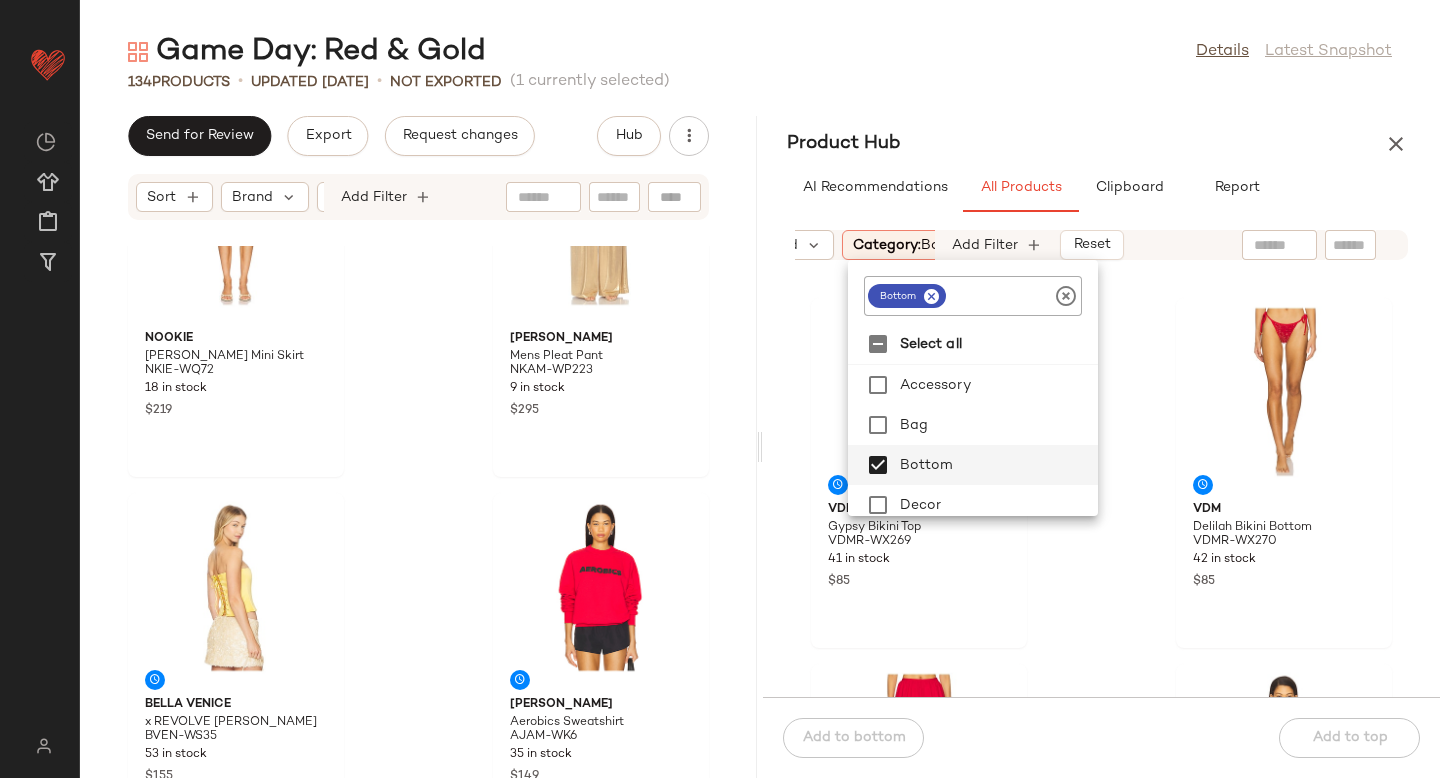 click on "VDM Gypsy Bikini Top VDMR-WX269 41 in stock $85 VDM Delilah Bikini Bottom VDMR-WX270 42 in stock $85 Saudade Charm Skirt SDAD-WQ9 26 in stock $250 Saudade Charm Top SDAD-WS11 25 in stock $150 $270  •  2 [PERSON_NAME] [PERSON_NAME] Maxi Dress AMAN-WD2372 98 in stock $187 Frankies Bikinis Coastal Bikini Top FRBI-WX1383 68 in stock $95 Frankies Bikinis Dove Bikini Bottom FRBI-WX1384 67 in stock $95 [PERSON_NAME] The Erytheia Petal Corset GGUP-WS6 4 in stock $1.5K" 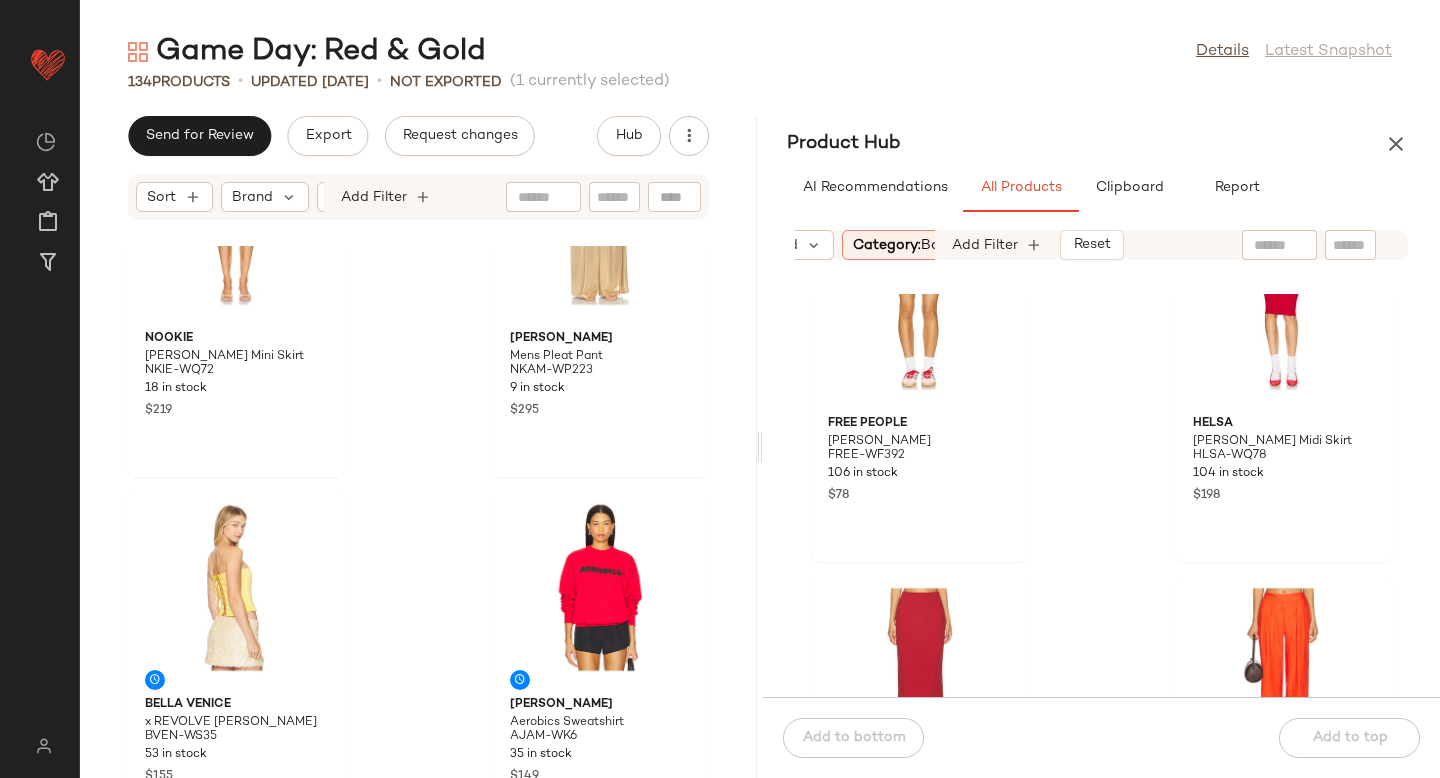 scroll, scrollTop: 4863, scrollLeft: 0, axis: vertical 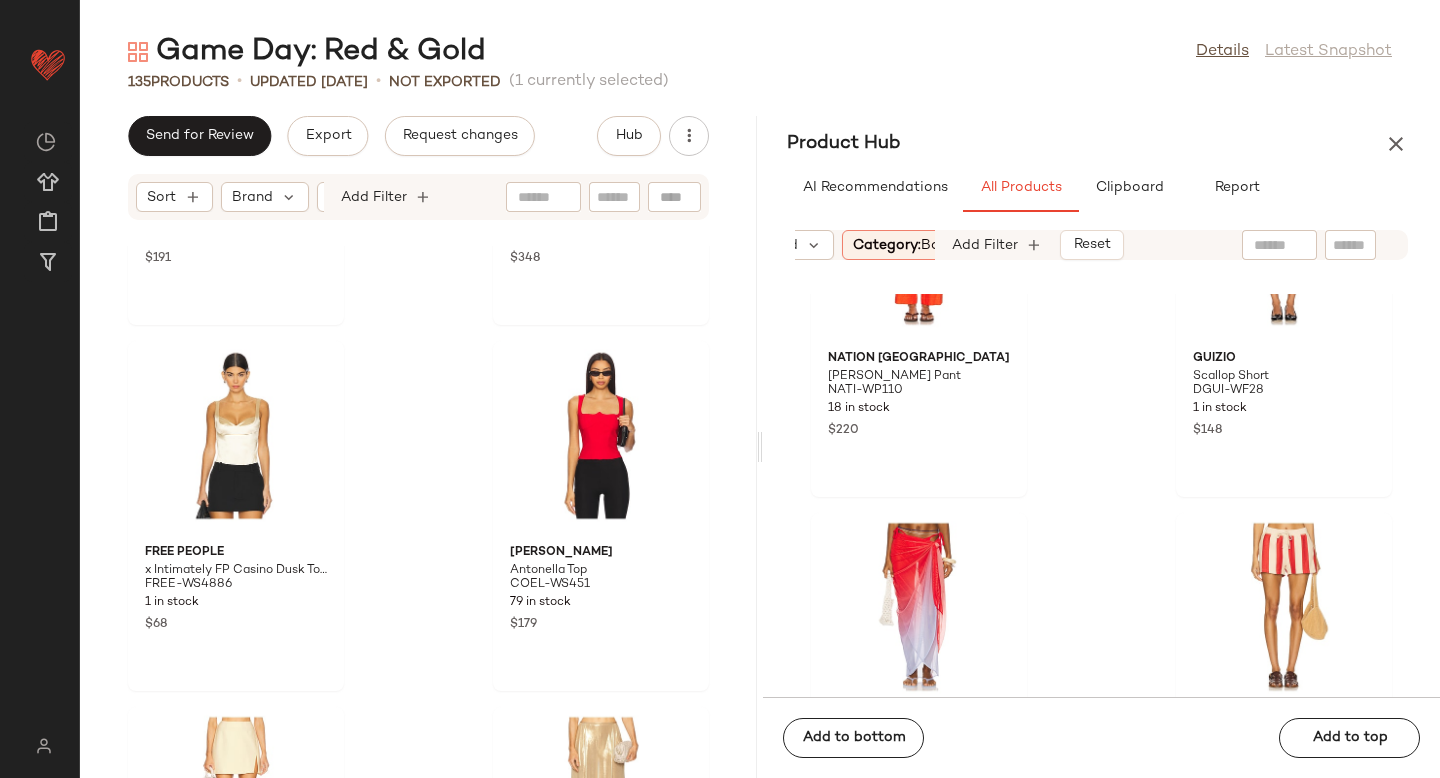 click on "Category:   bottom" at bounding box center (913, 245) 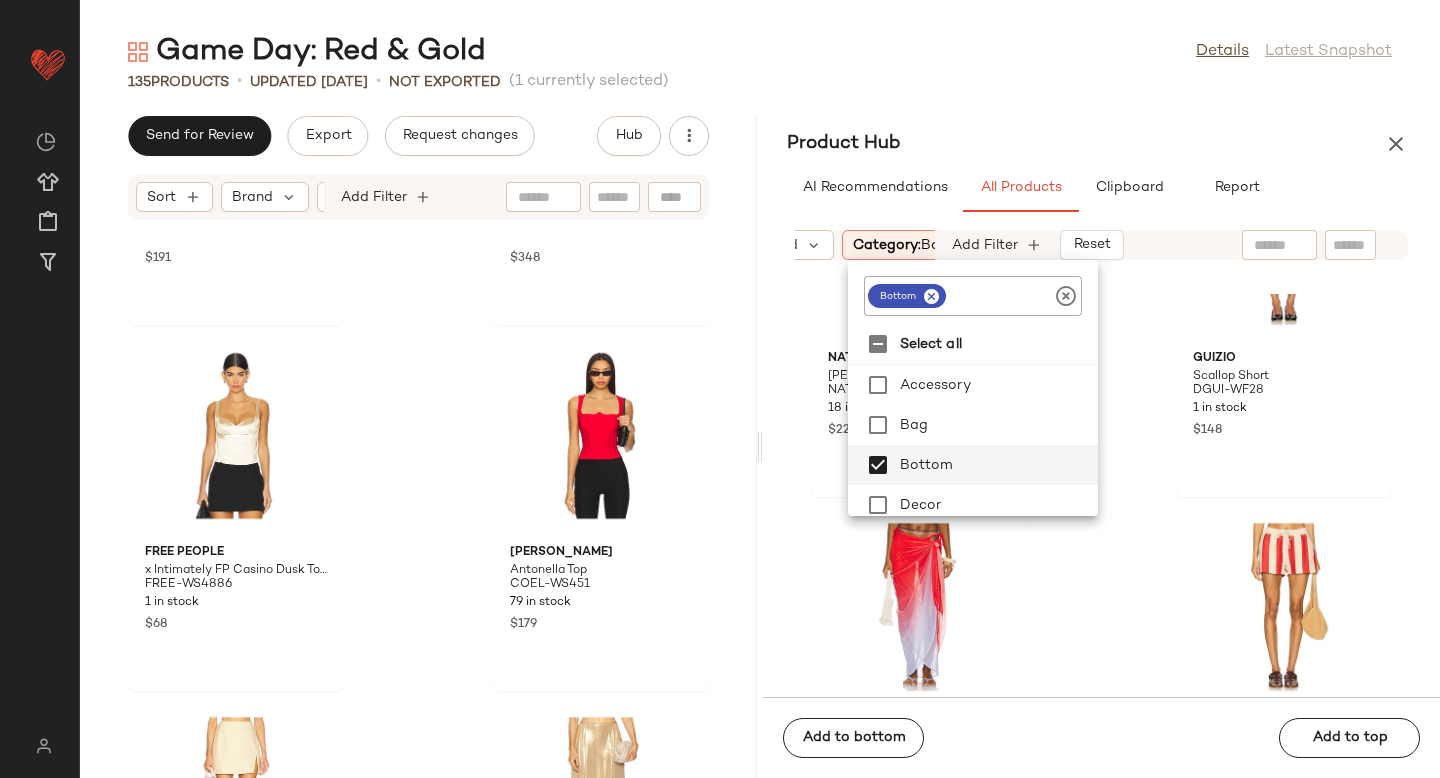 click 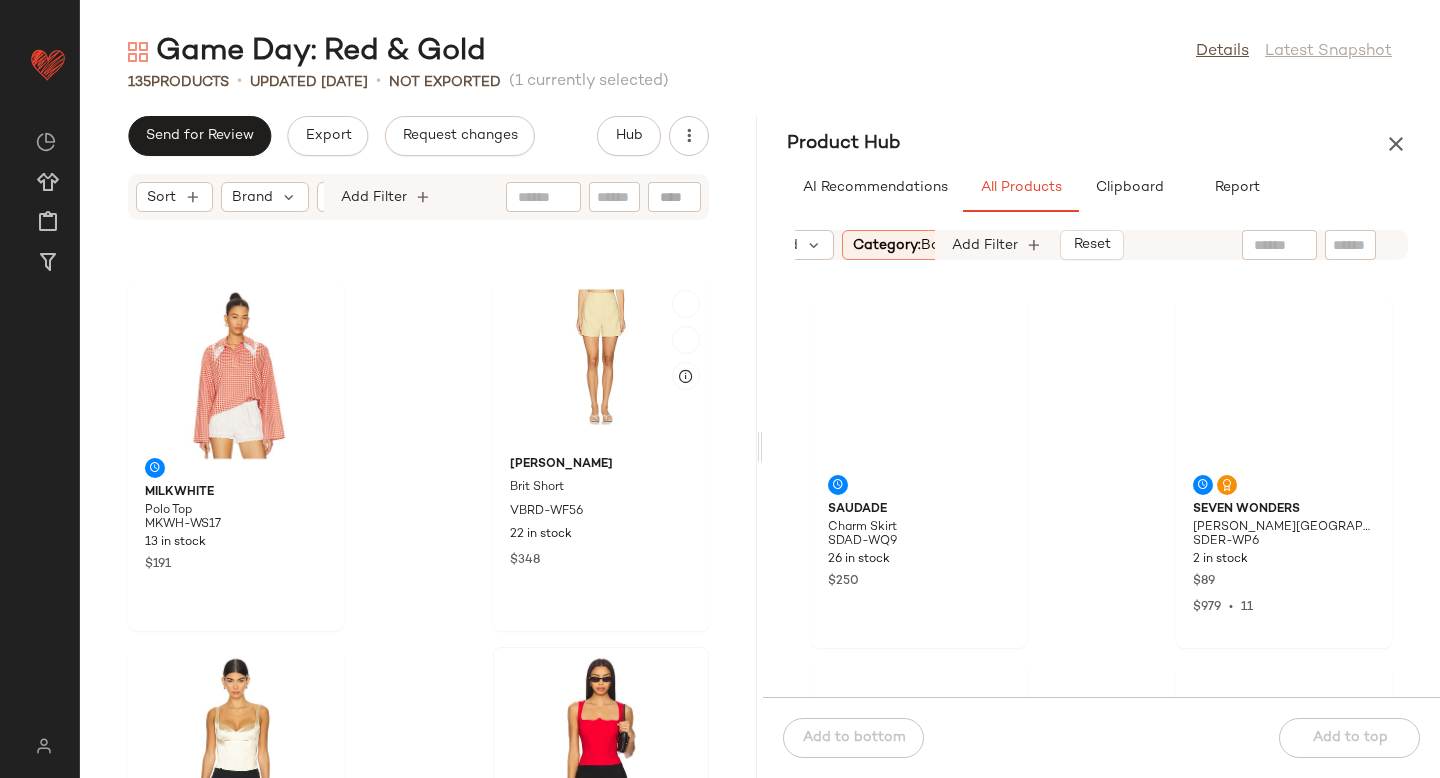 scroll, scrollTop: 8372, scrollLeft: 0, axis: vertical 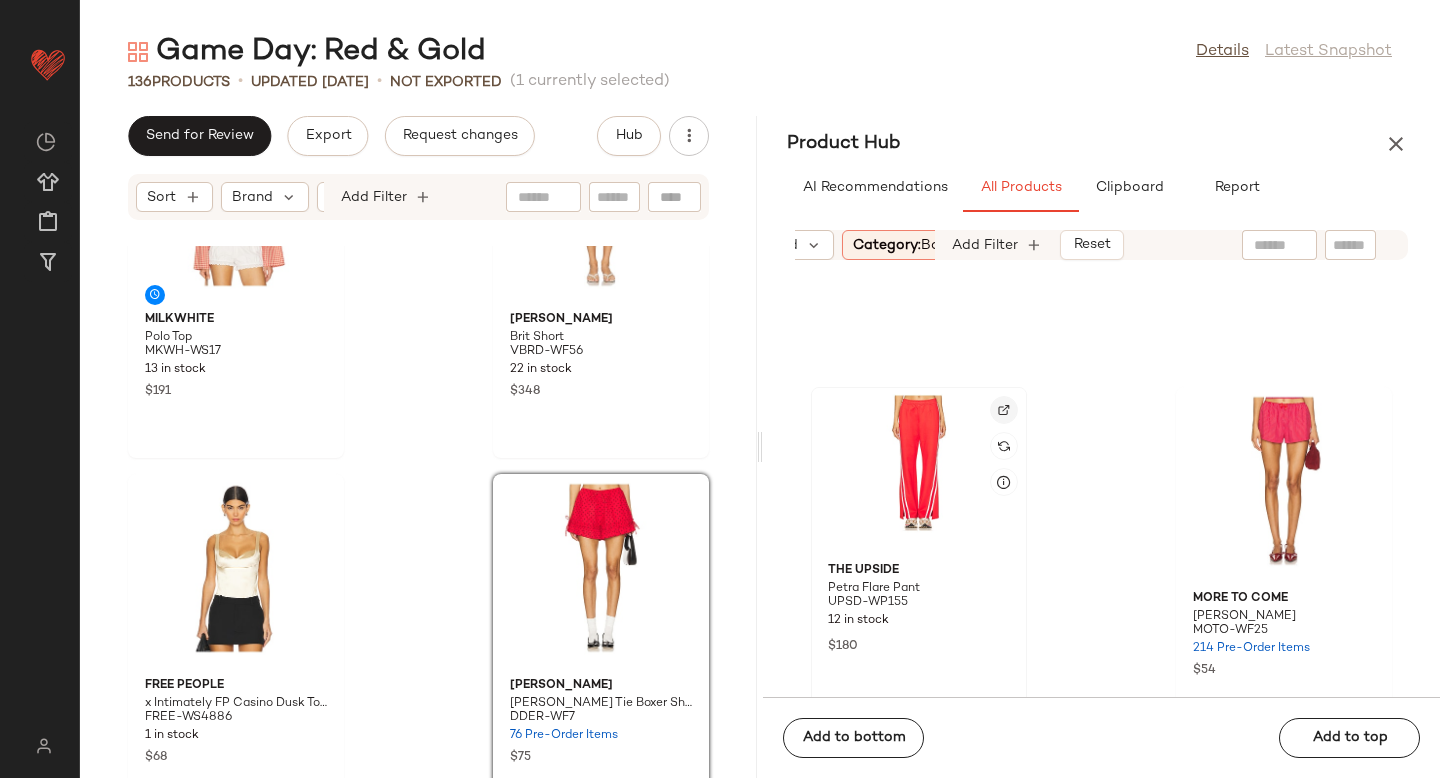 click 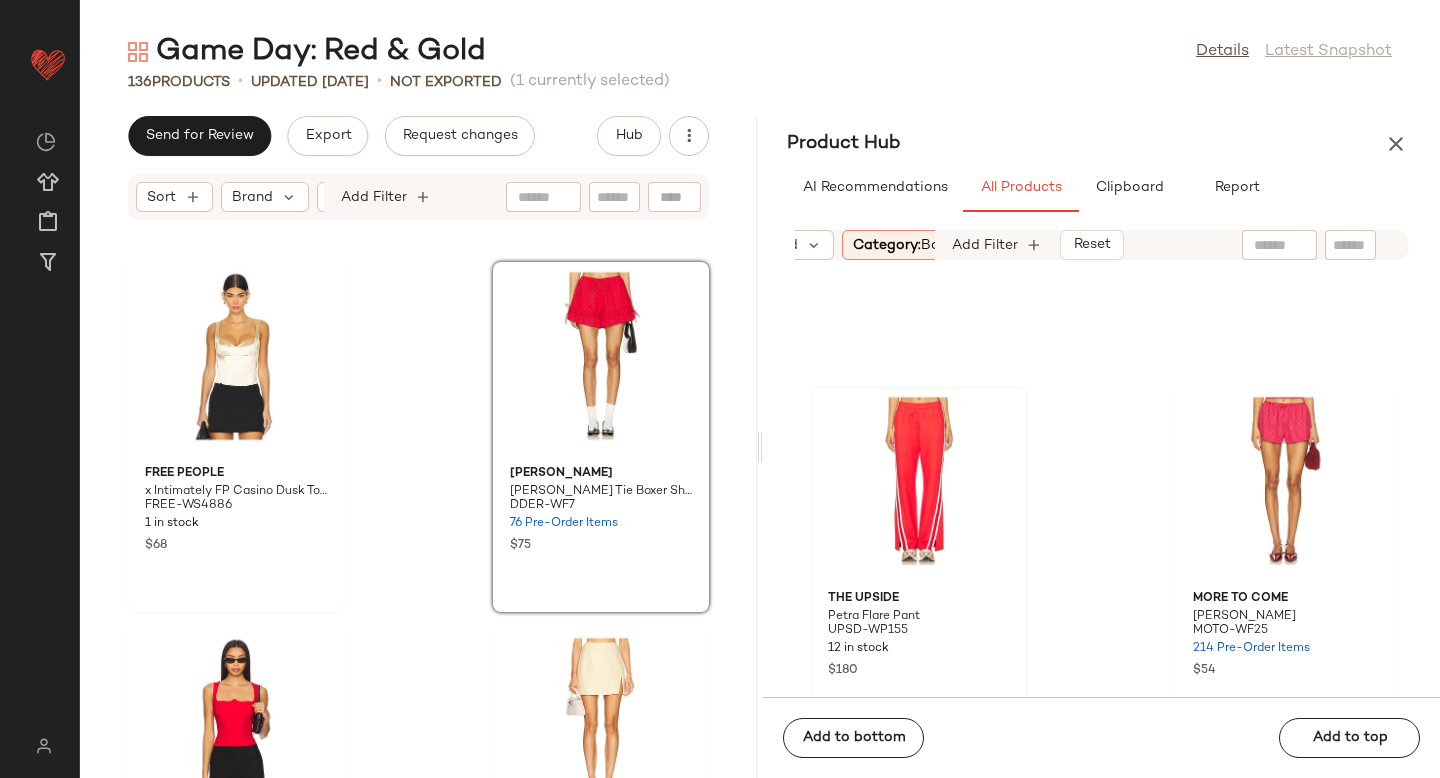 scroll, scrollTop: 8694, scrollLeft: 0, axis: vertical 